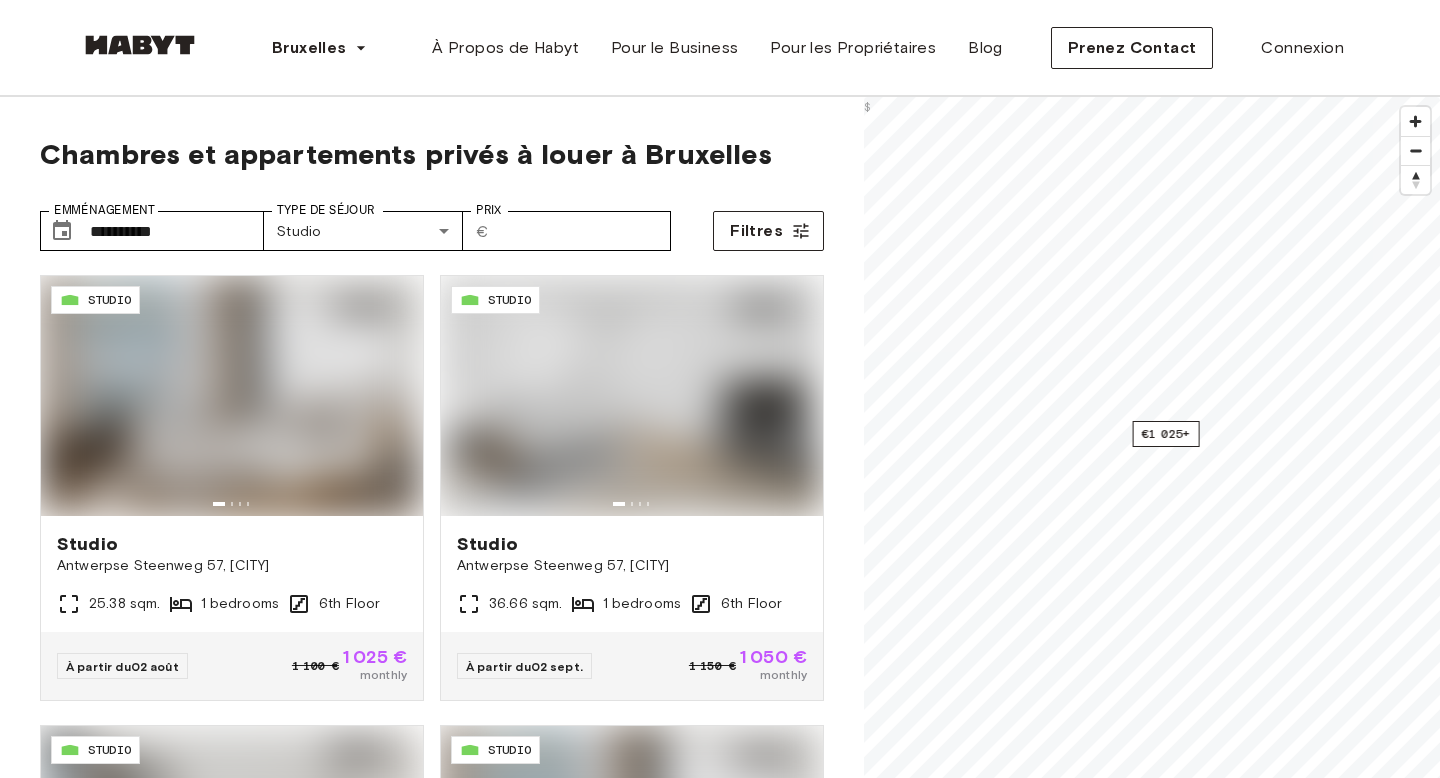 scroll, scrollTop: 225, scrollLeft: 0, axis: vertical 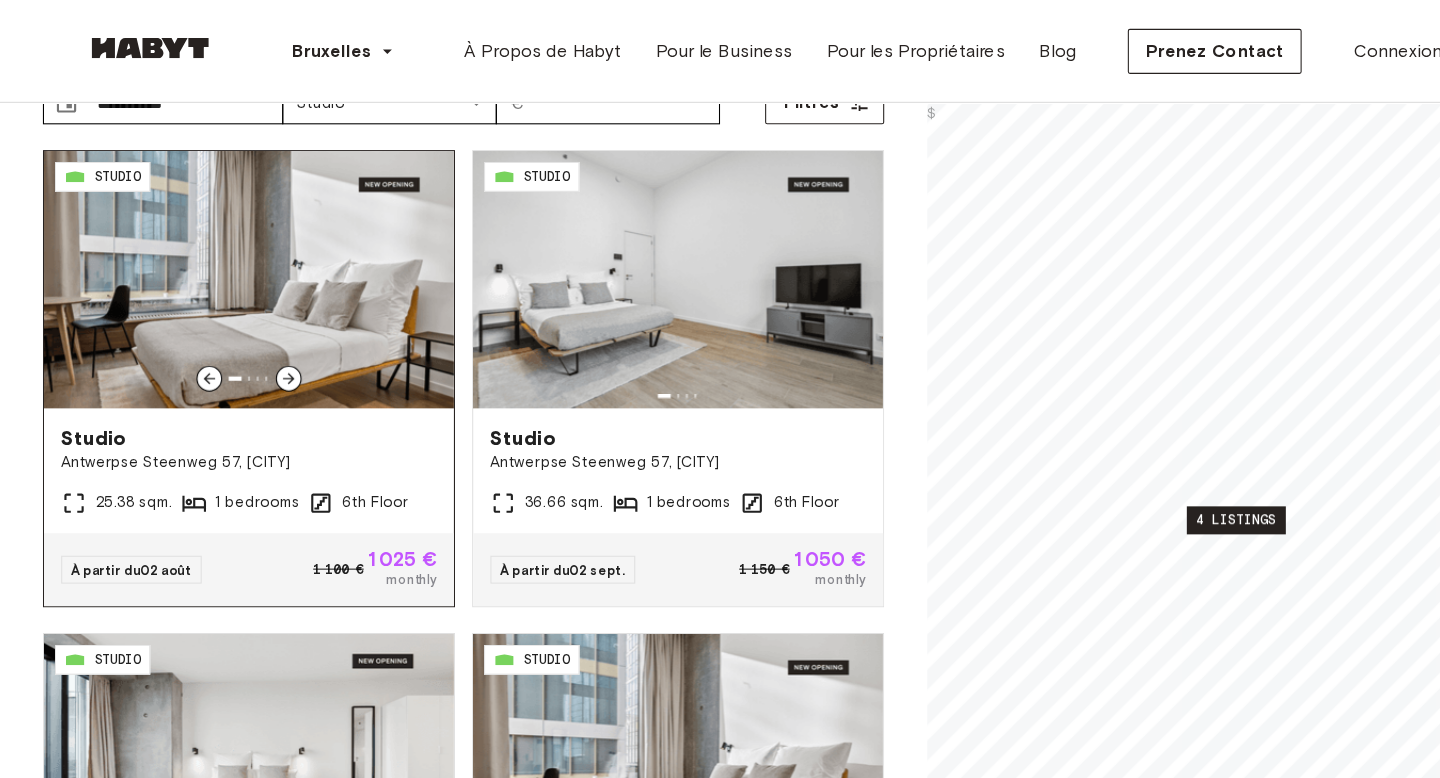 click 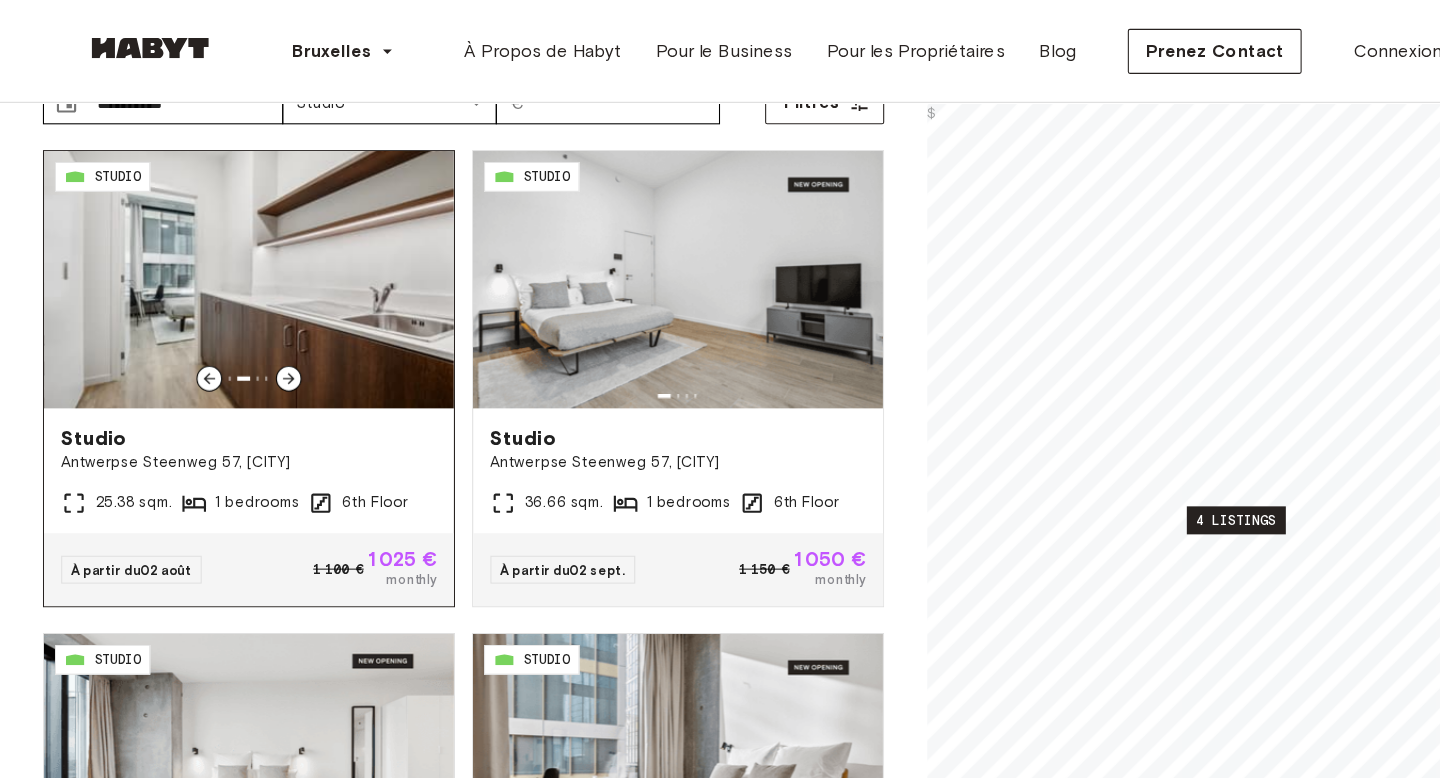 click 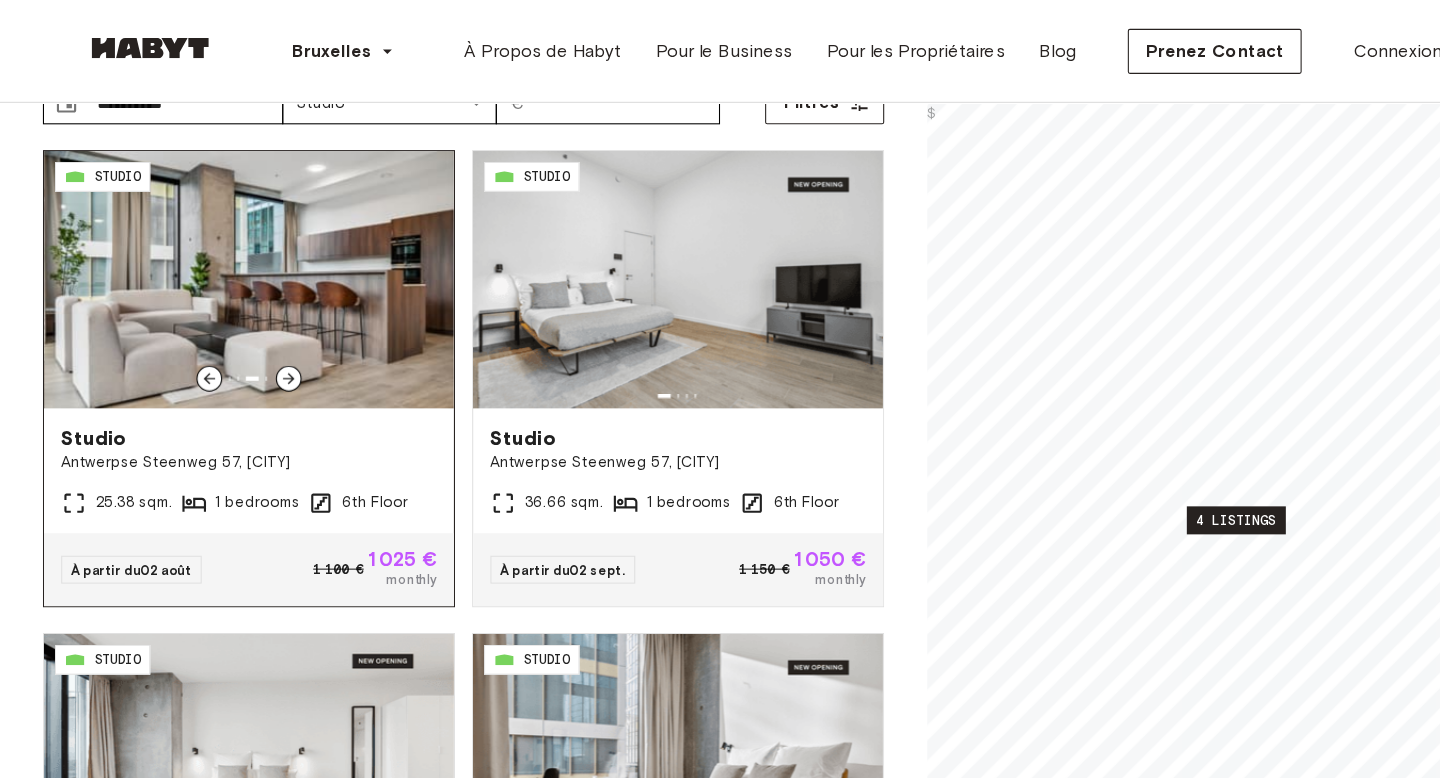 click 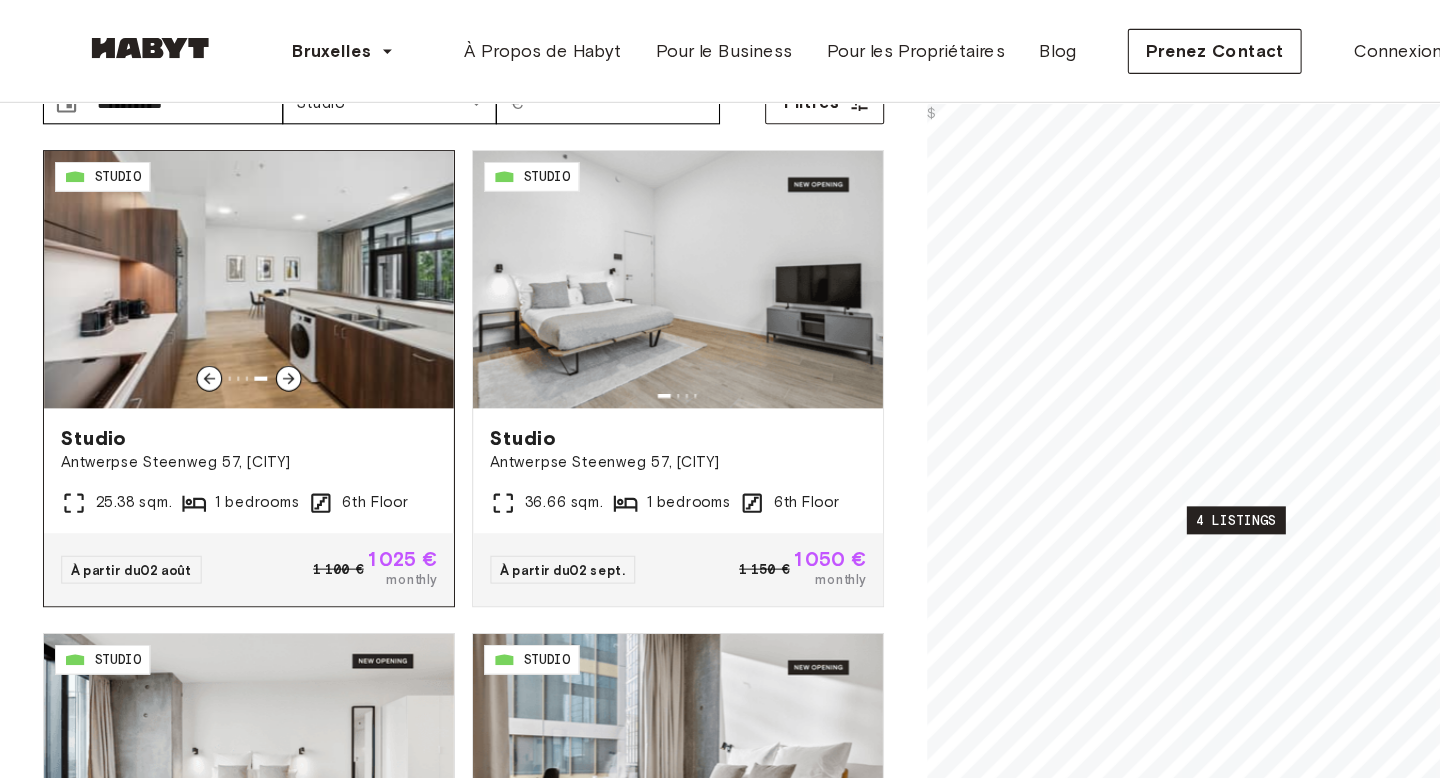 click 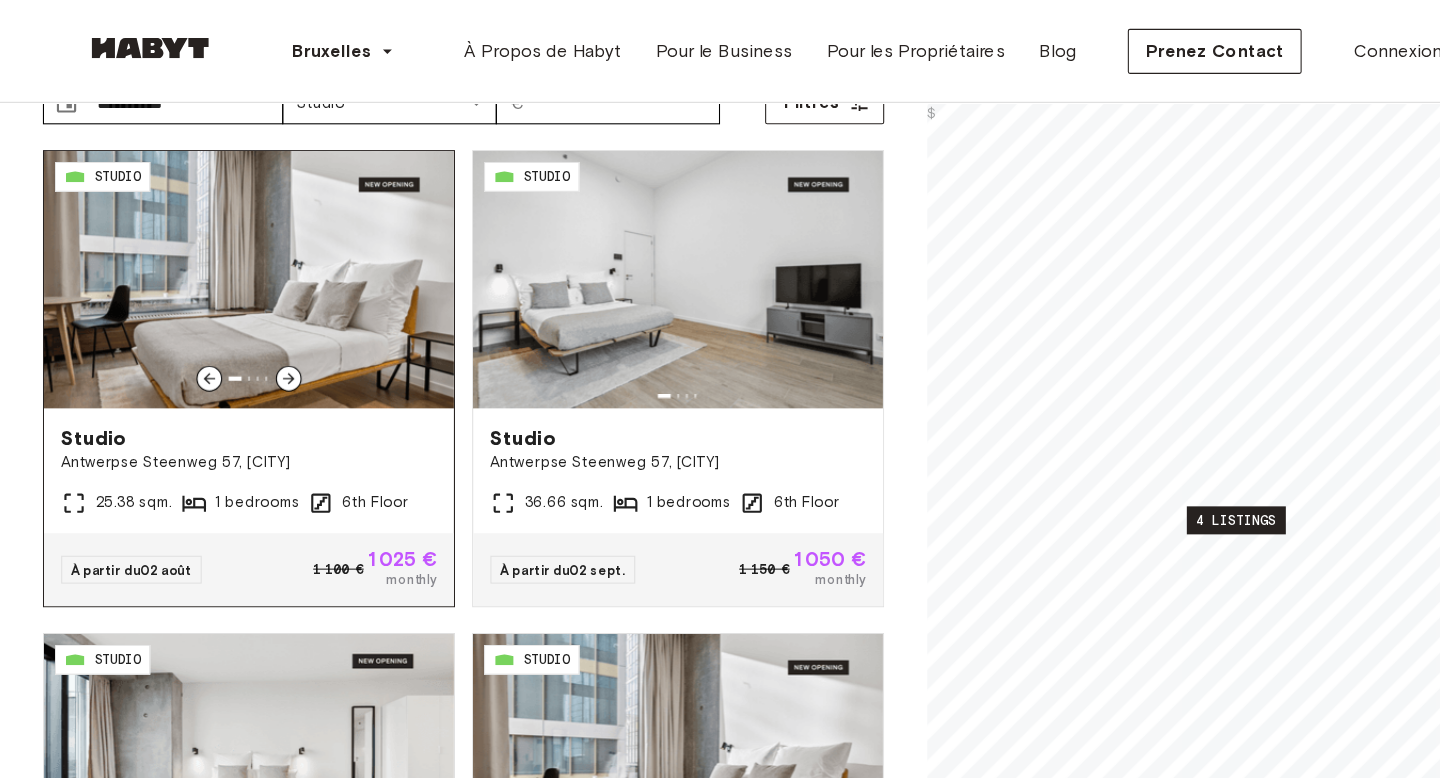 click 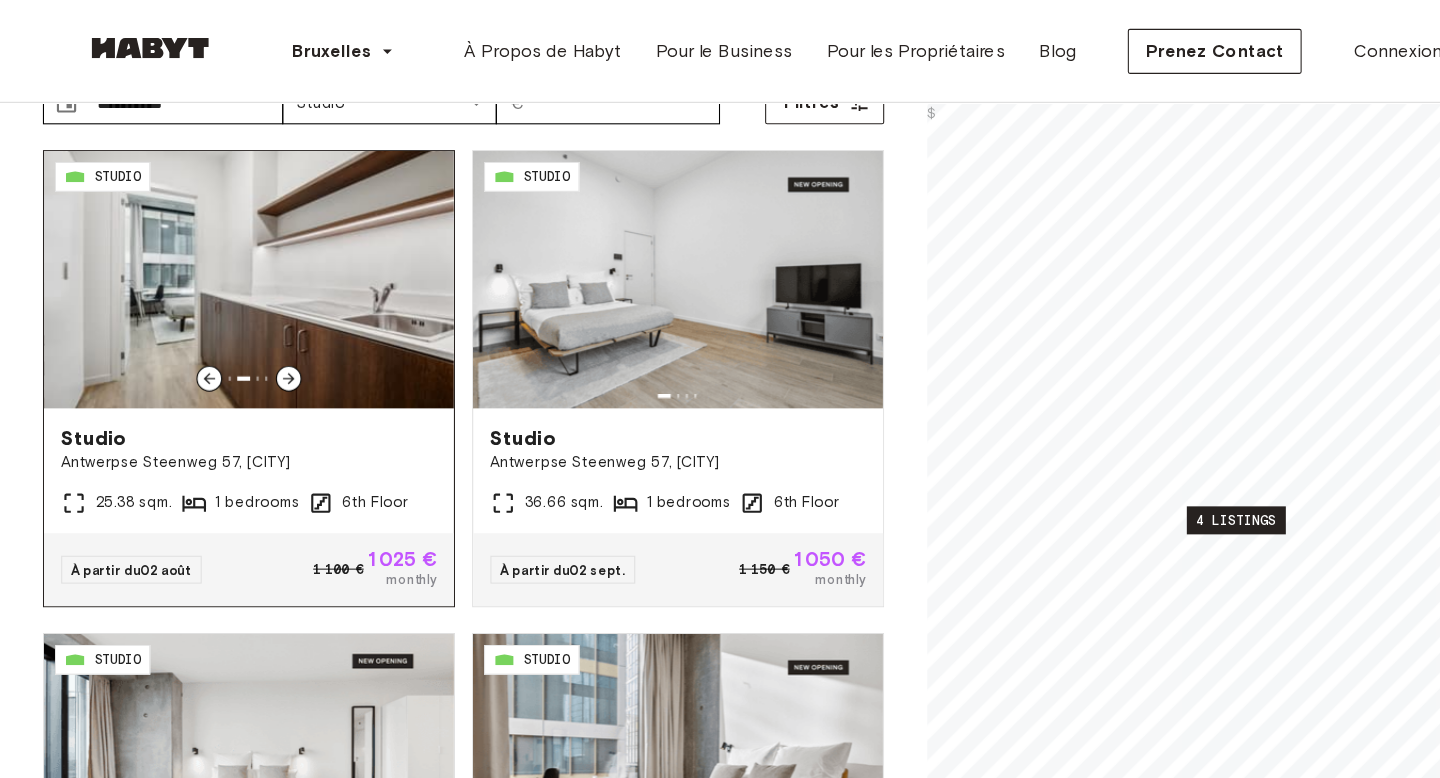 click 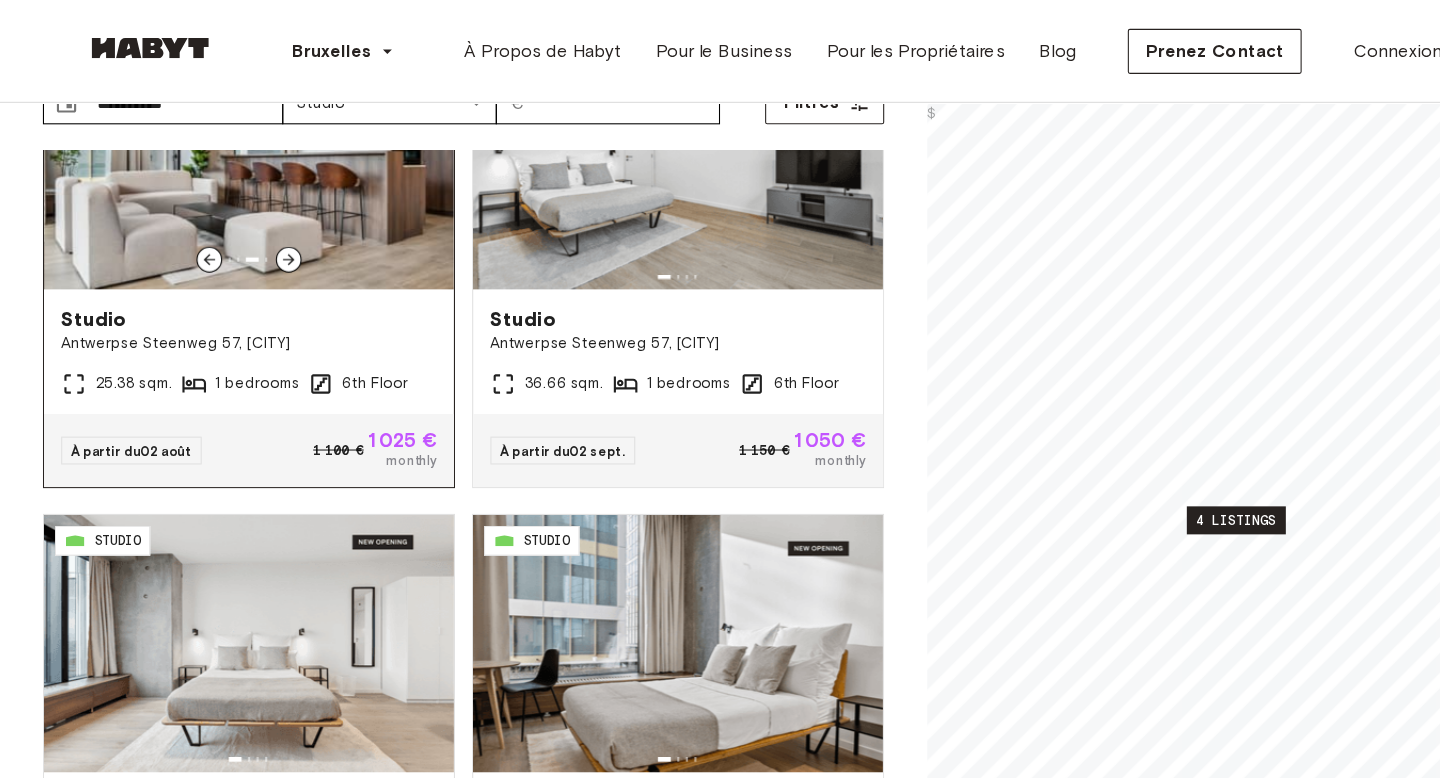 scroll, scrollTop: 138, scrollLeft: 0, axis: vertical 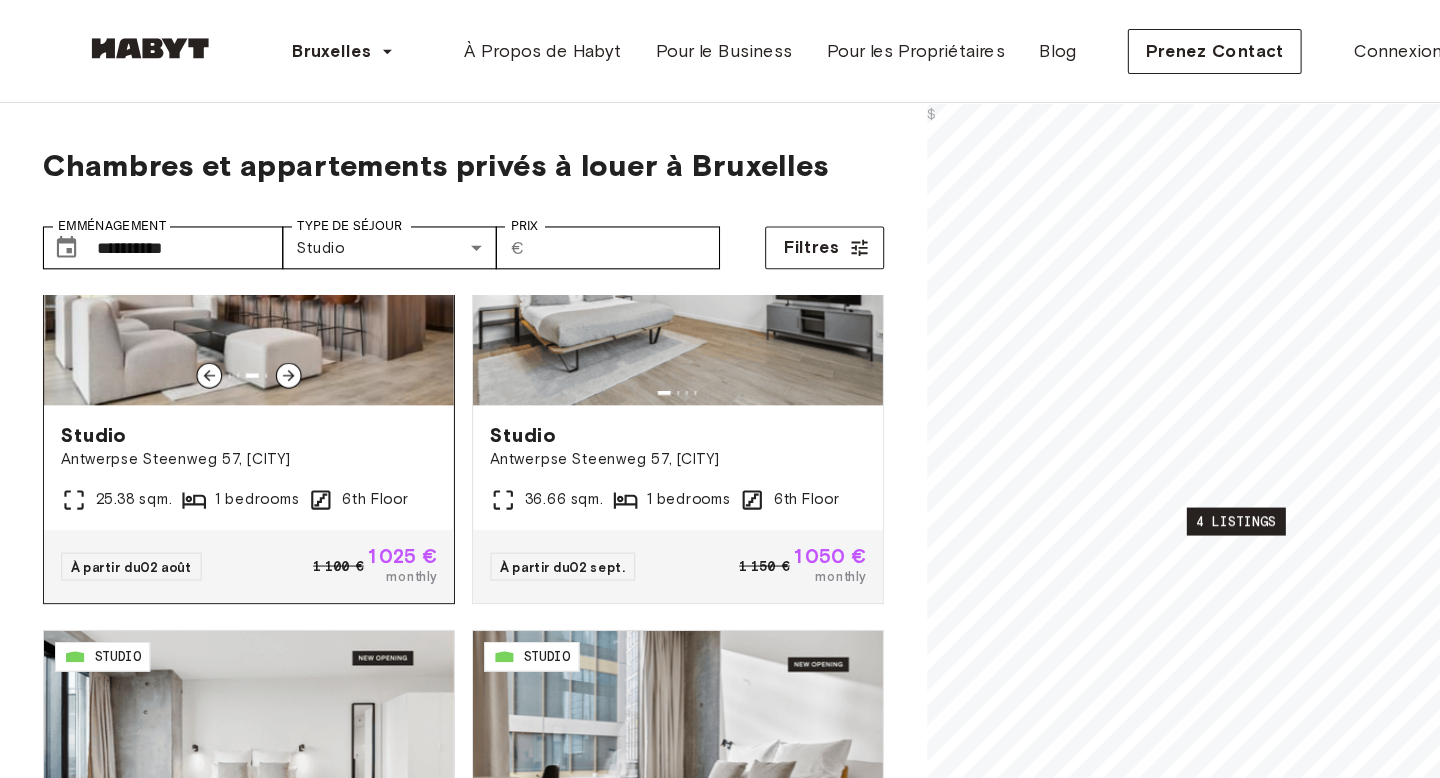click 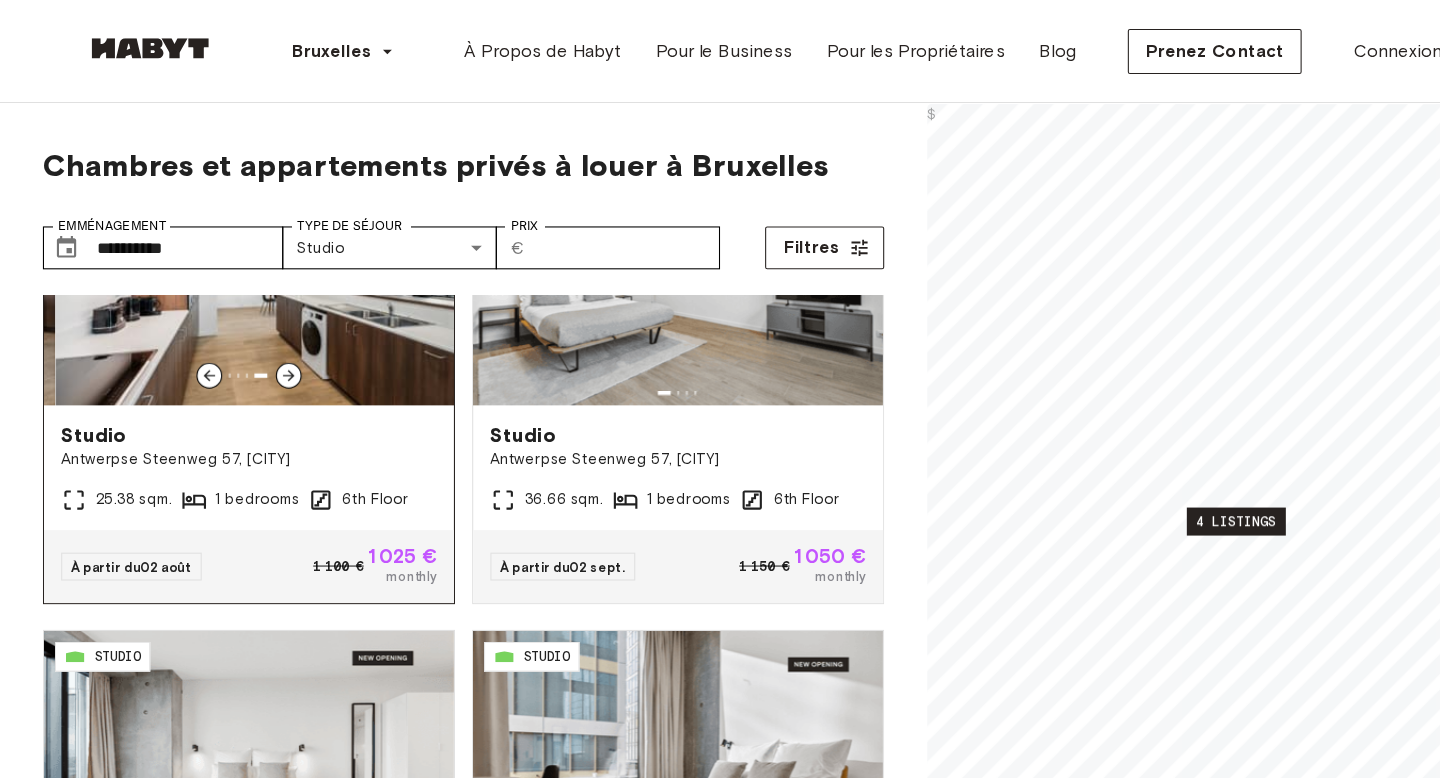 click 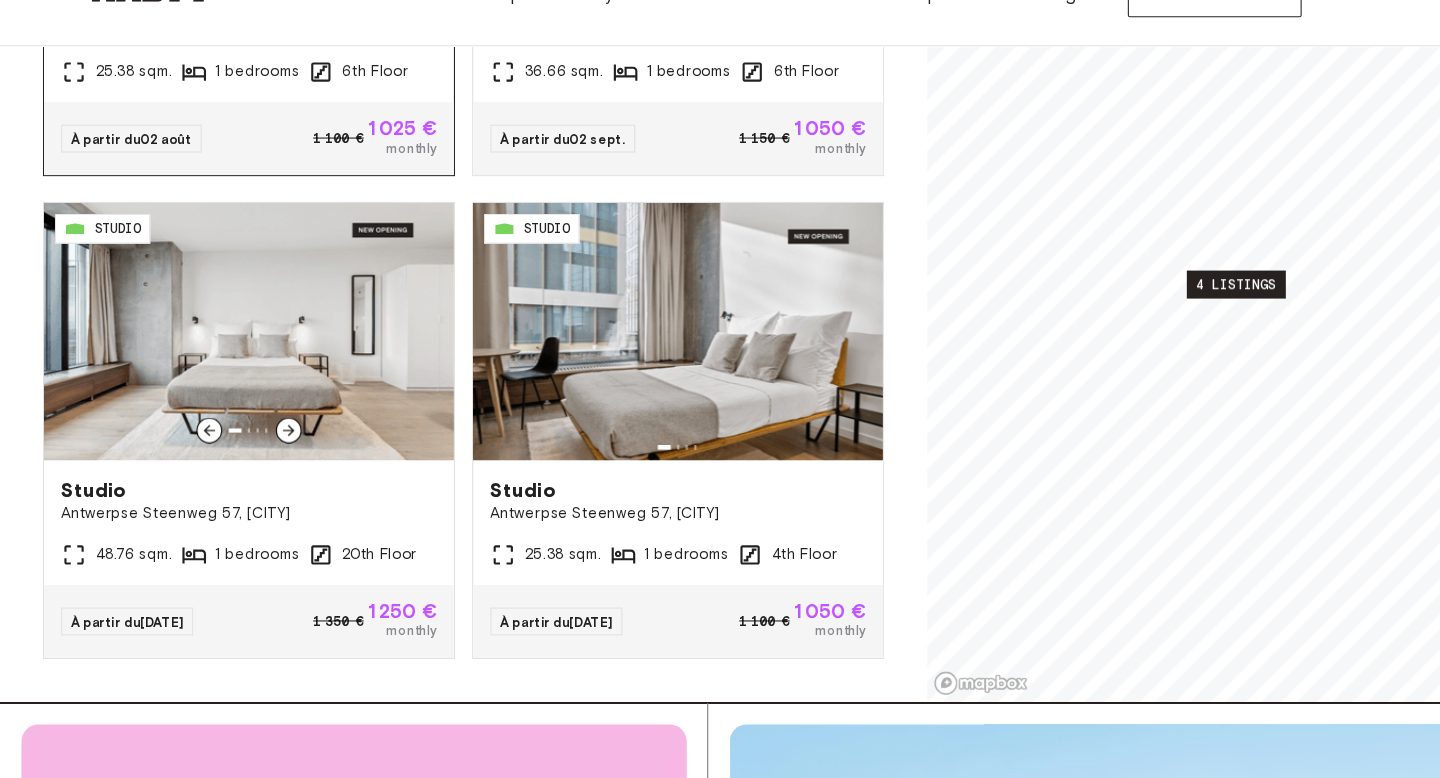 scroll, scrollTop: 348, scrollLeft: 0, axis: vertical 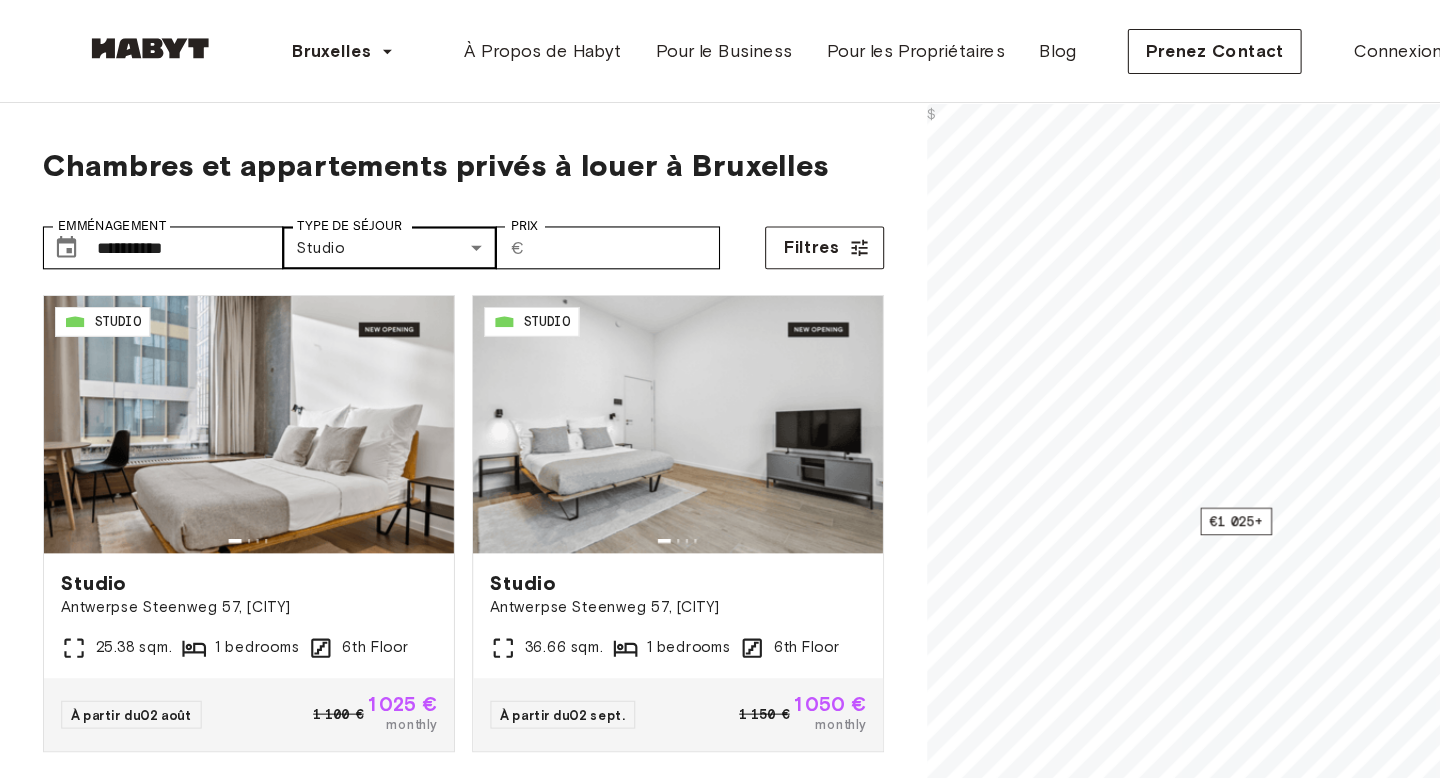 click on "**********" at bounding box center [720, 2485] 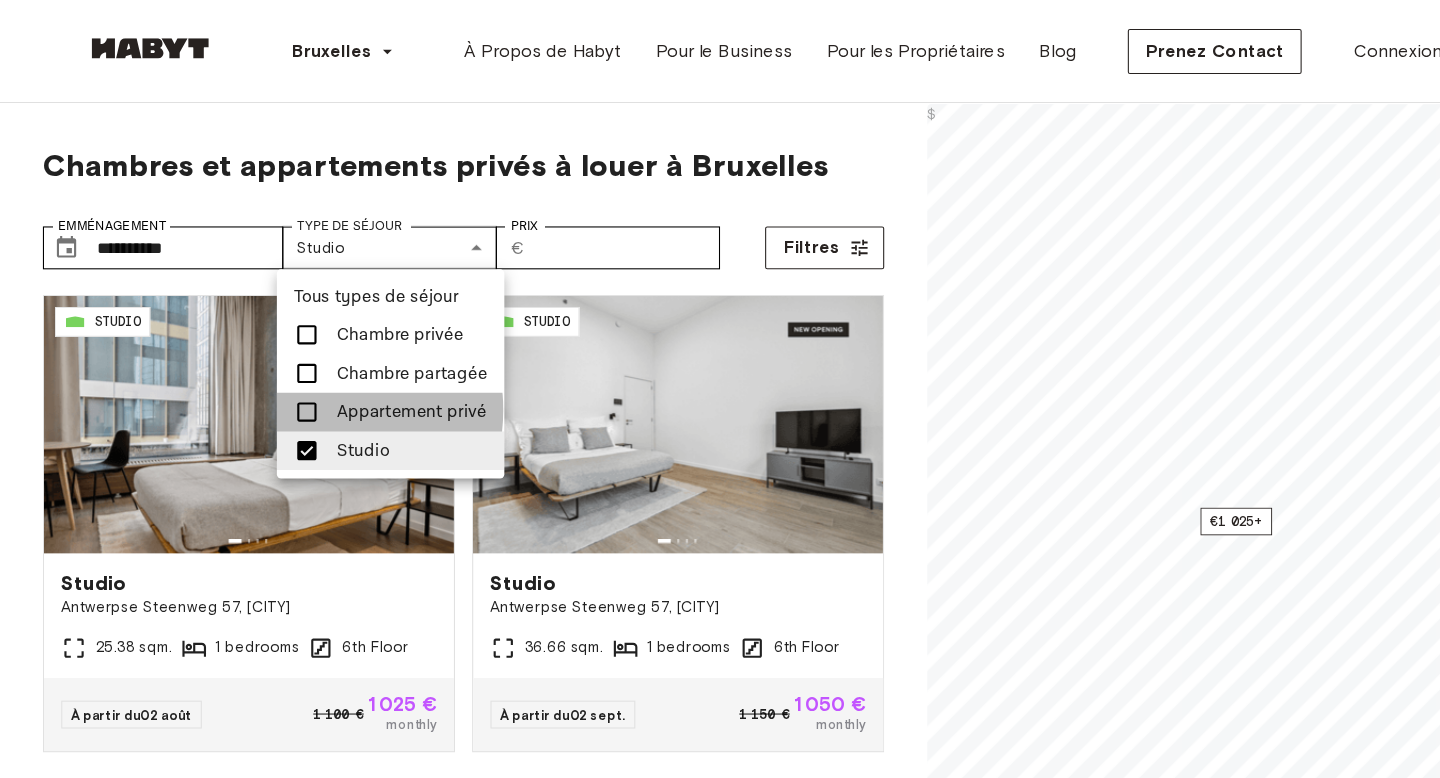 click at bounding box center (286, 384) 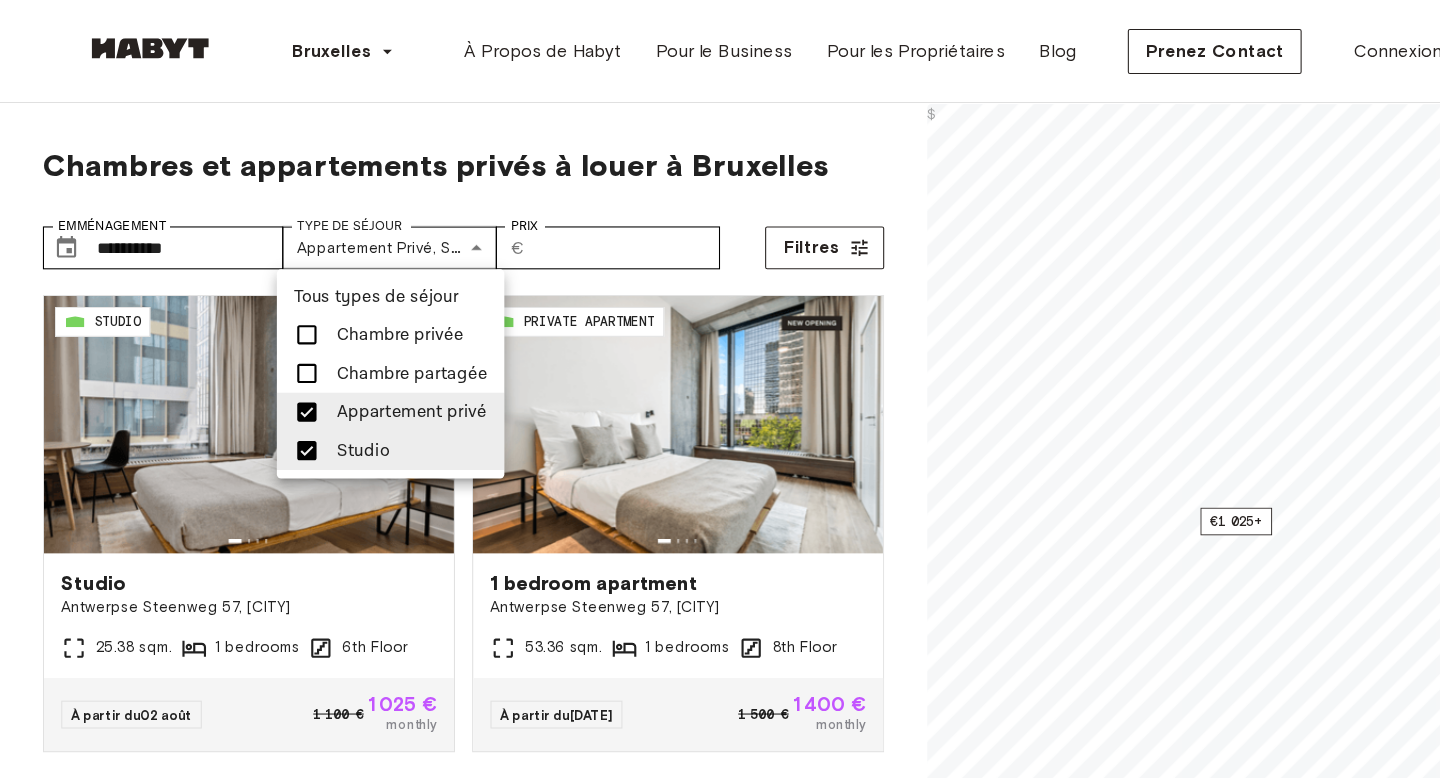 click at bounding box center (286, 420) 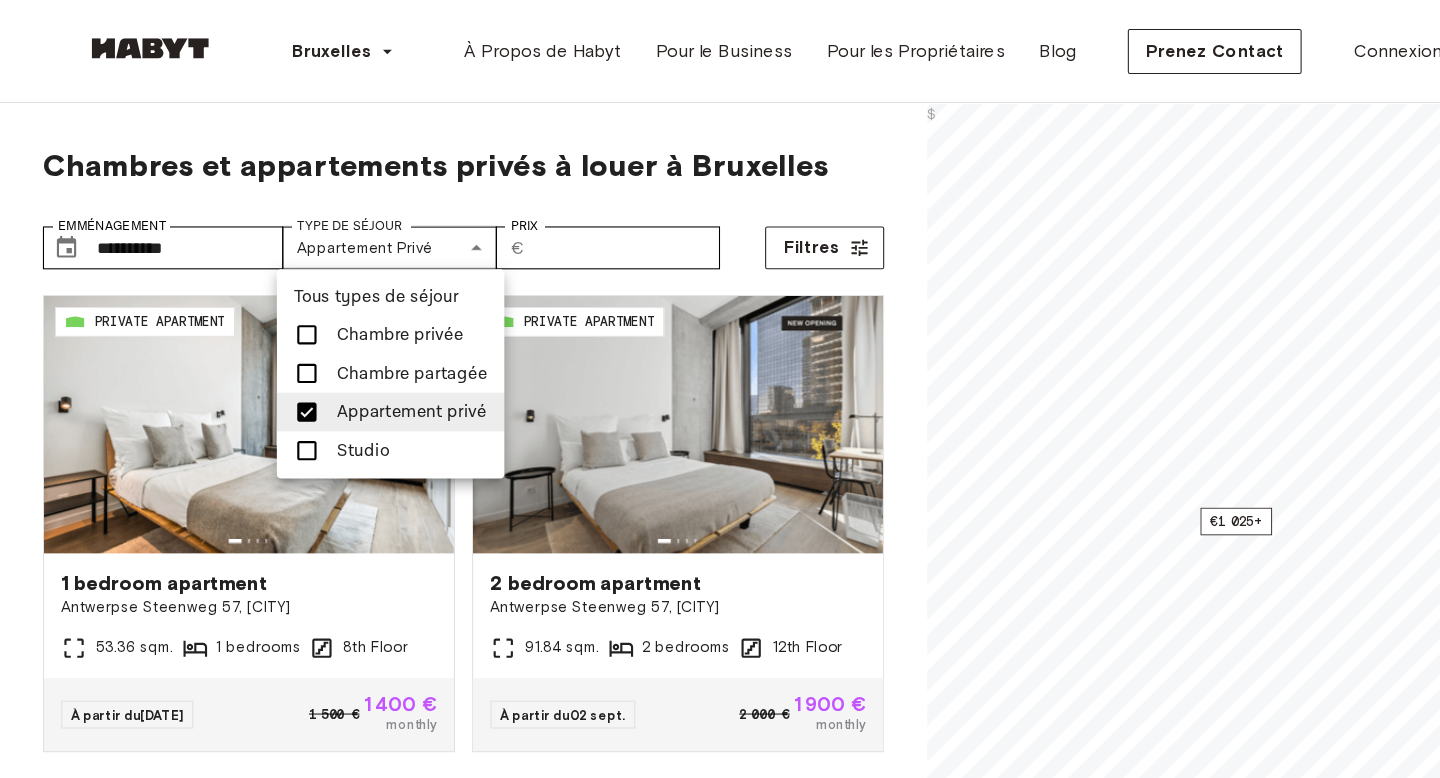 click at bounding box center [720, 389] 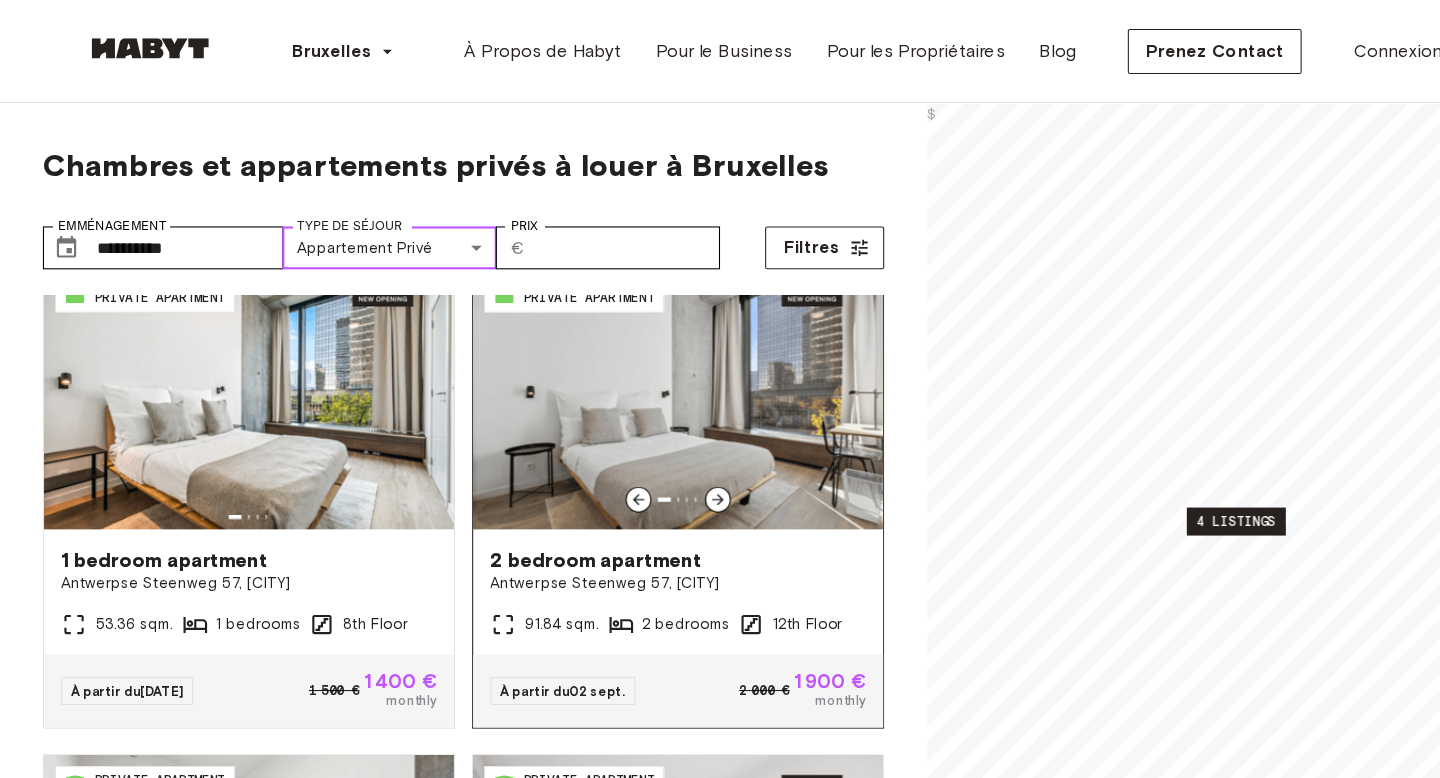 scroll, scrollTop: 0, scrollLeft: 0, axis: both 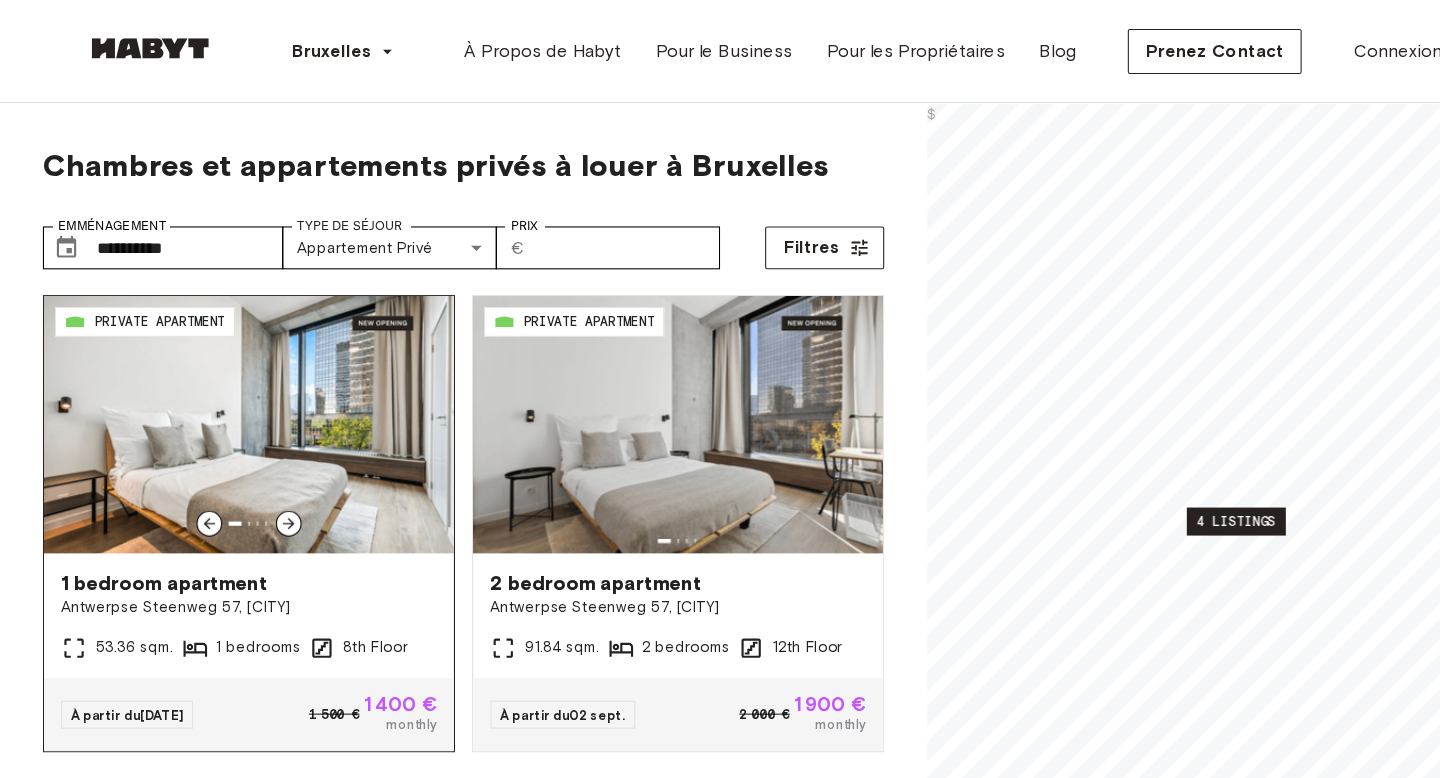 click 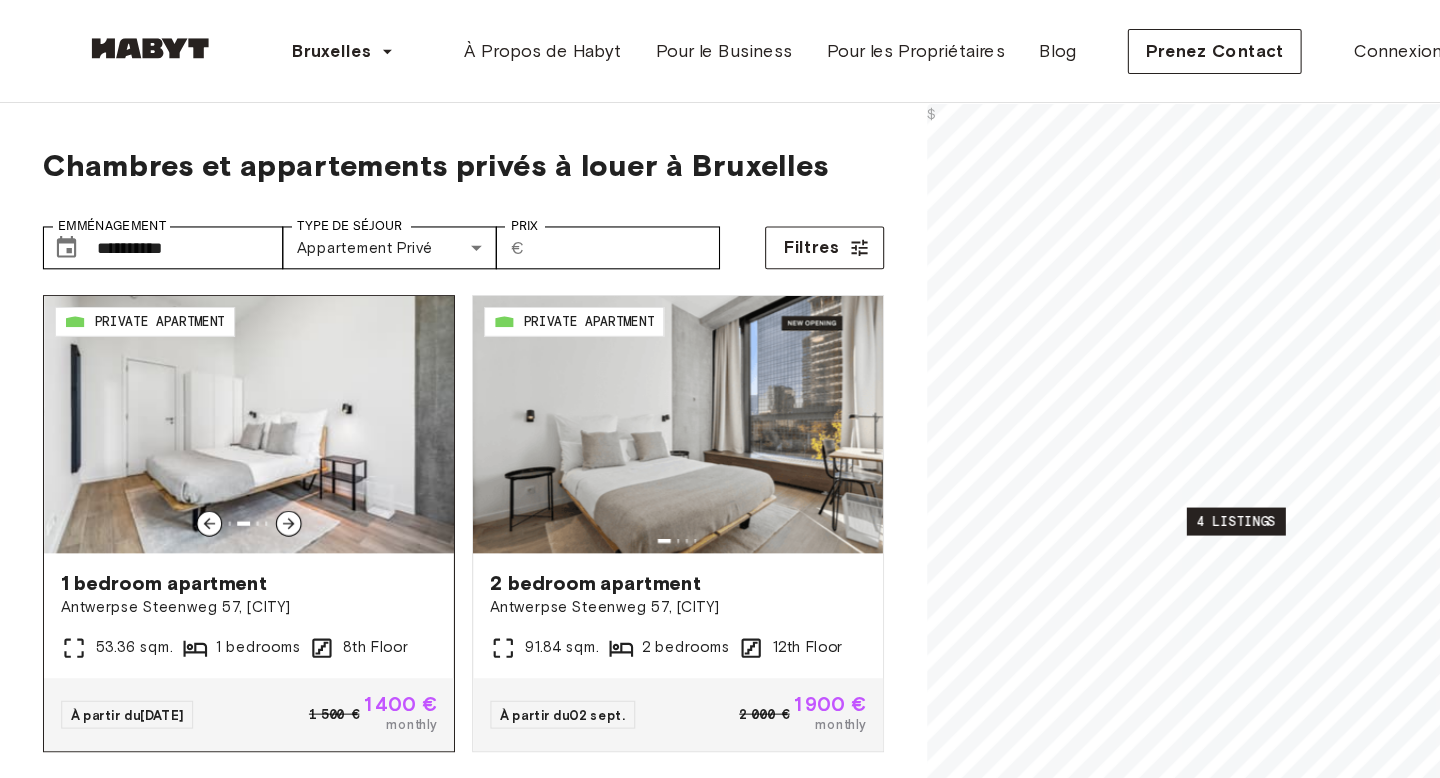 click 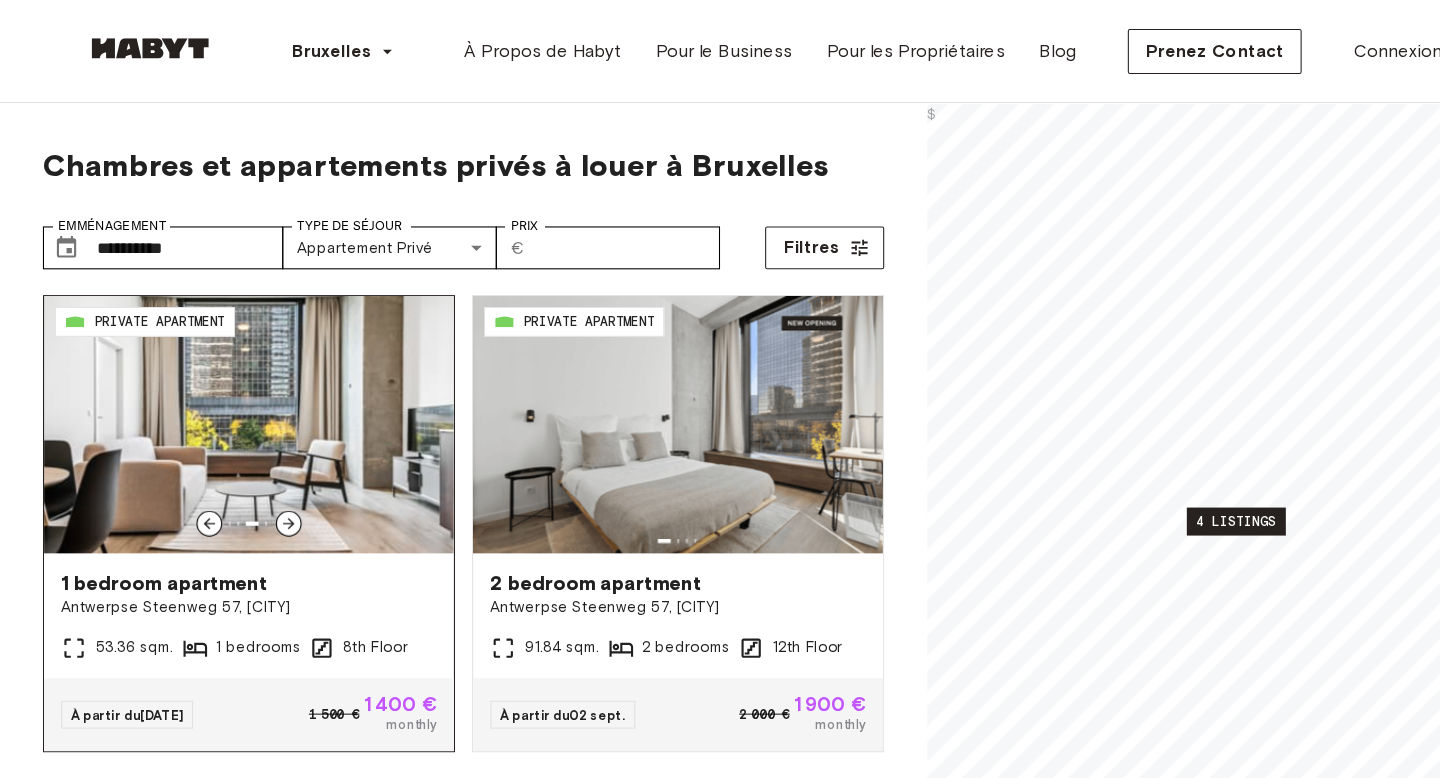 click at bounding box center (269, 488) 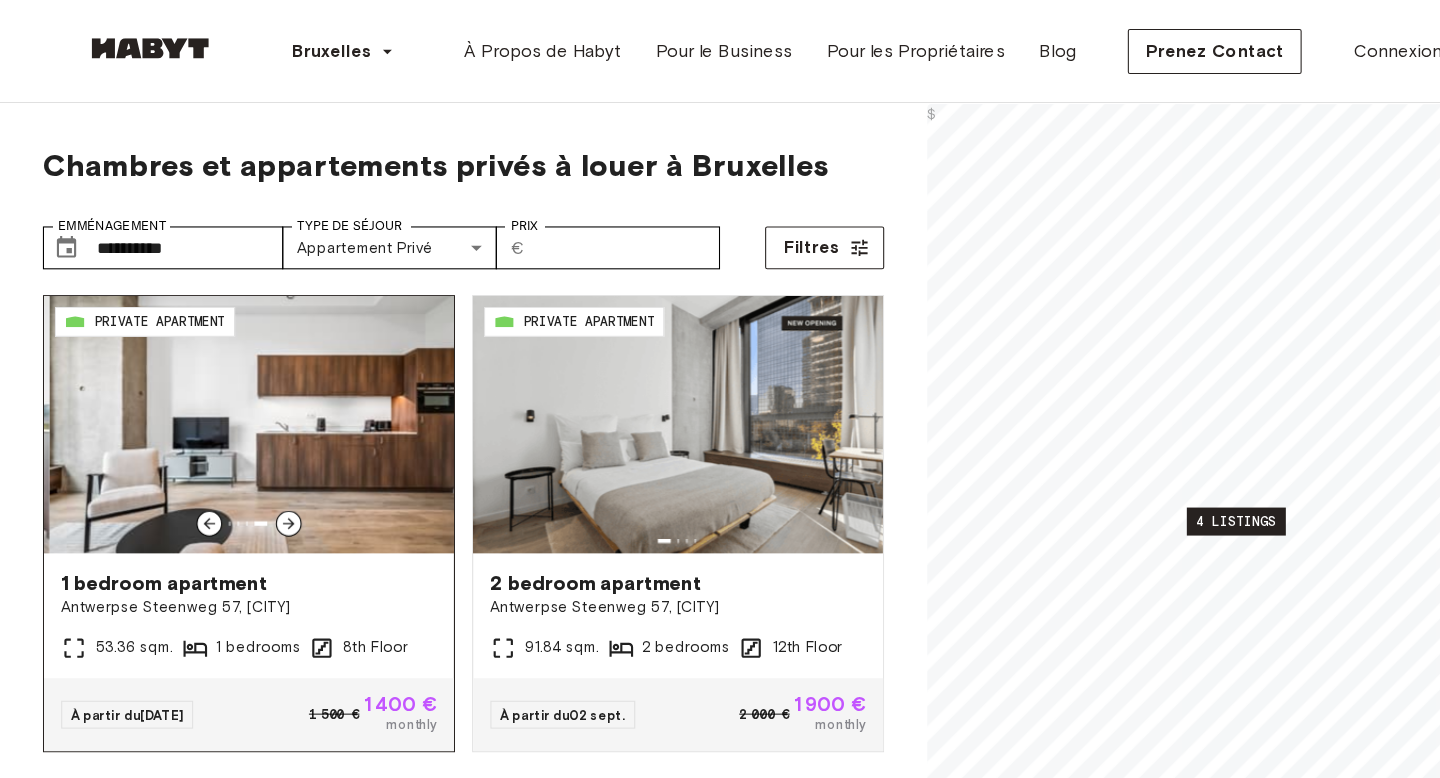 click at bounding box center (269, 488) 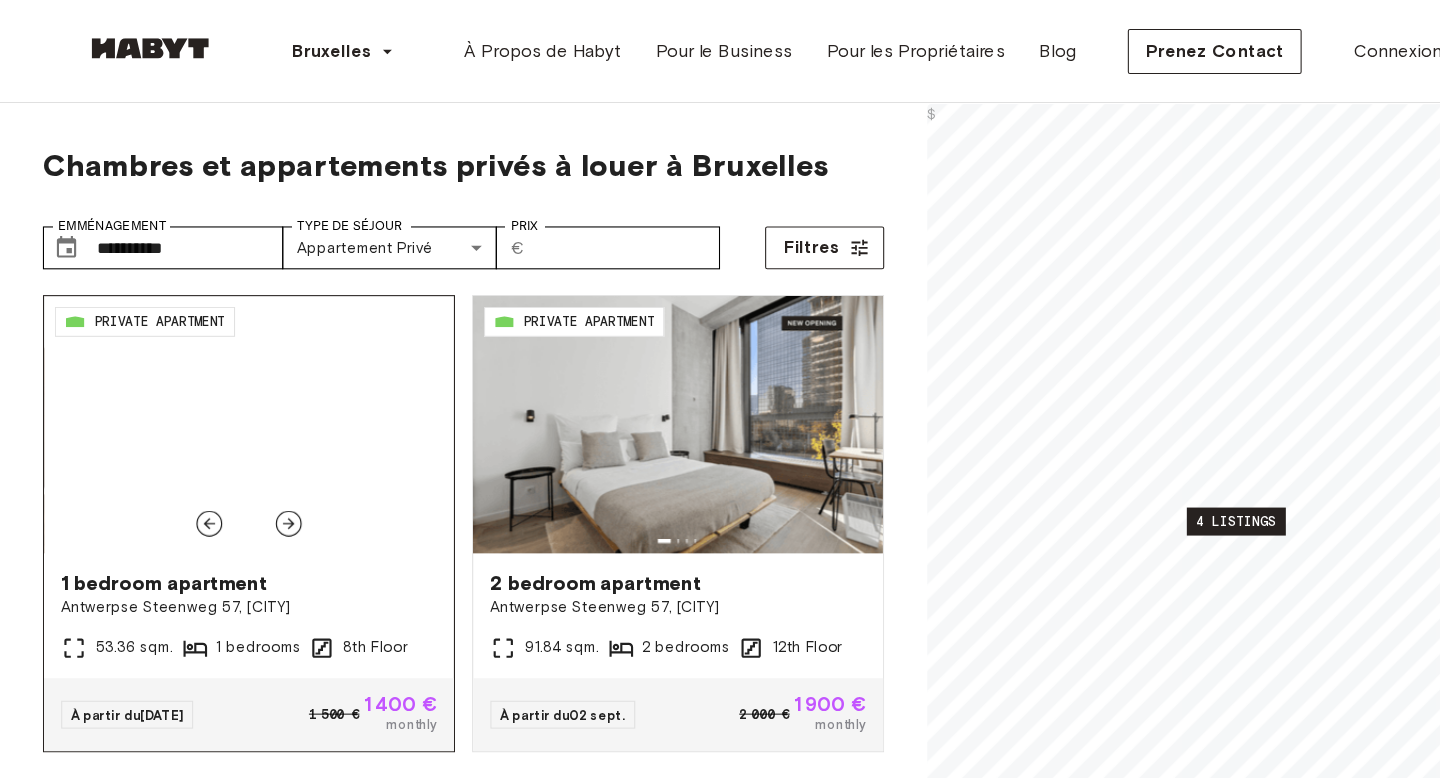 click at bounding box center (269, 488) 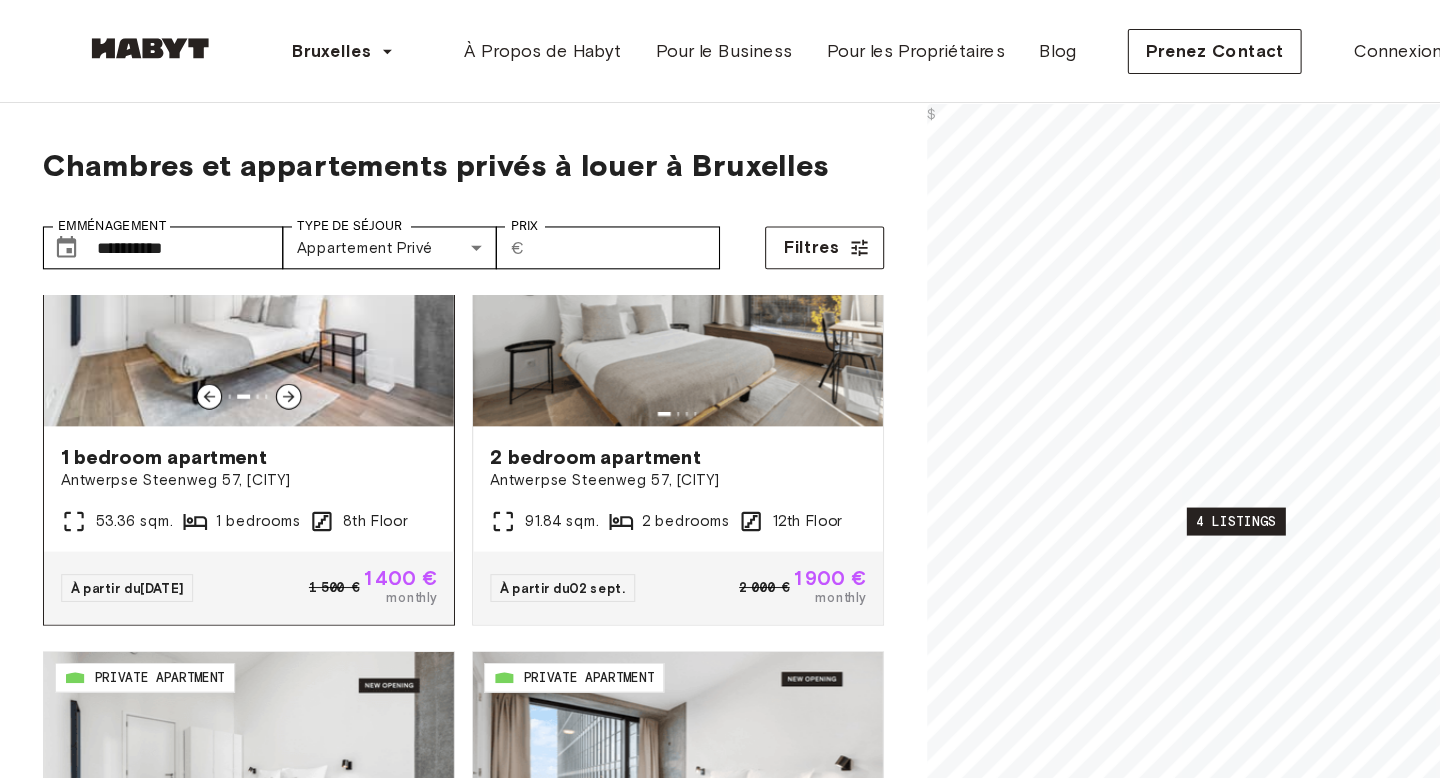 scroll, scrollTop: 138, scrollLeft: 0, axis: vertical 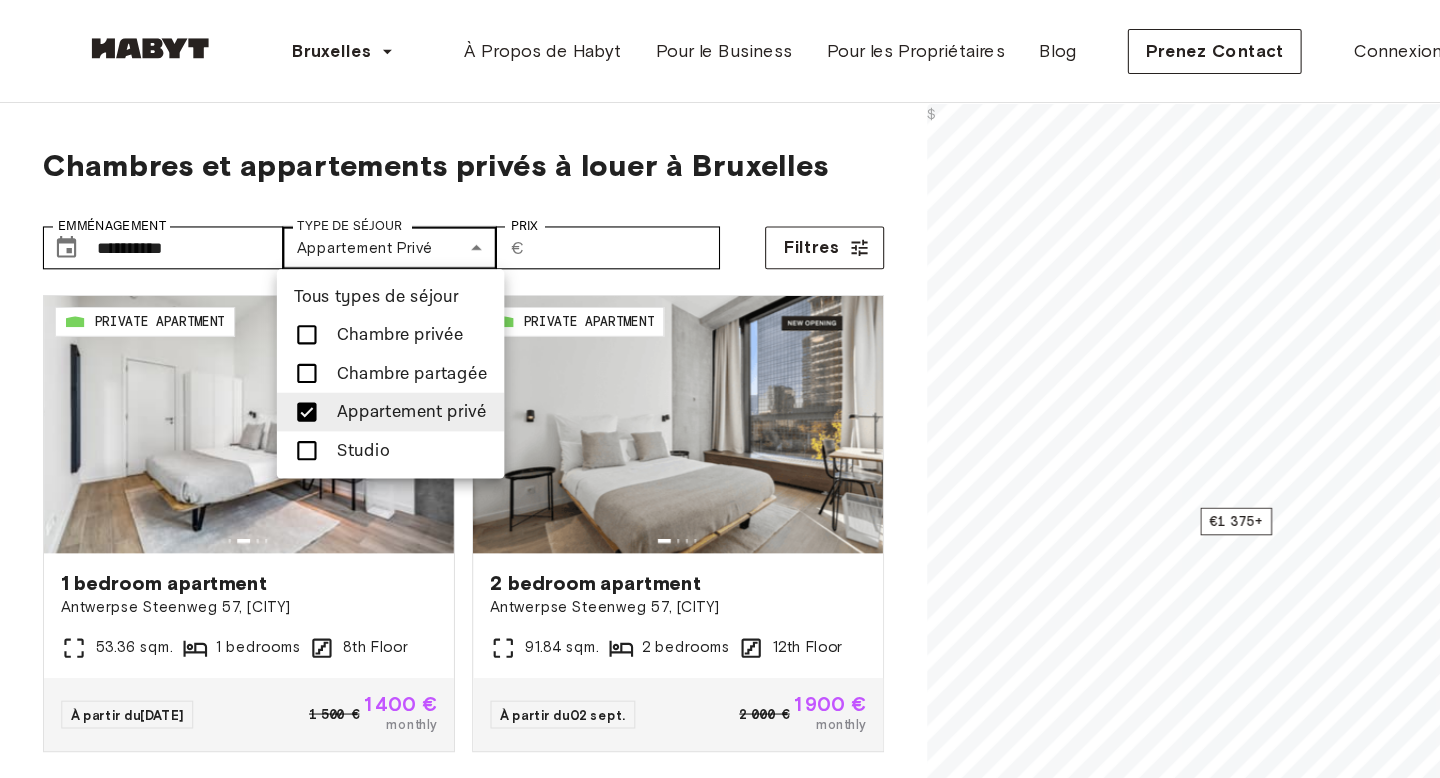 click on "**********" at bounding box center (720, 2485) 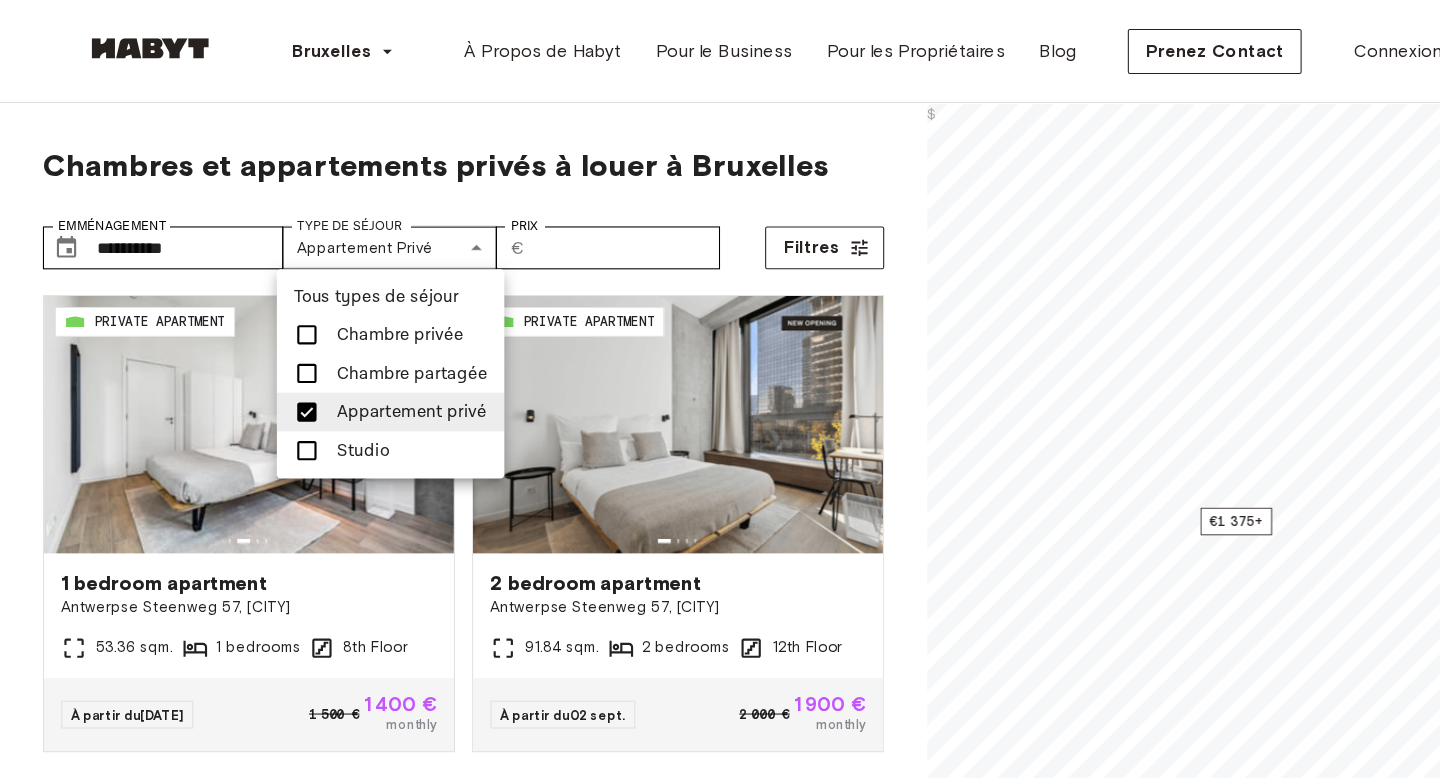 click at bounding box center (286, 312) 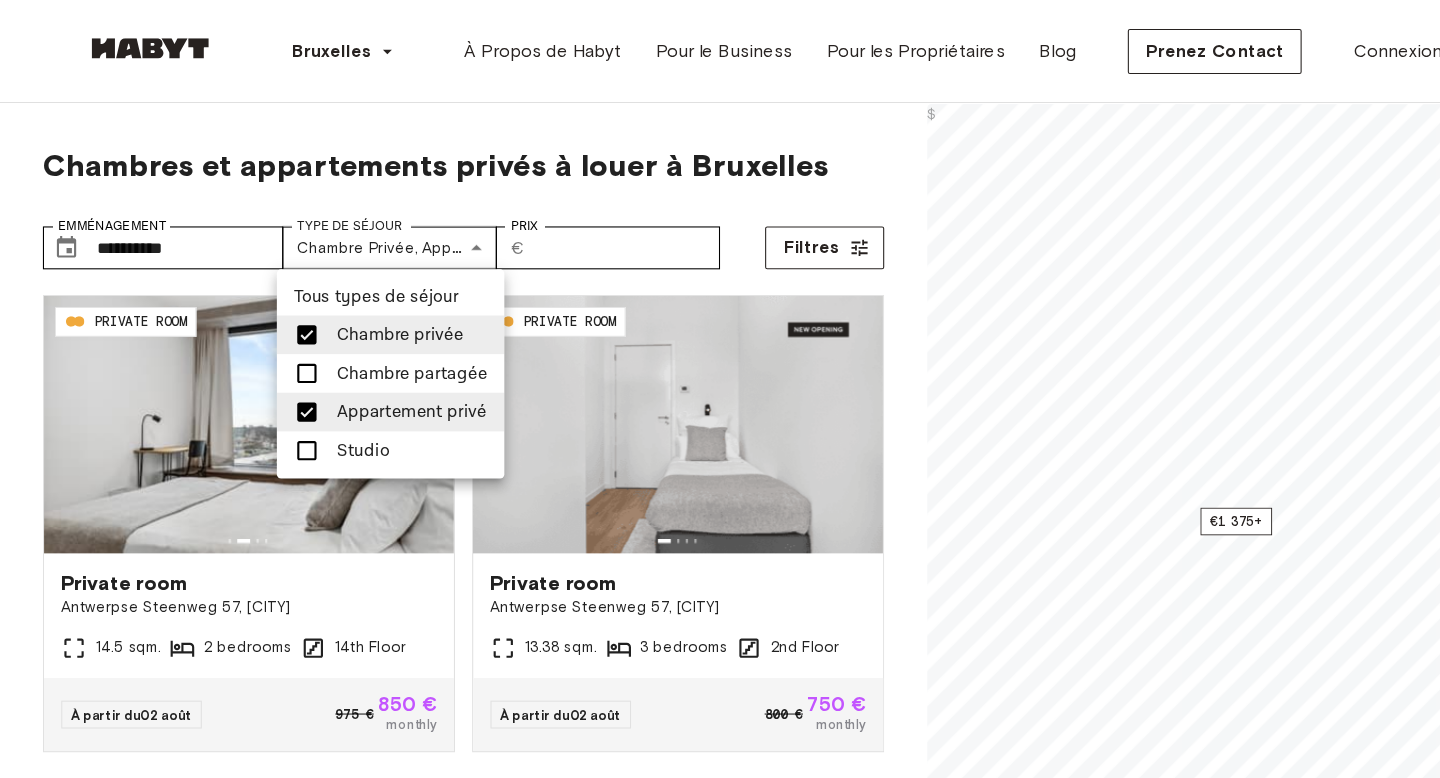 click at bounding box center (286, 384) 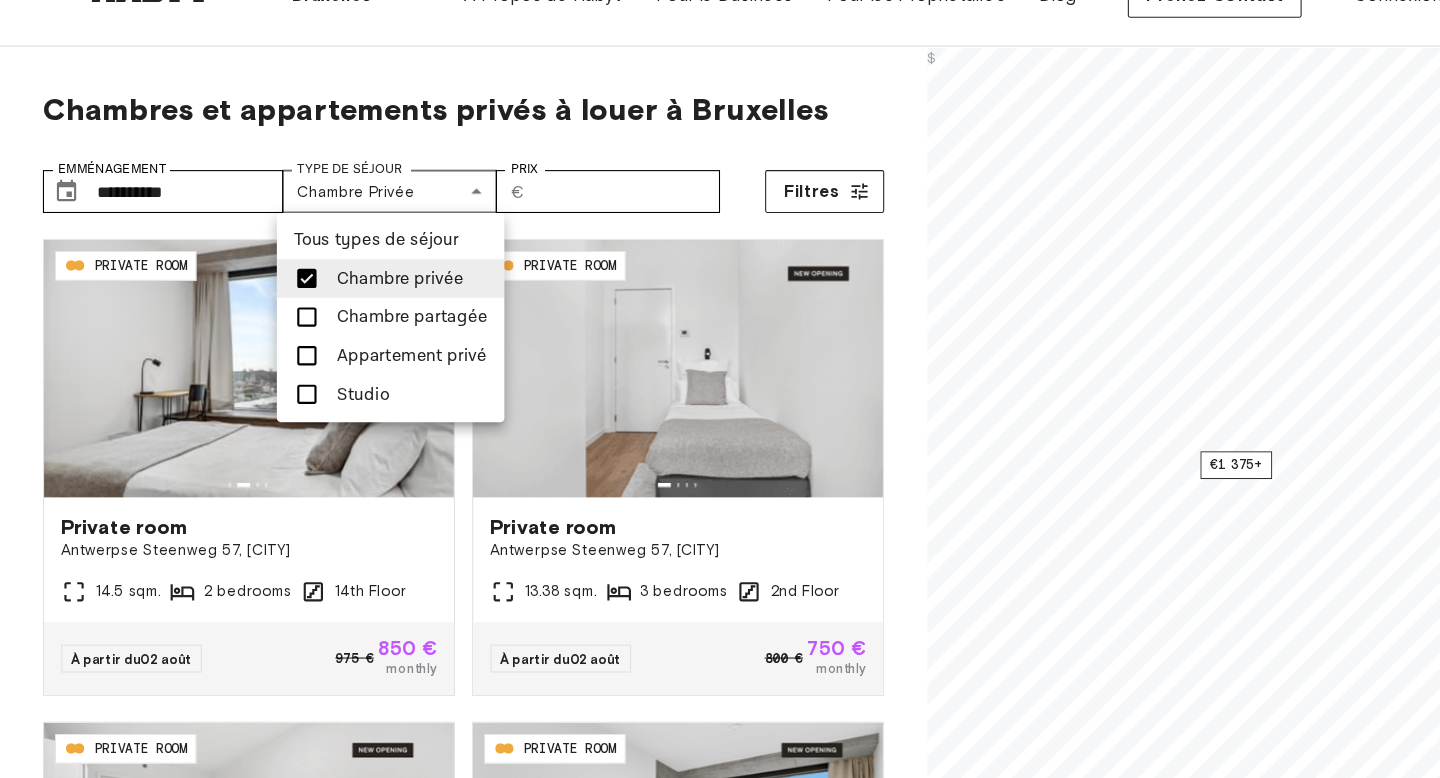 click at bounding box center (286, 384) 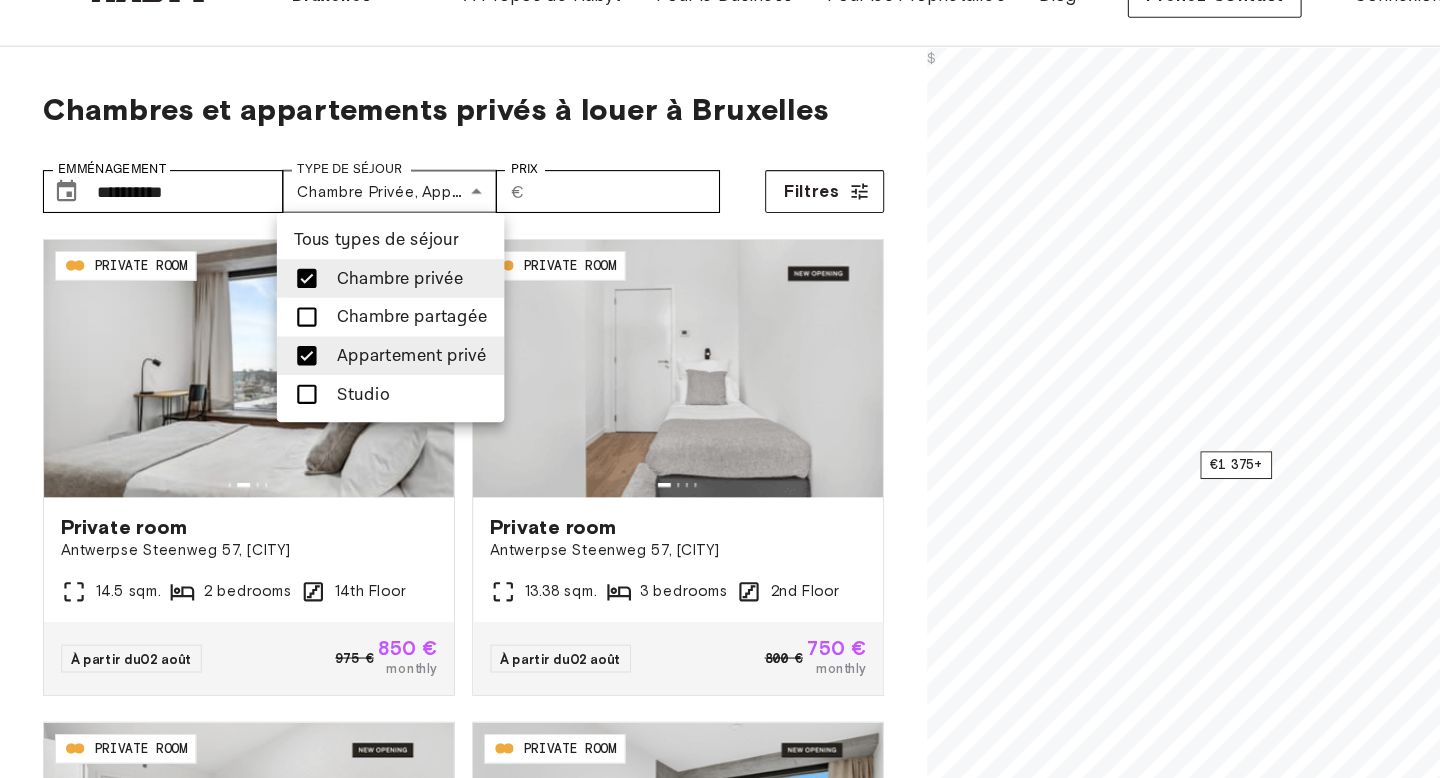 click at bounding box center [286, 312] 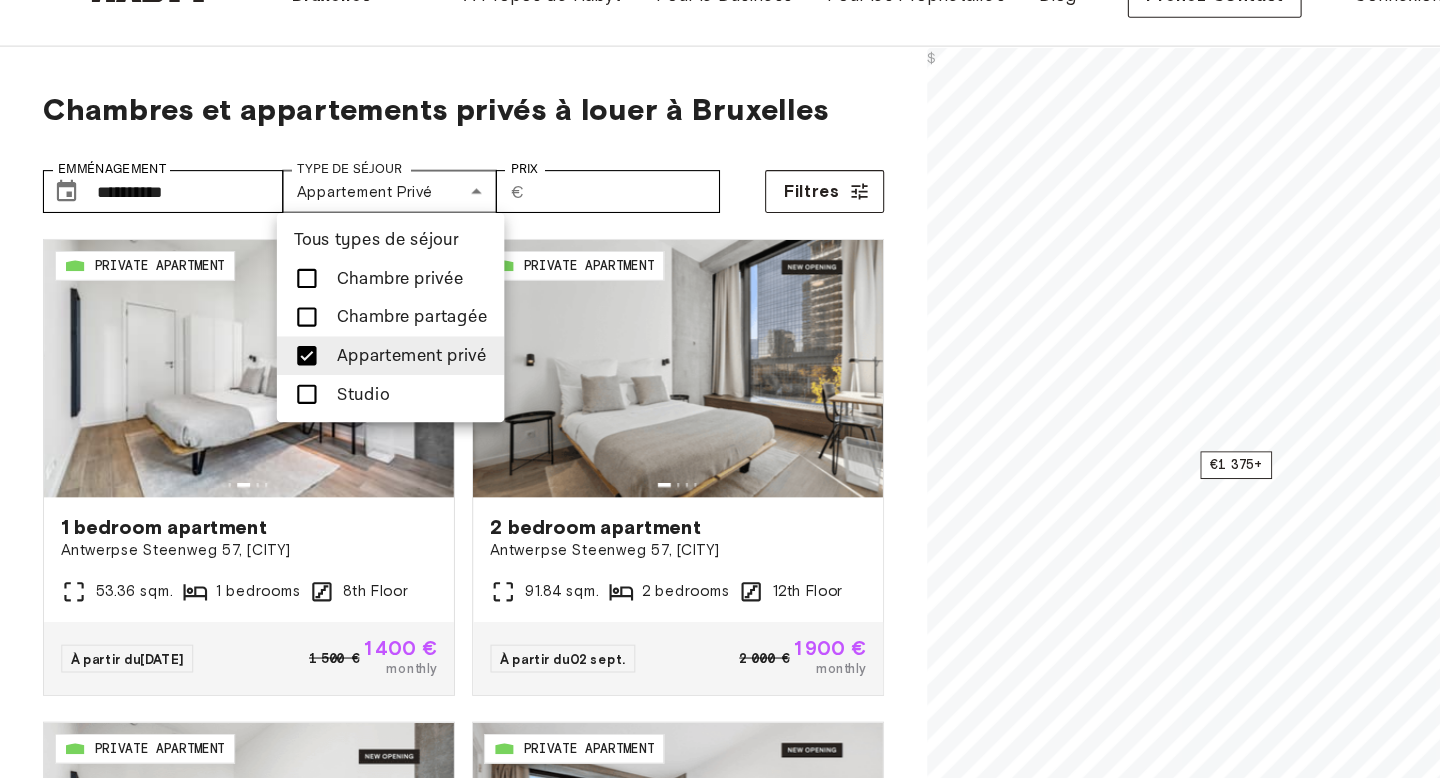 click at bounding box center [720, 389] 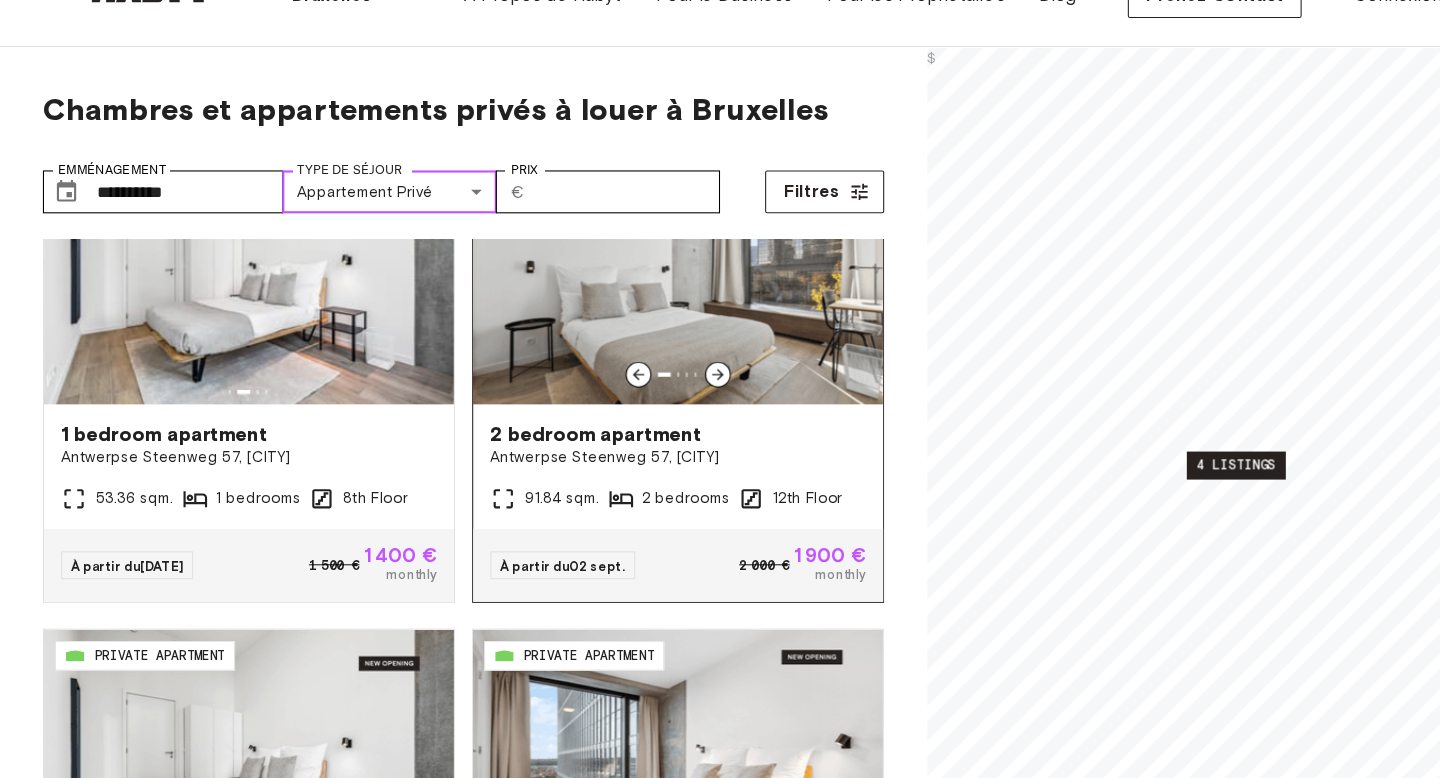 scroll, scrollTop: 138, scrollLeft: 0, axis: vertical 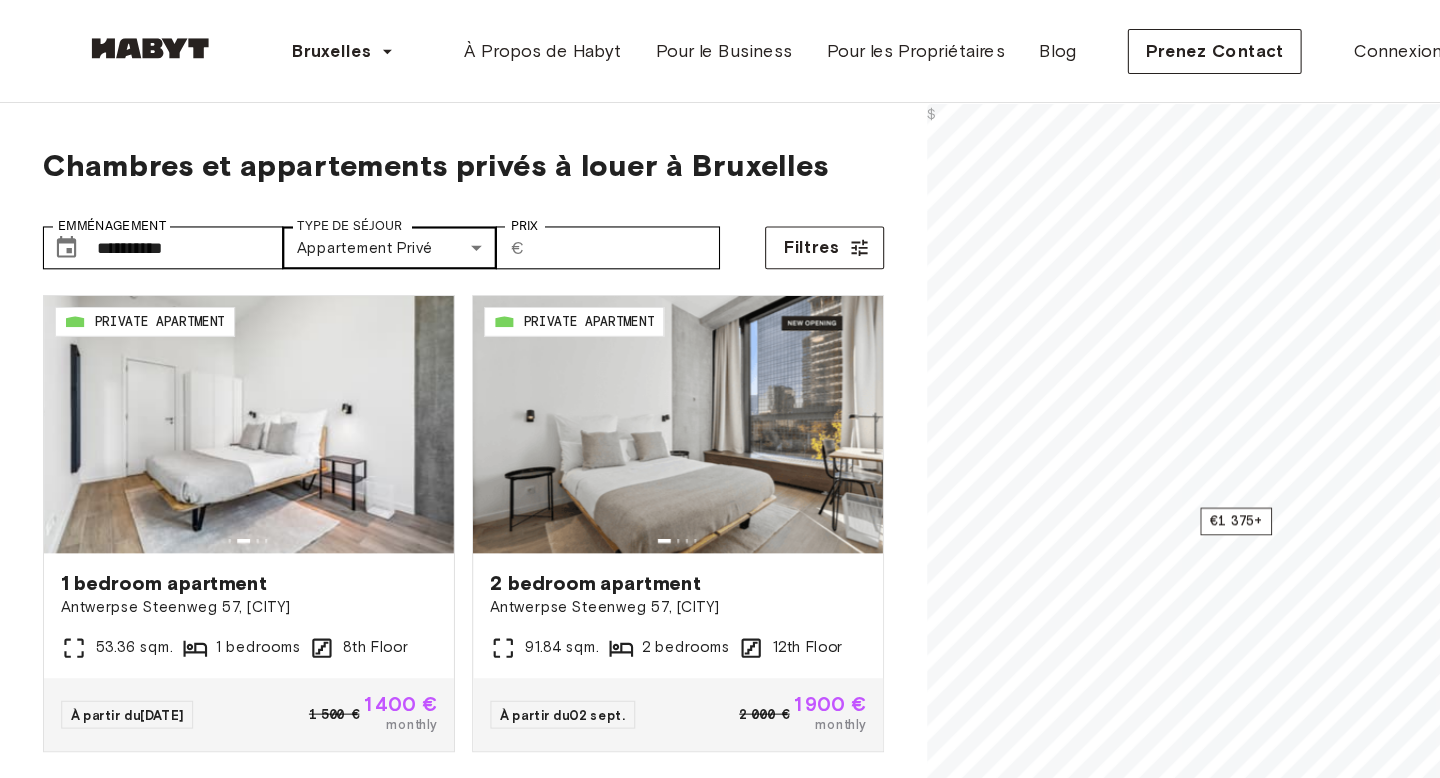 click on "**********" at bounding box center [720, 2485] 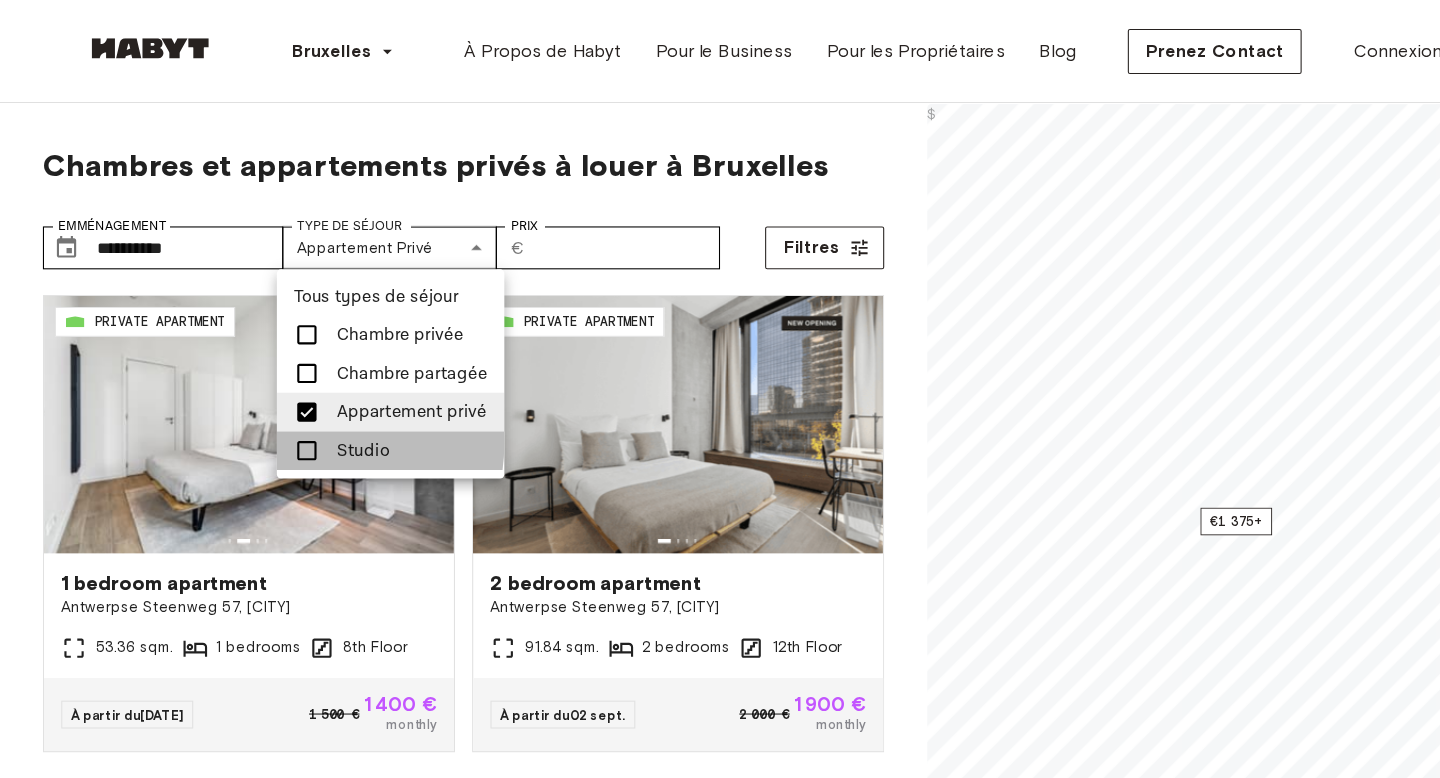 click at bounding box center (286, 420) 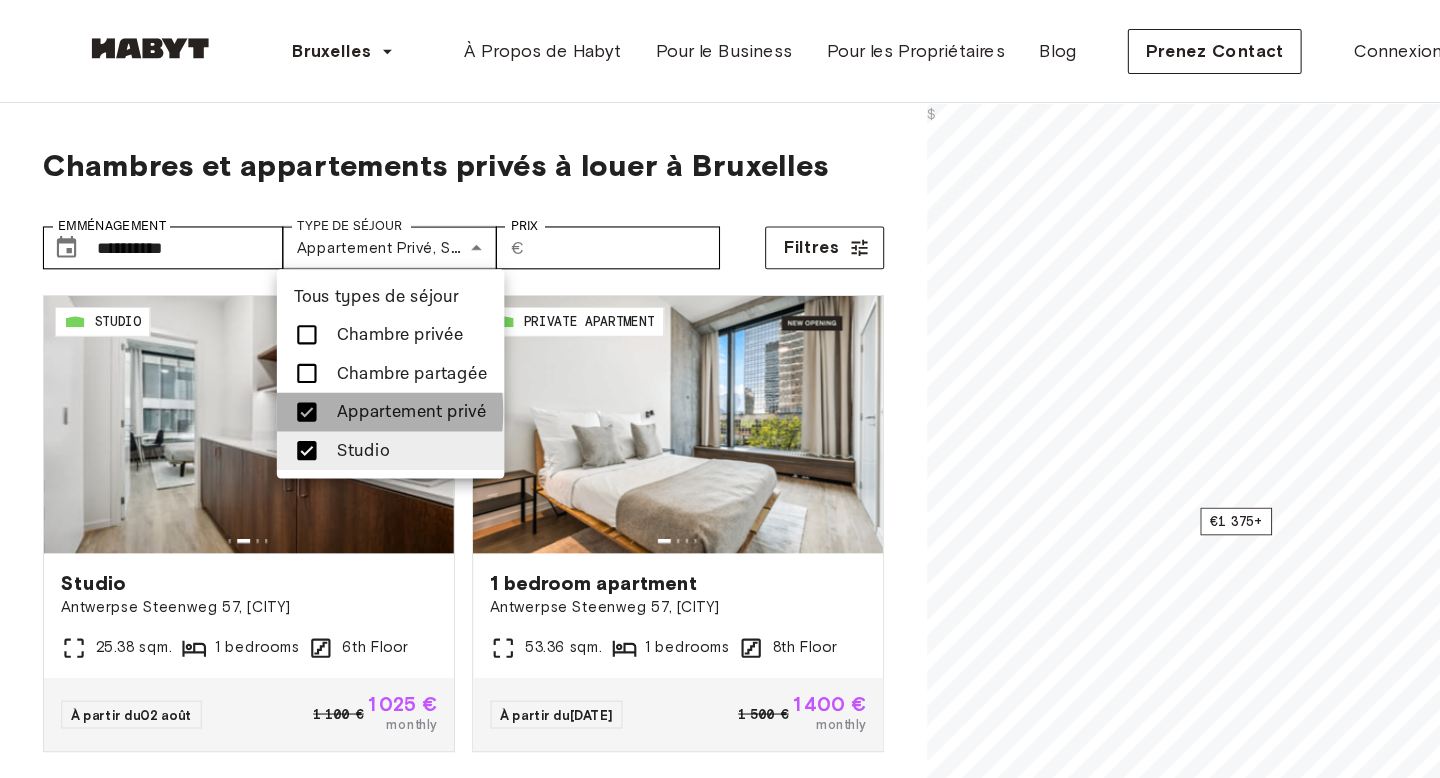 click at bounding box center (286, 384) 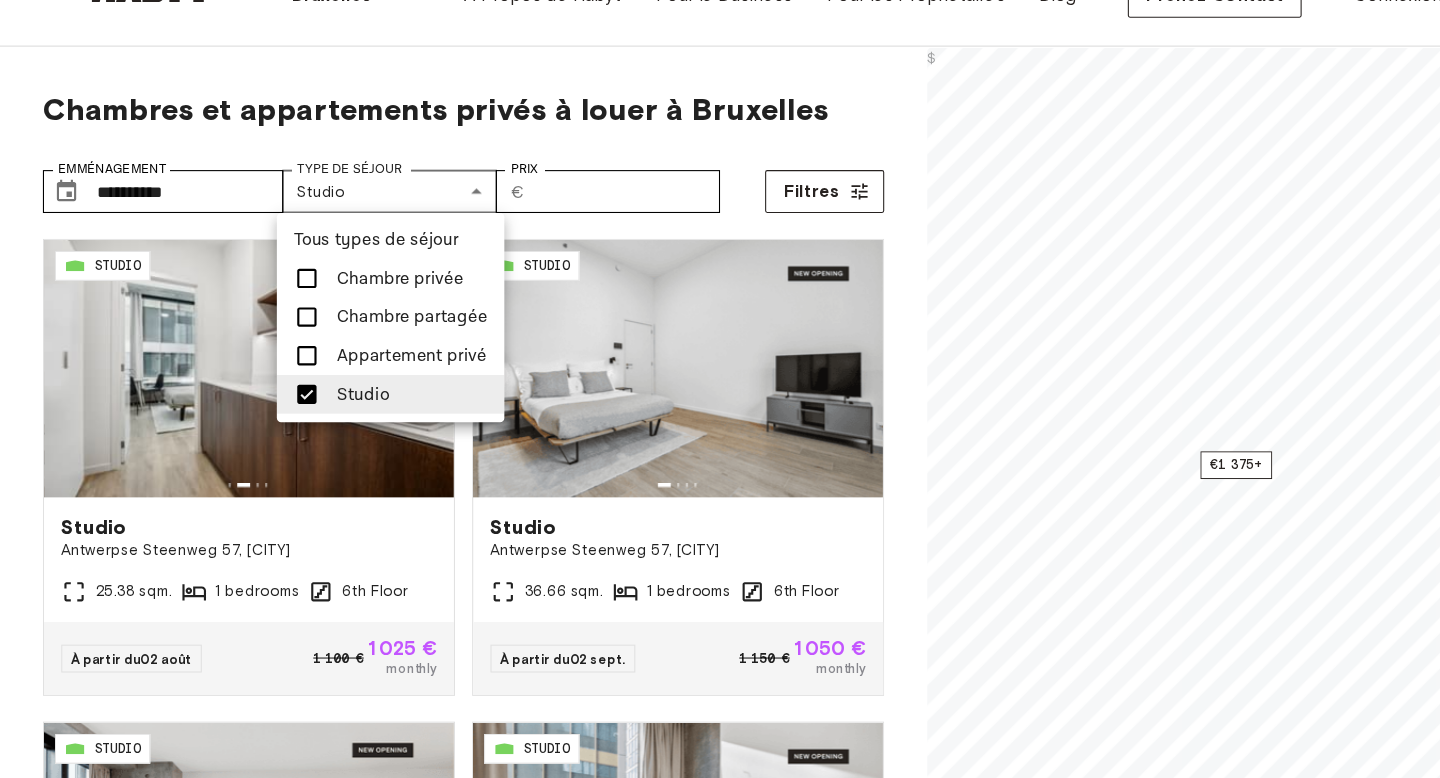click at bounding box center [720, 389] 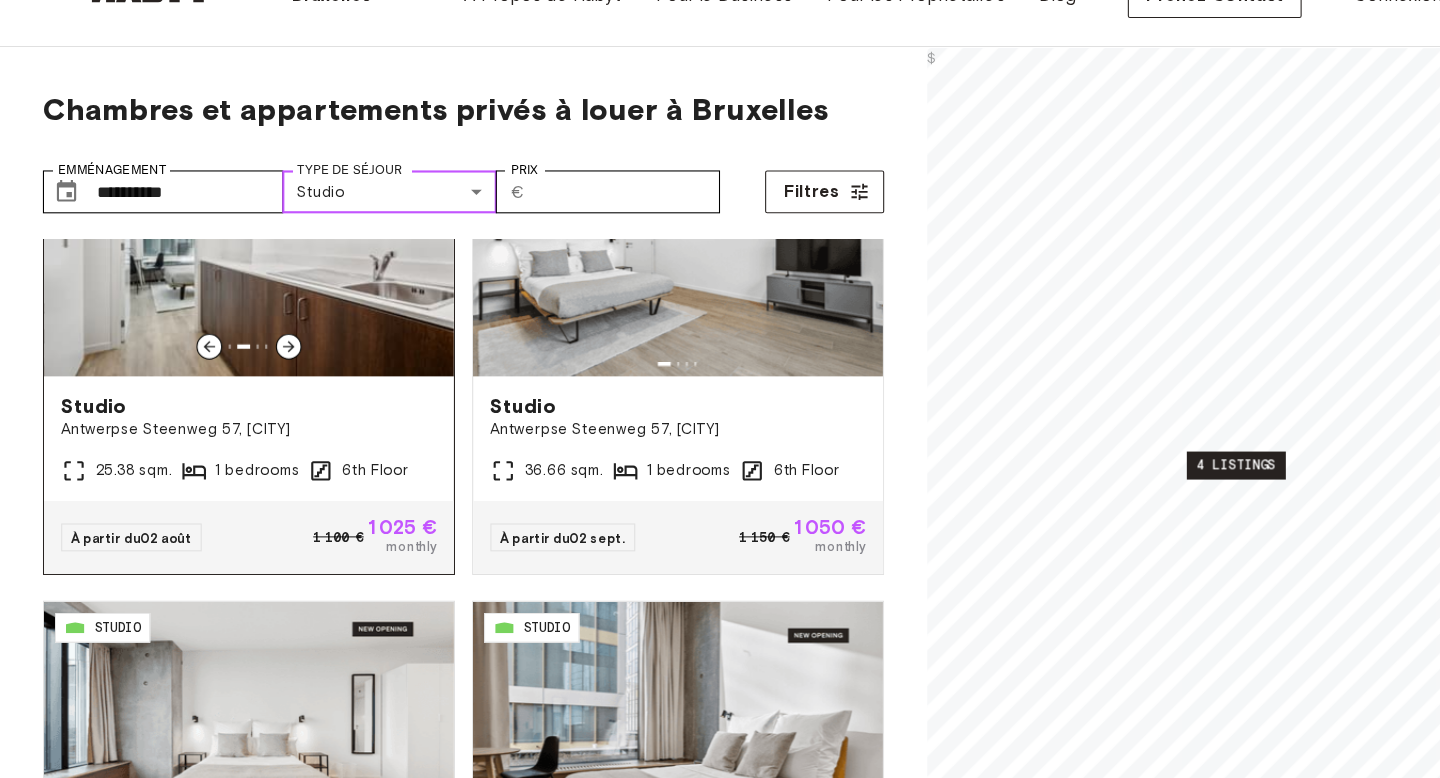 scroll, scrollTop: 138, scrollLeft: 0, axis: vertical 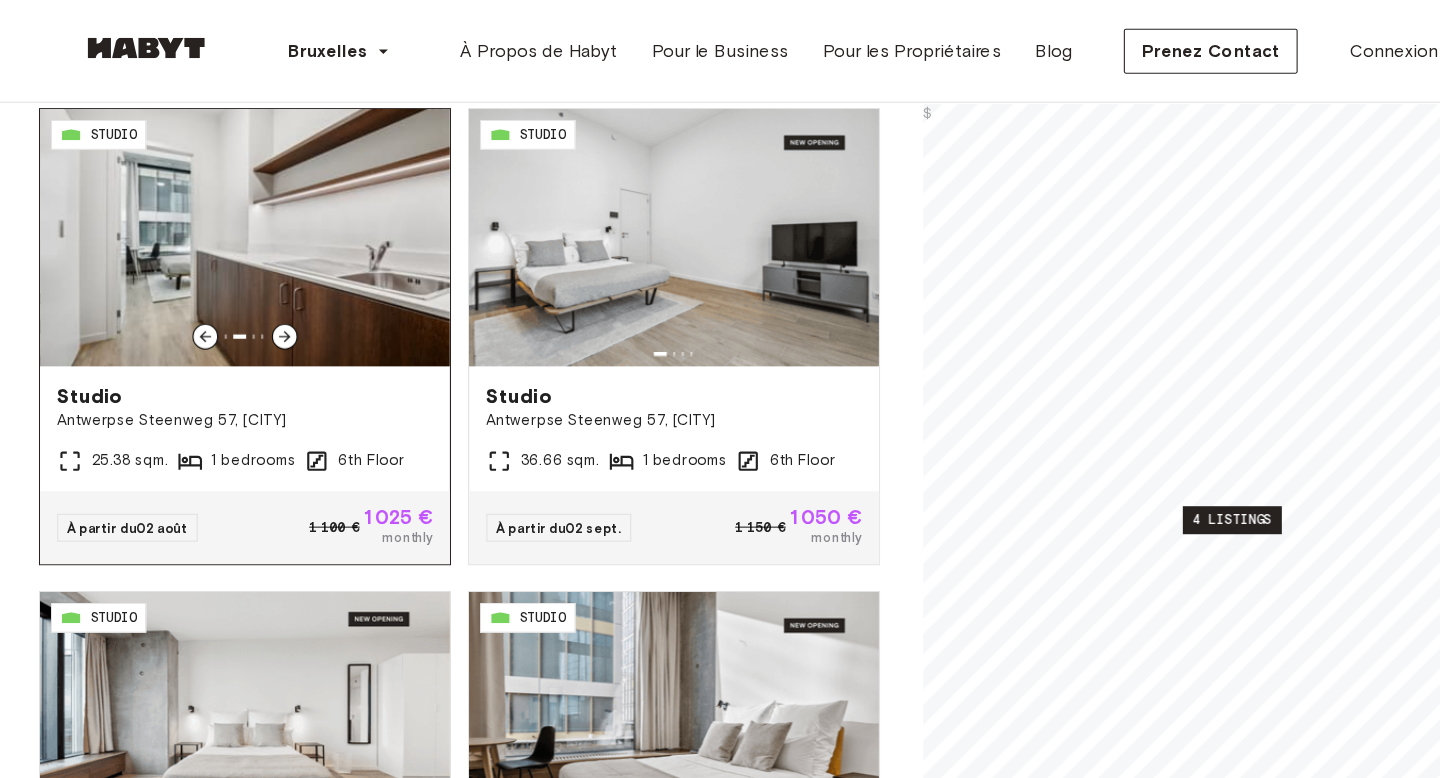 click 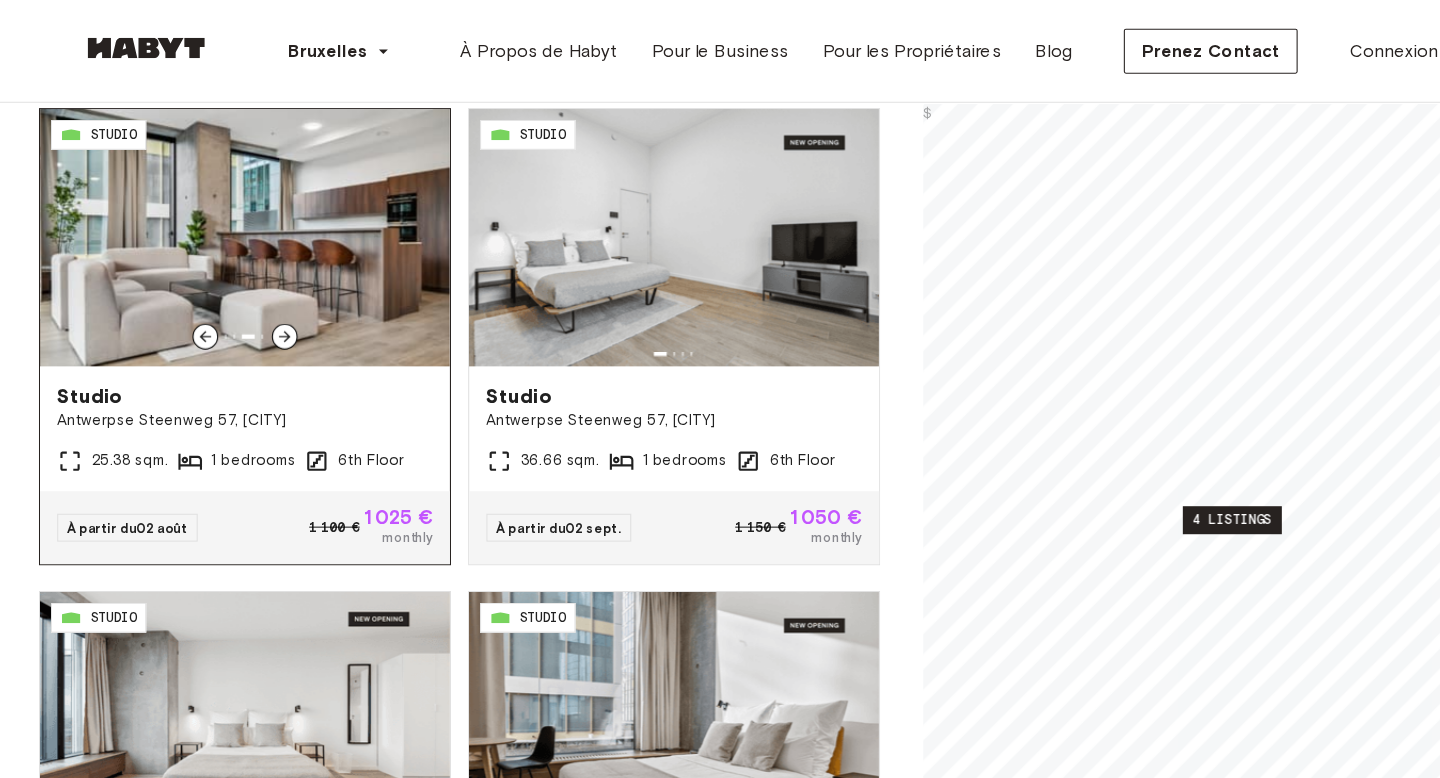 click at bounding box center (232, 222) 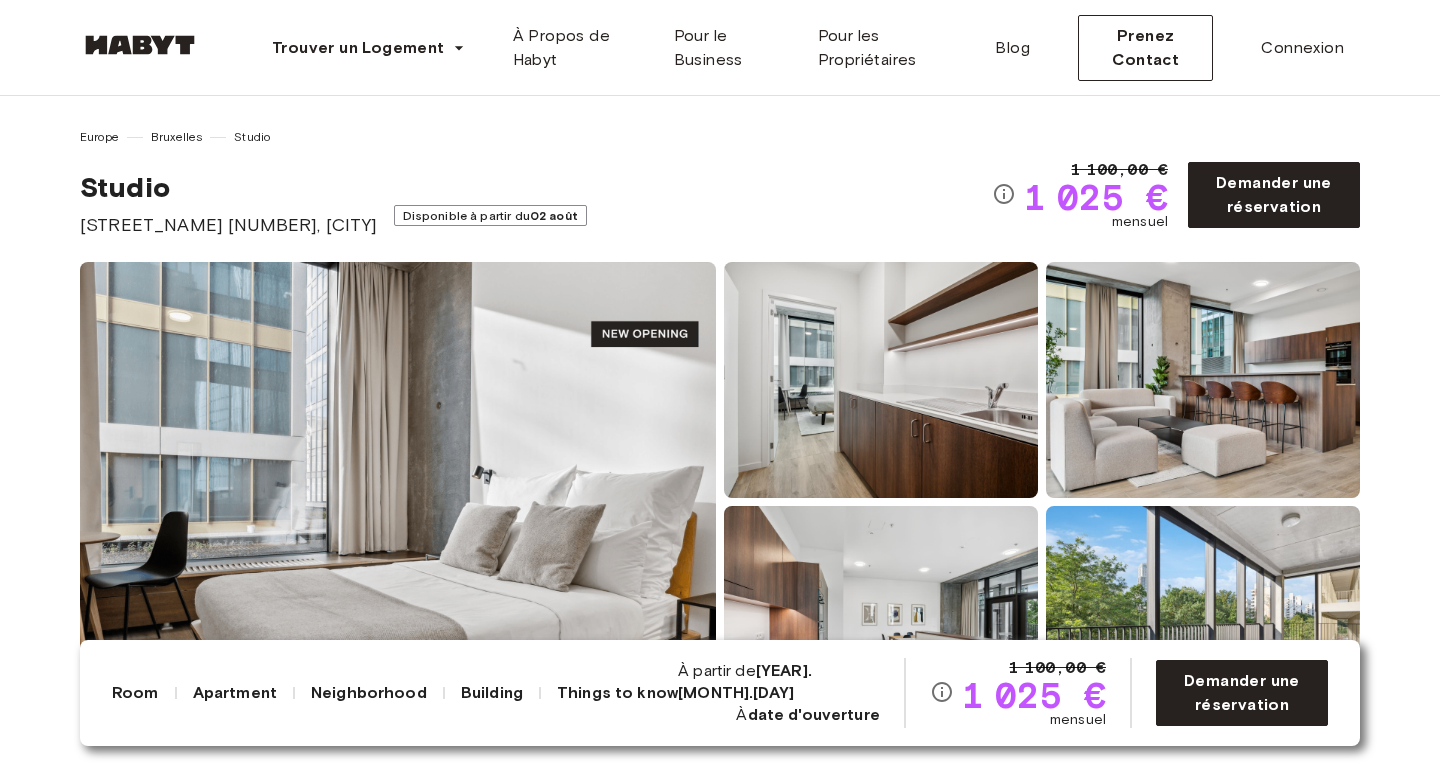 scroll, scrollTop: 0, scrollLeft: 0, axis: both 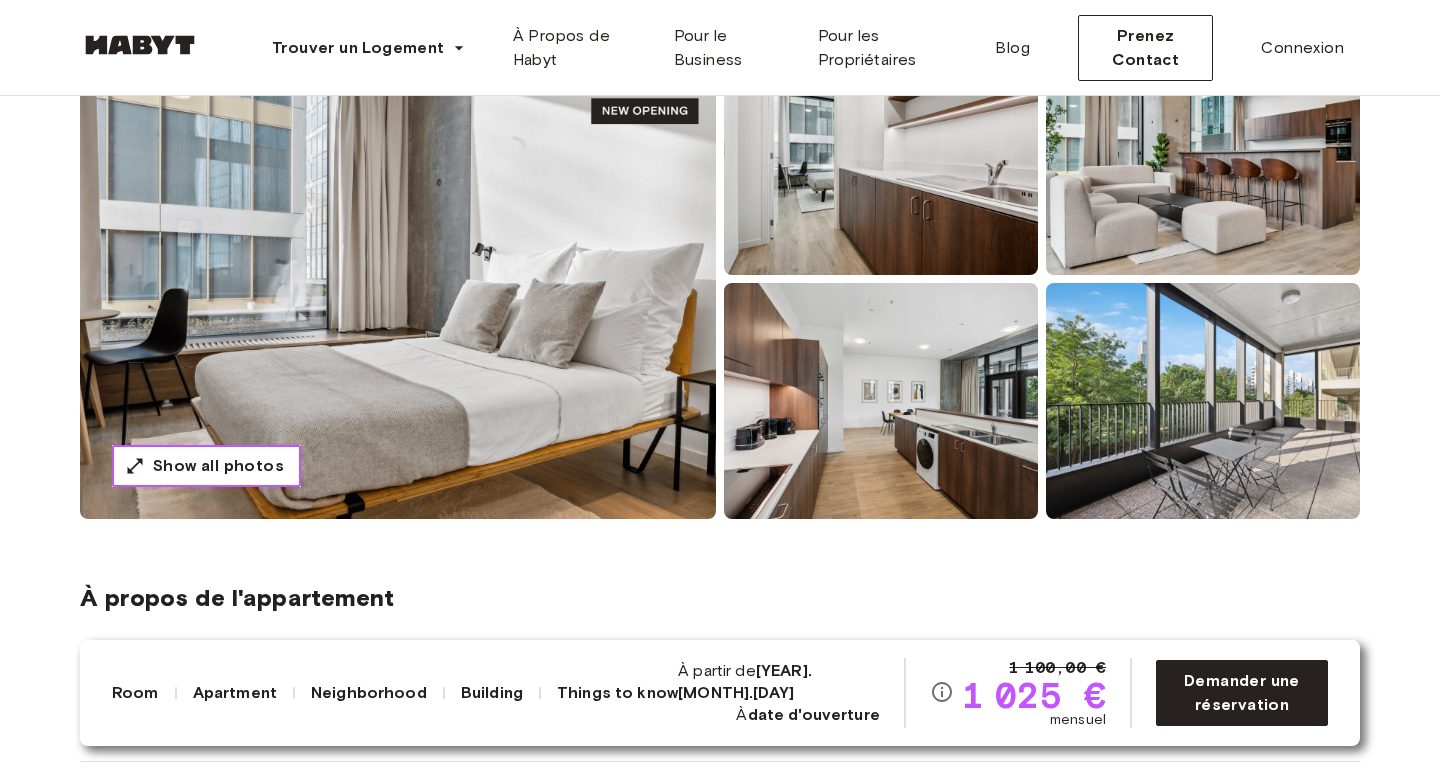 click on "Show all photos" at bounding box center [218, 466] 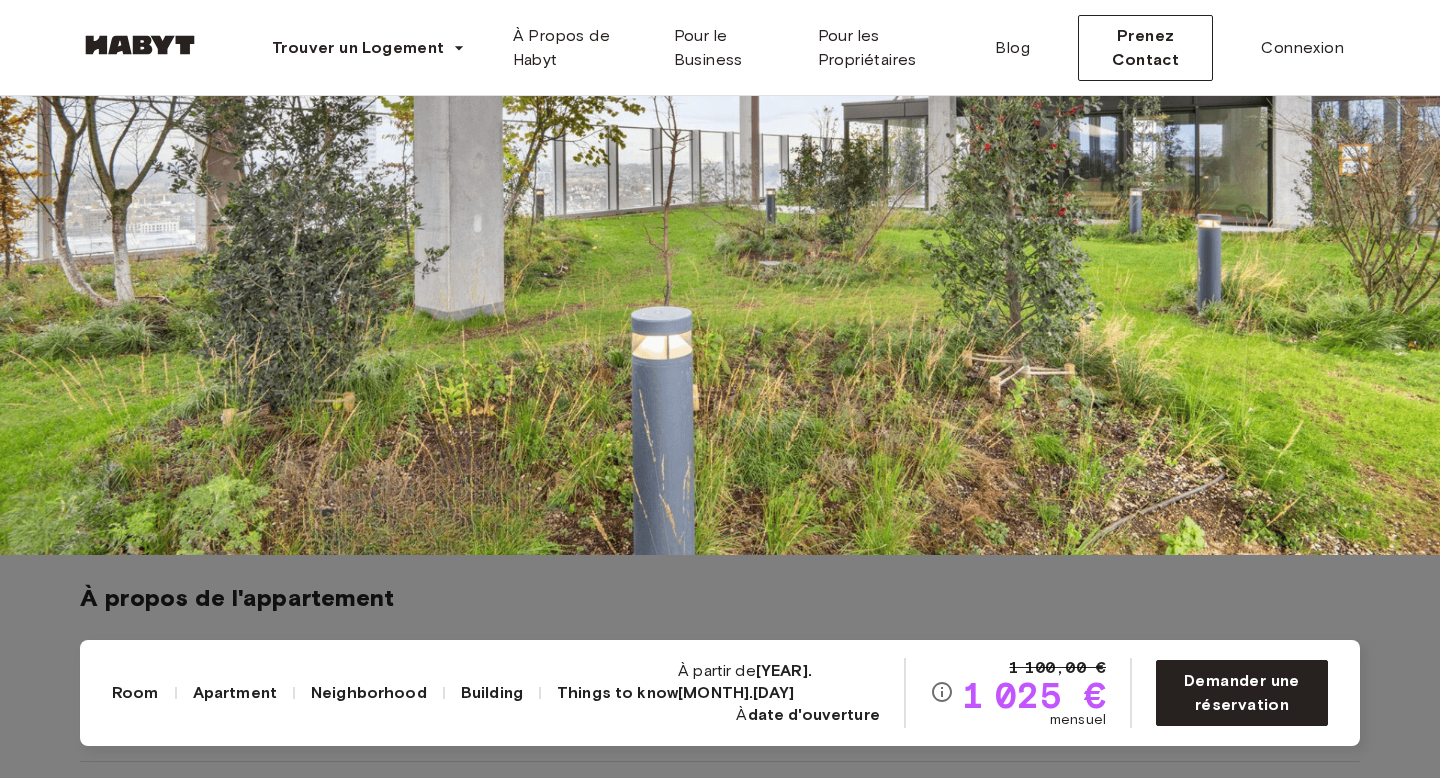 click at bounding box center (720, 166) 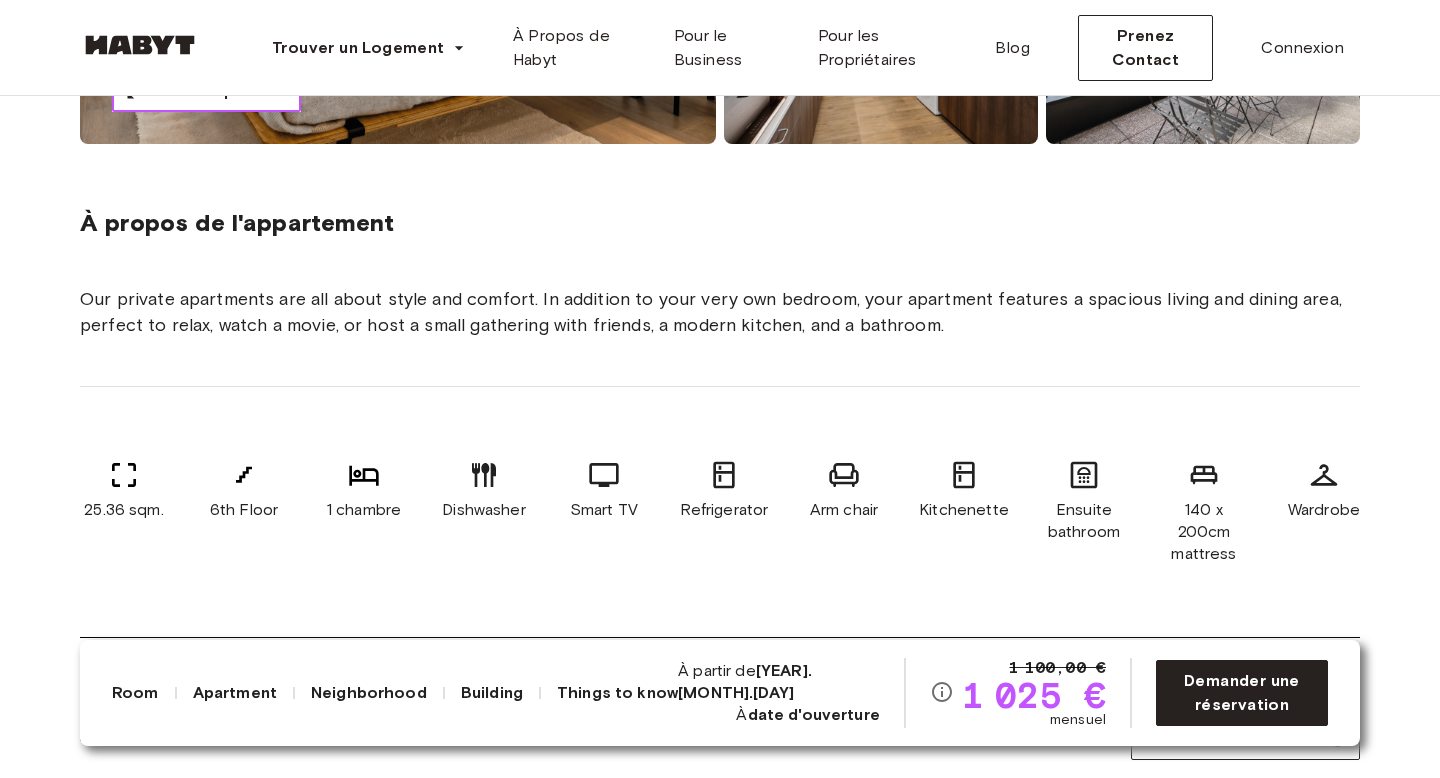 scroll, scrollTop: 590, scrollLeft: 0, axis: vertical 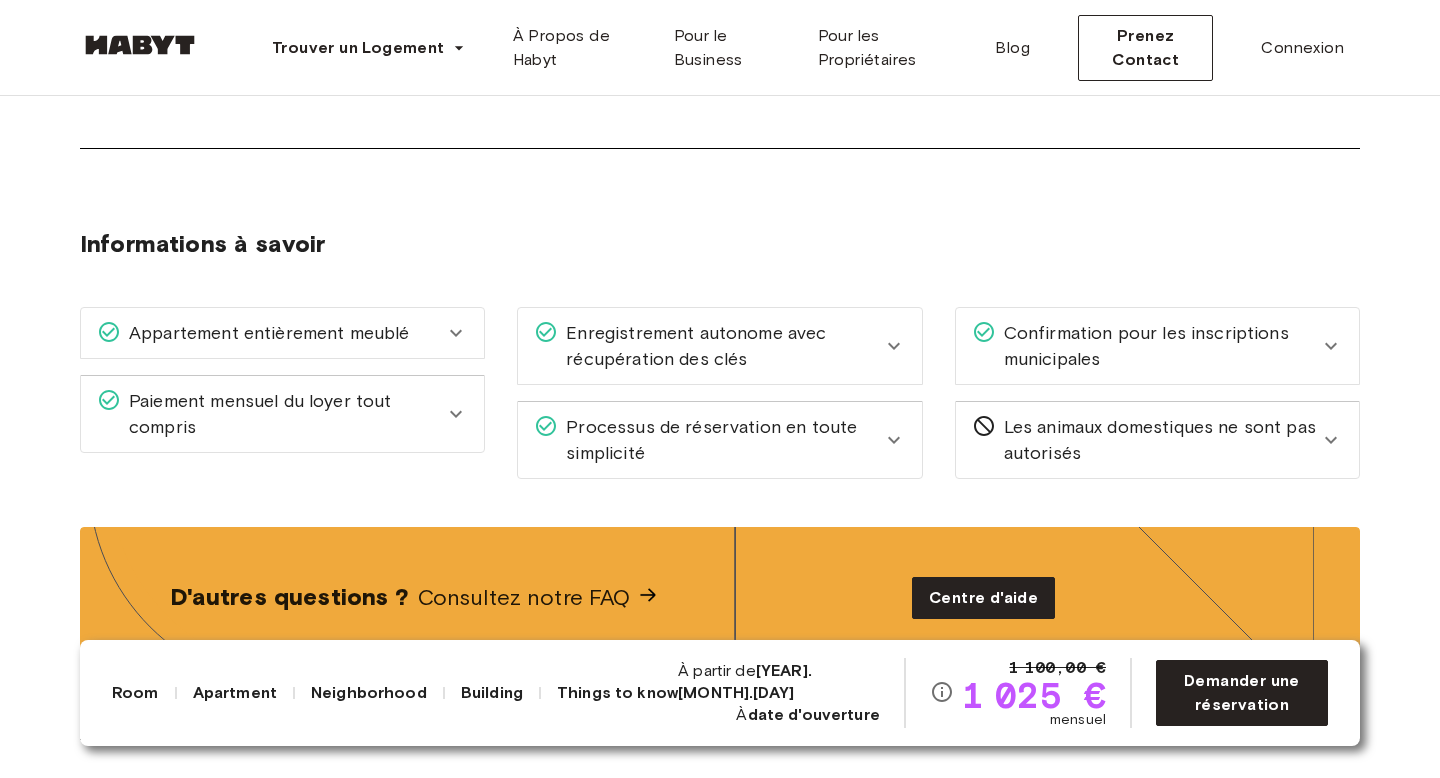 click 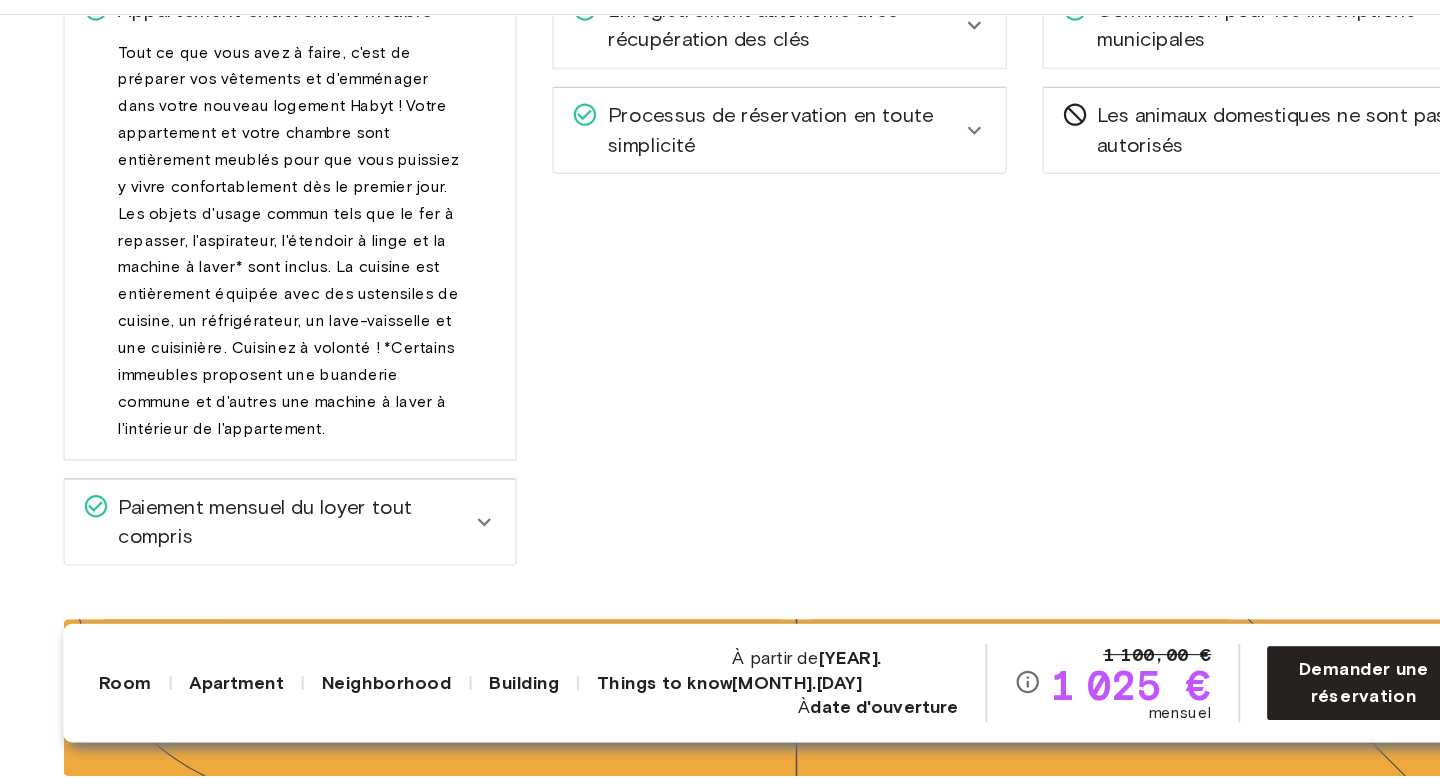 scroll, scrollTop: 2648, scrollLeft: 0, axis: vertical 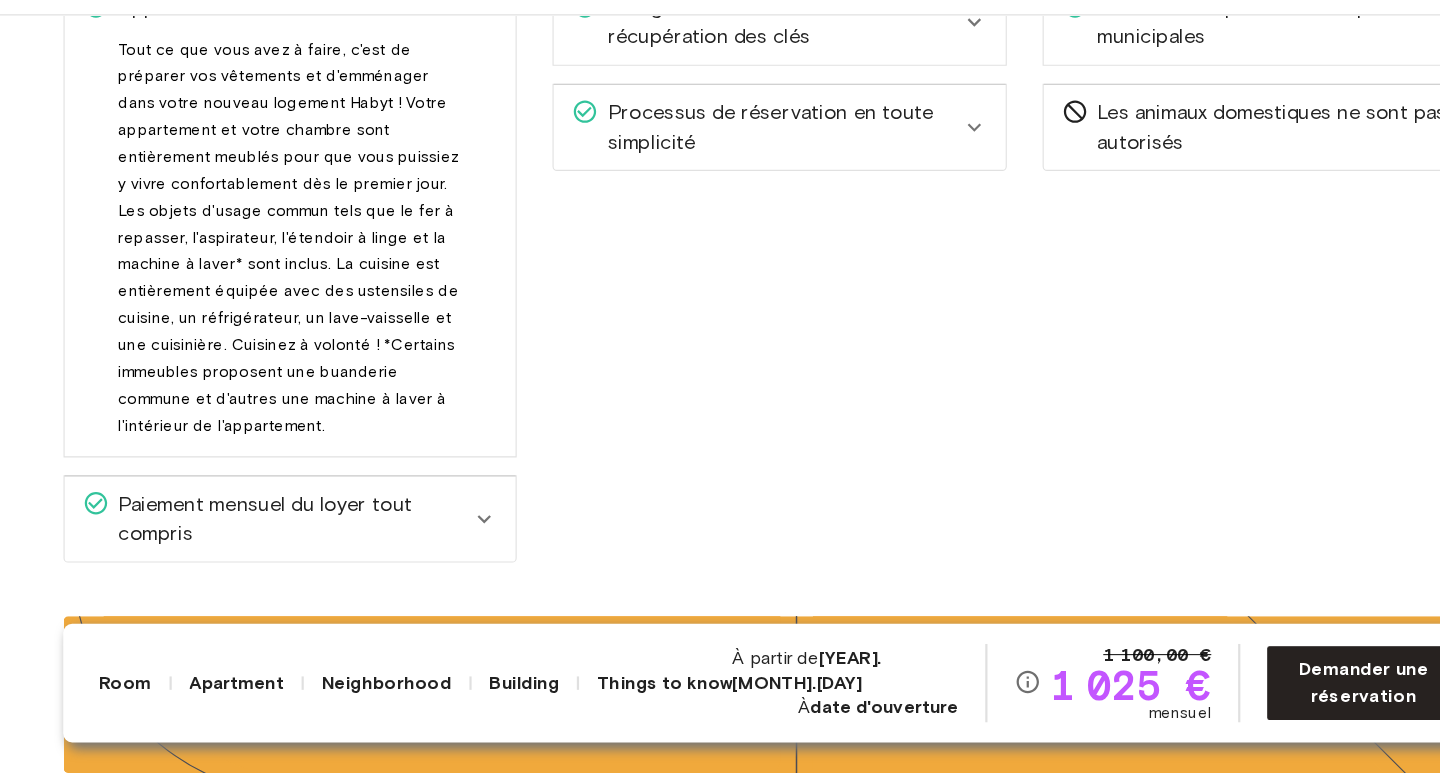 click 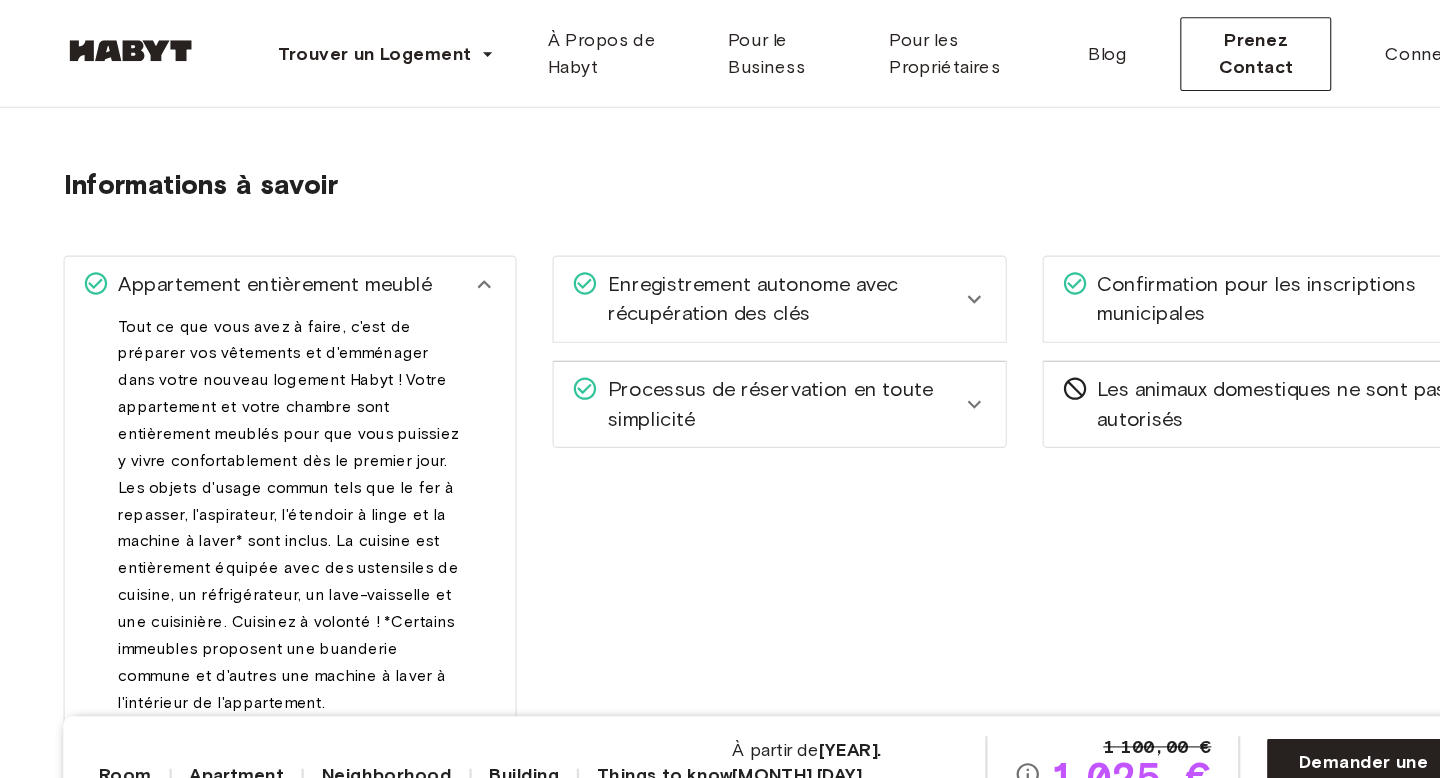 scroll, scrollTop: 2469, scrollLeft: 0, axis: vertical 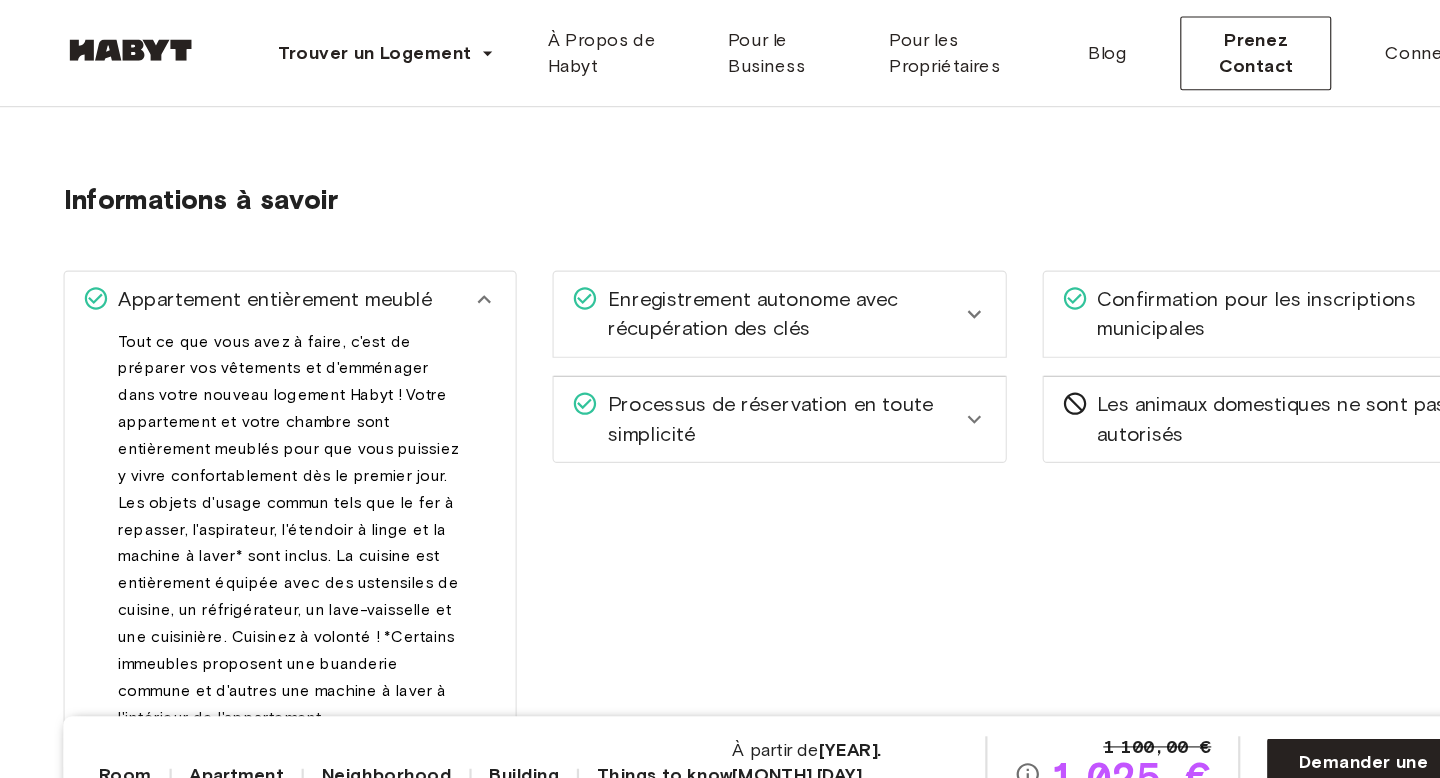 click 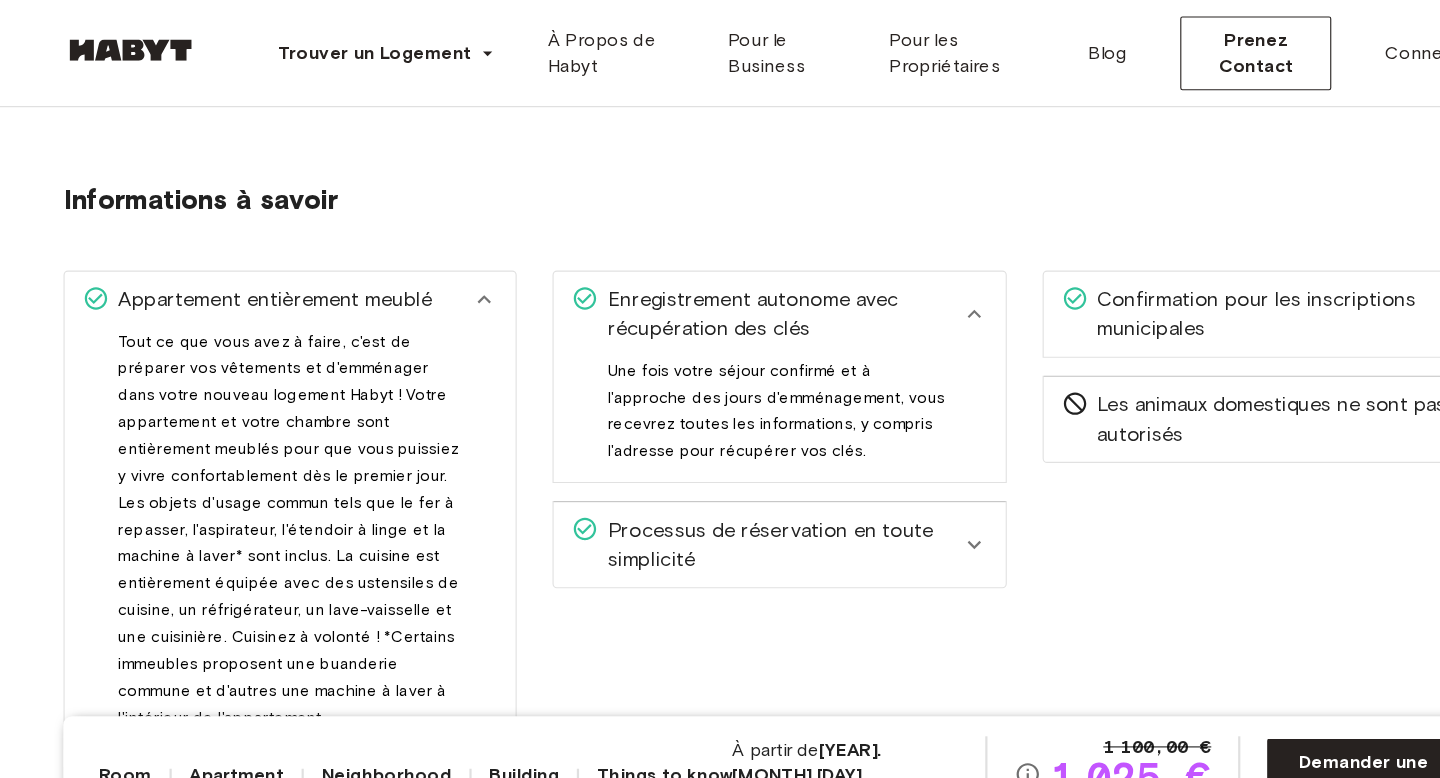click 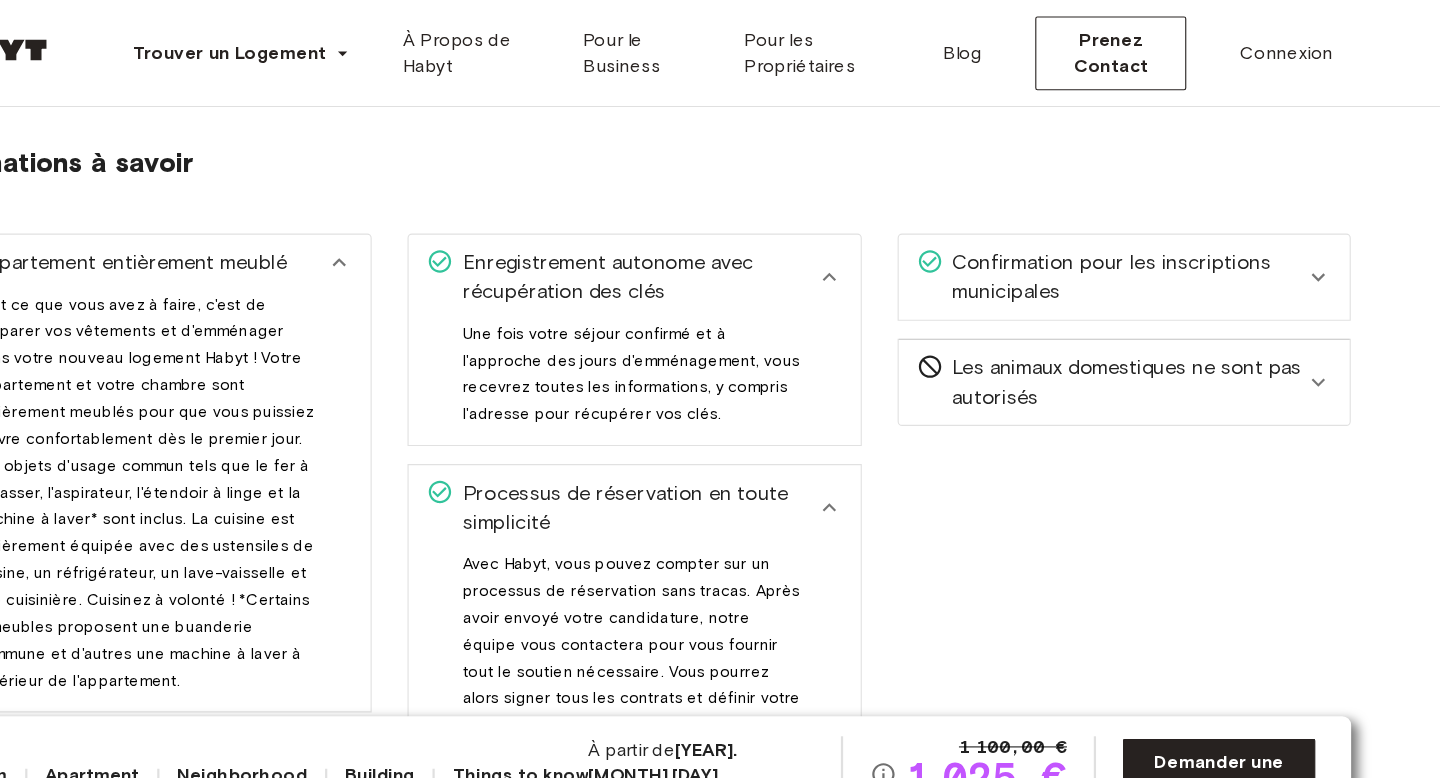 scroll, scrollTop: 2502, scrollLeft: 0, axis: vertical 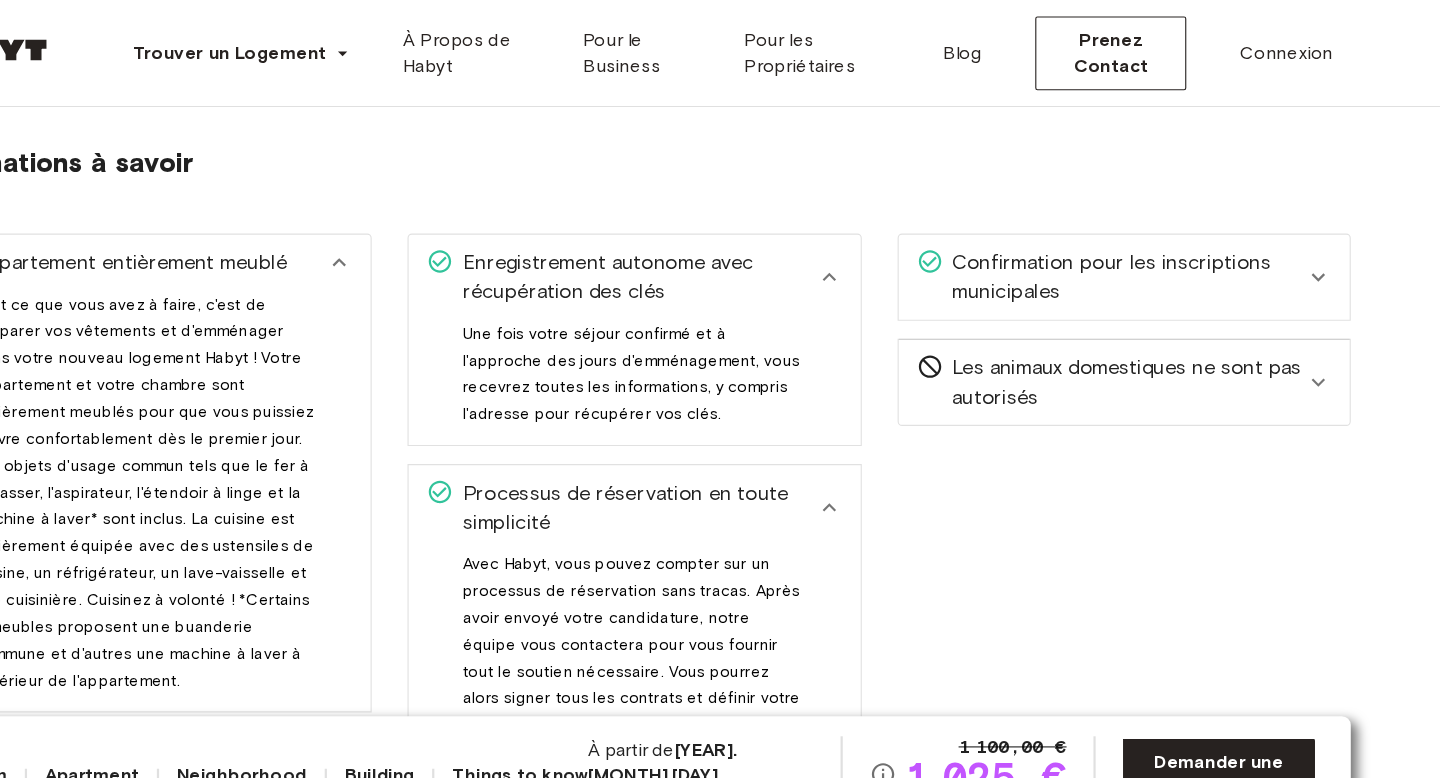 click 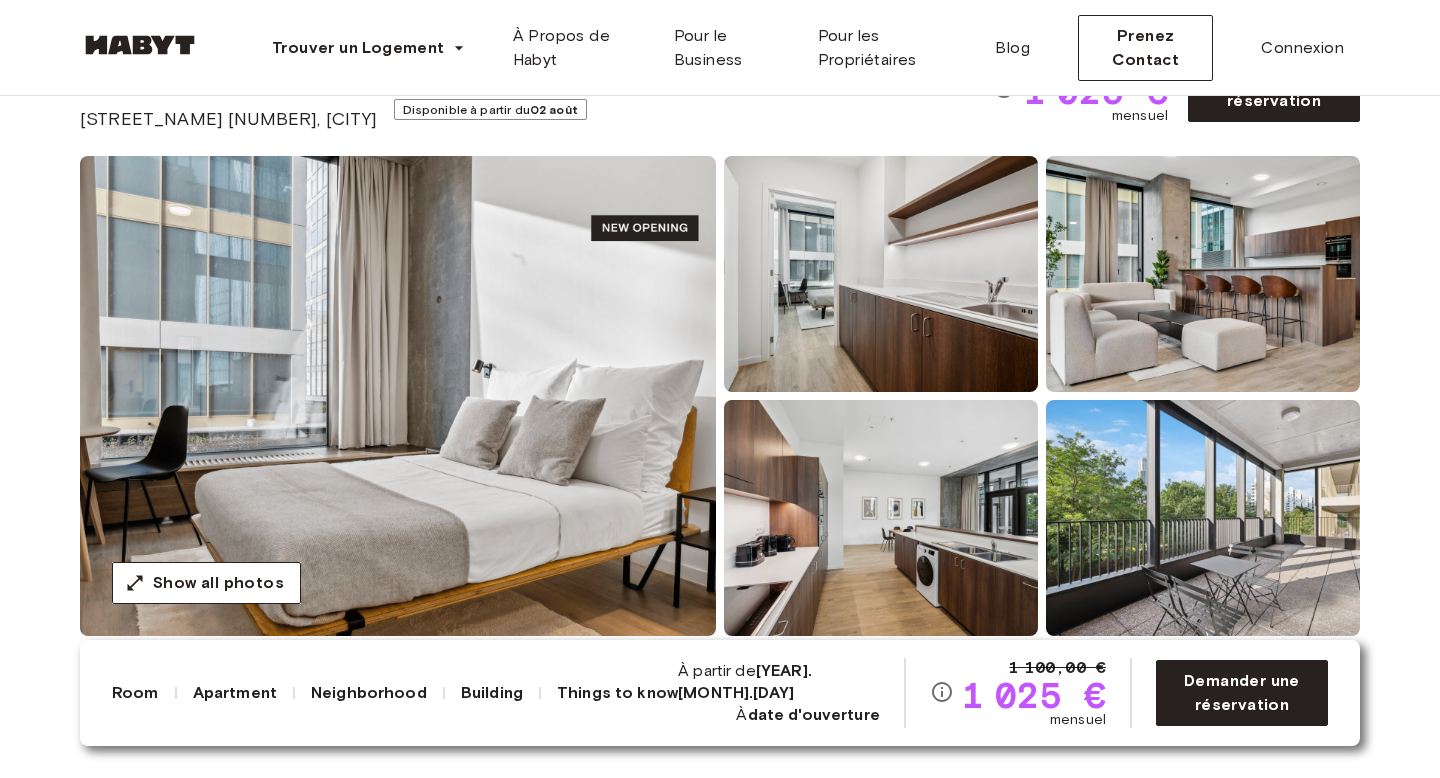 scroll, scrollTop: 0, scrollLeft: 0, axis: both 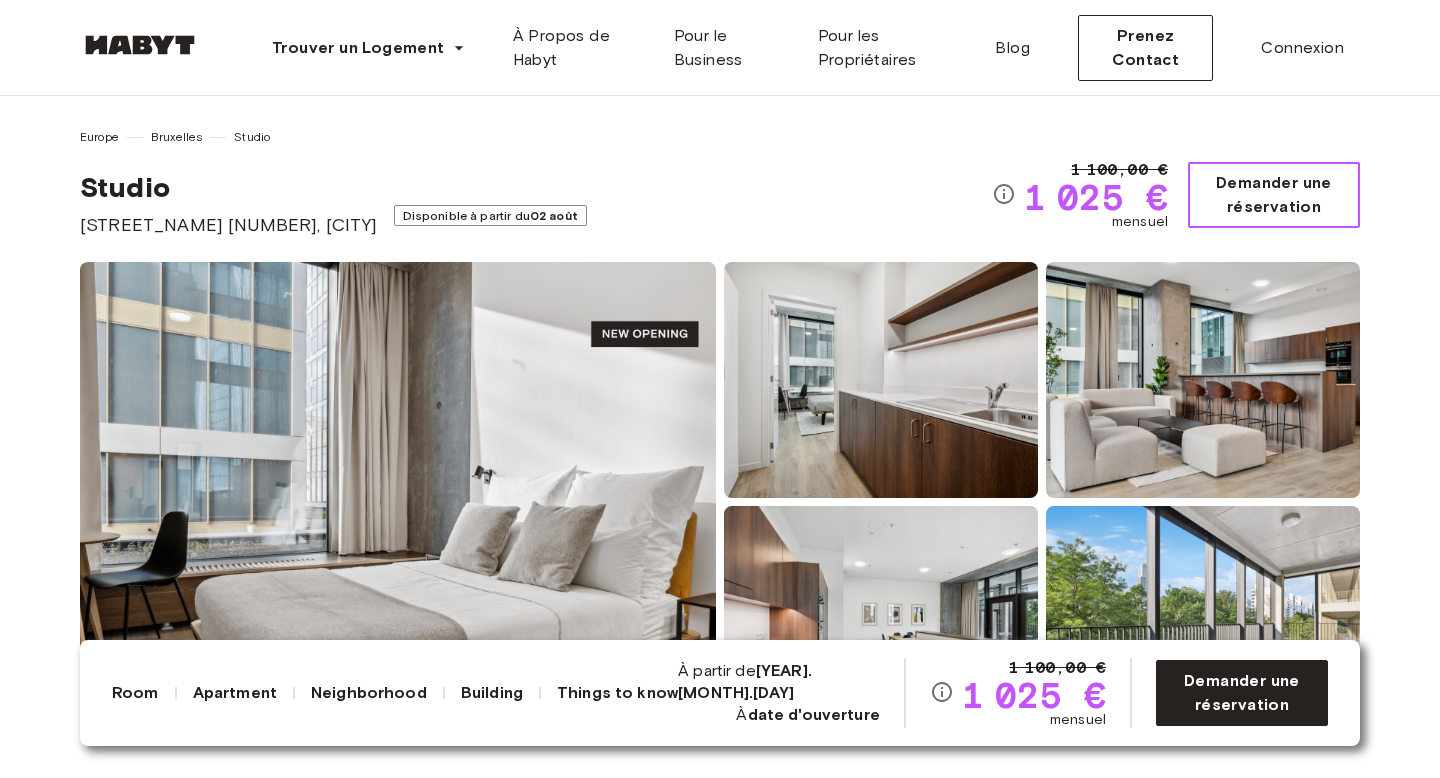 click on "Demander une réservation" at bounding box center [1274, 195] 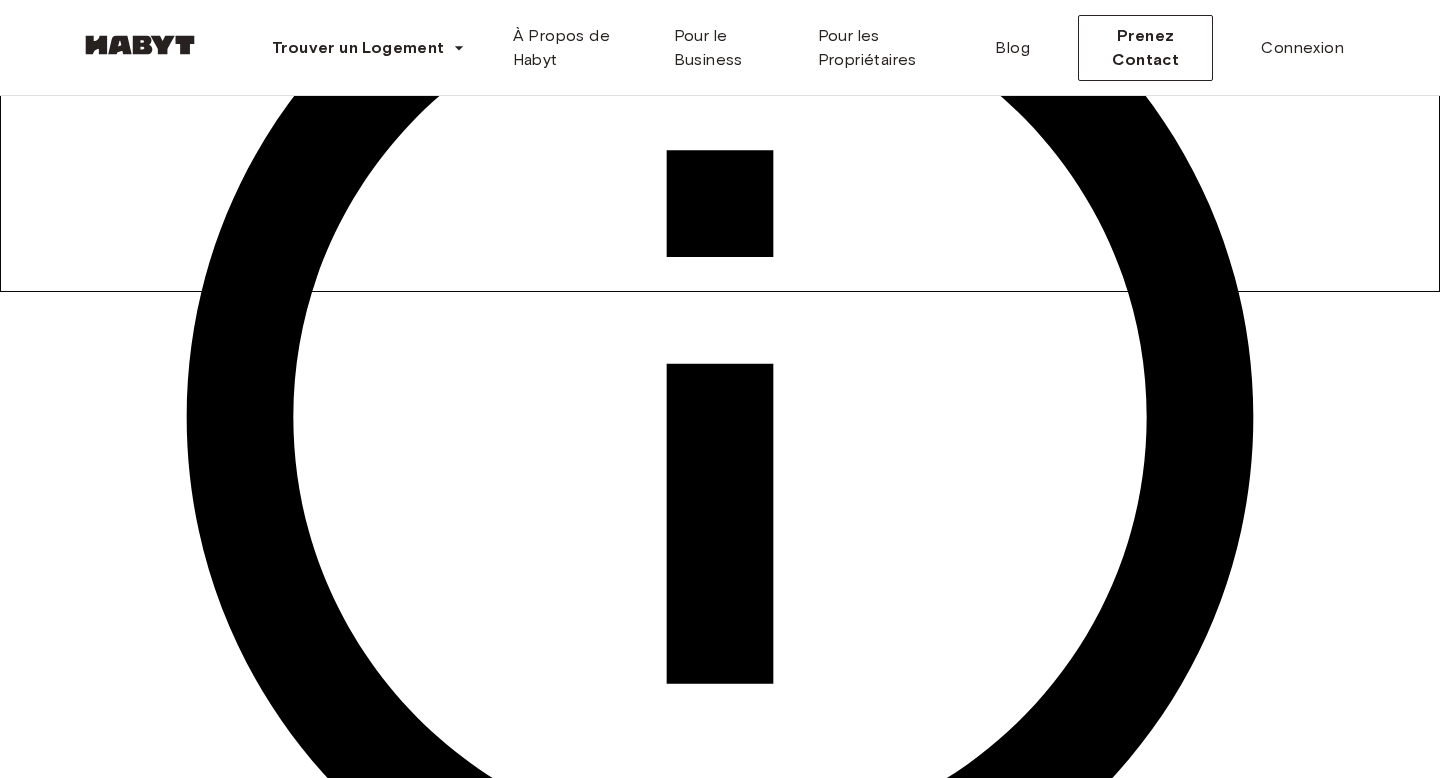 scroll, scrollTop: 487, scrollLeft: 0, axis: vertical 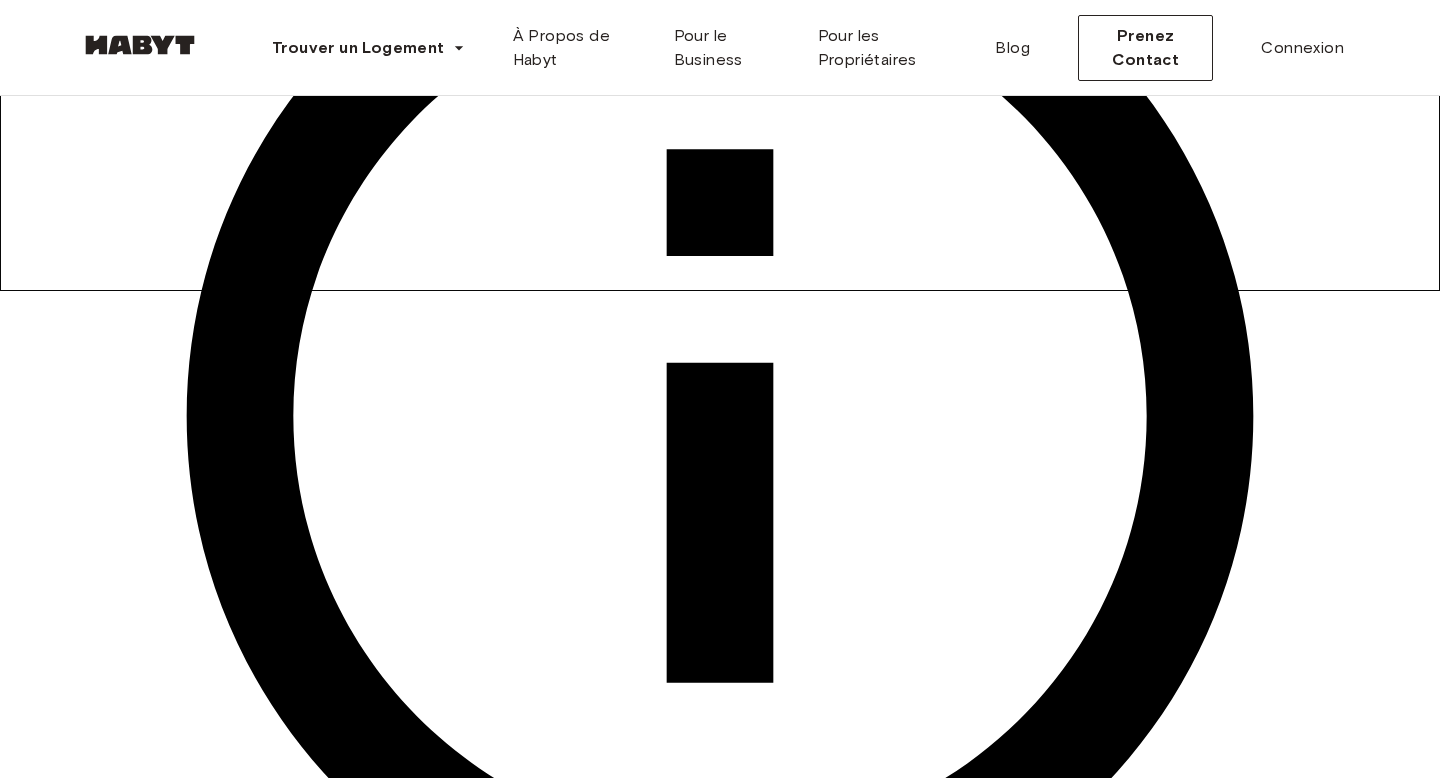 click 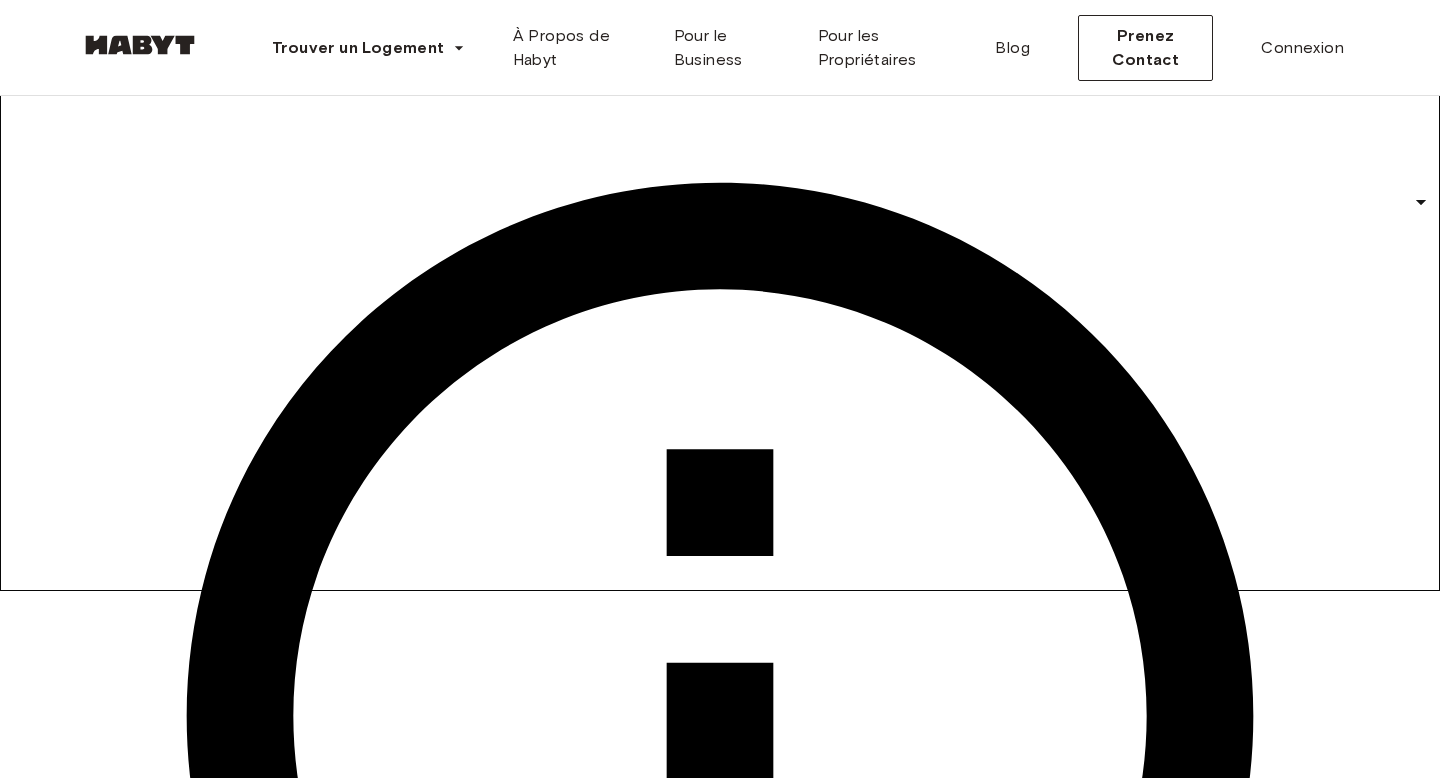 scroll, scrollTop: 0, scrollLeft: 0, axis: both 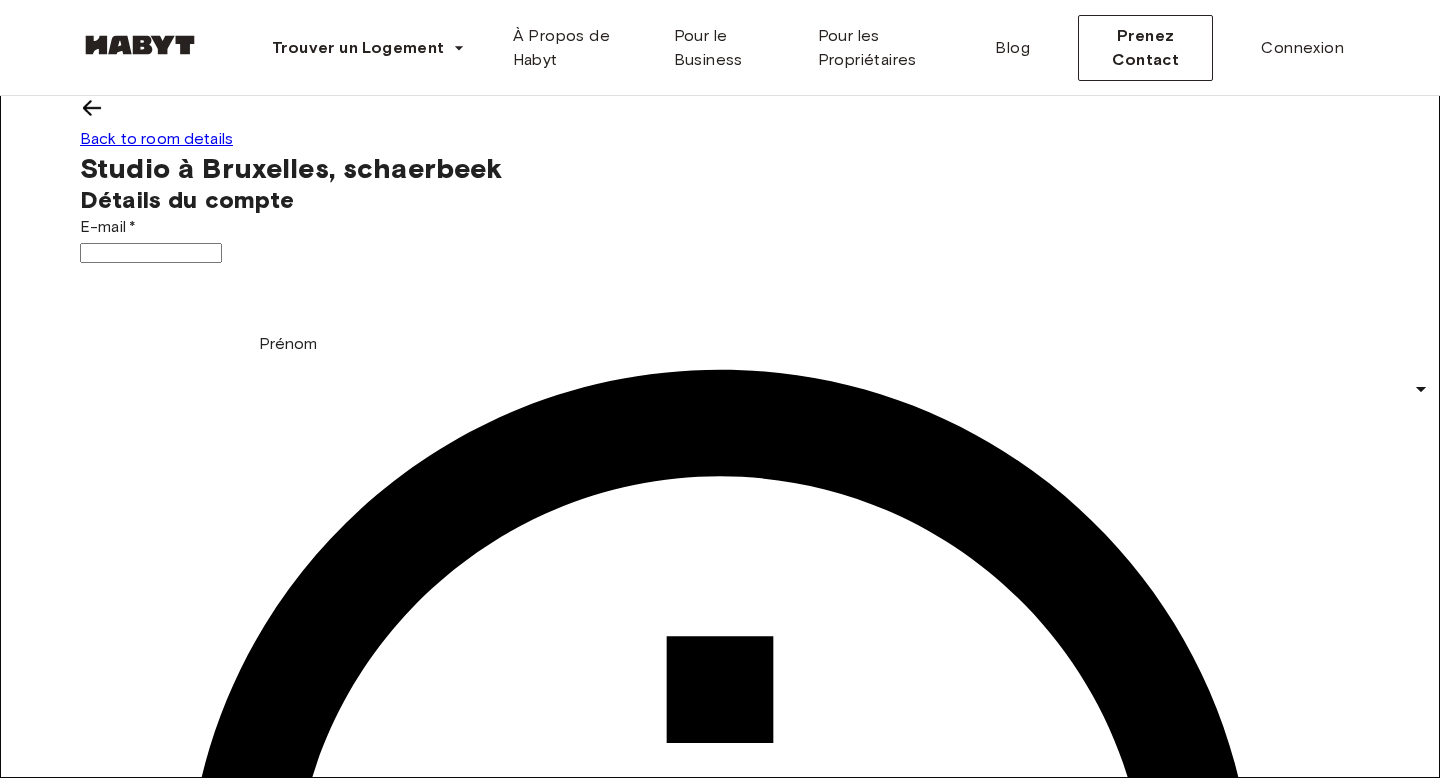 click on "Prénom" at bounding box center (288, 344) 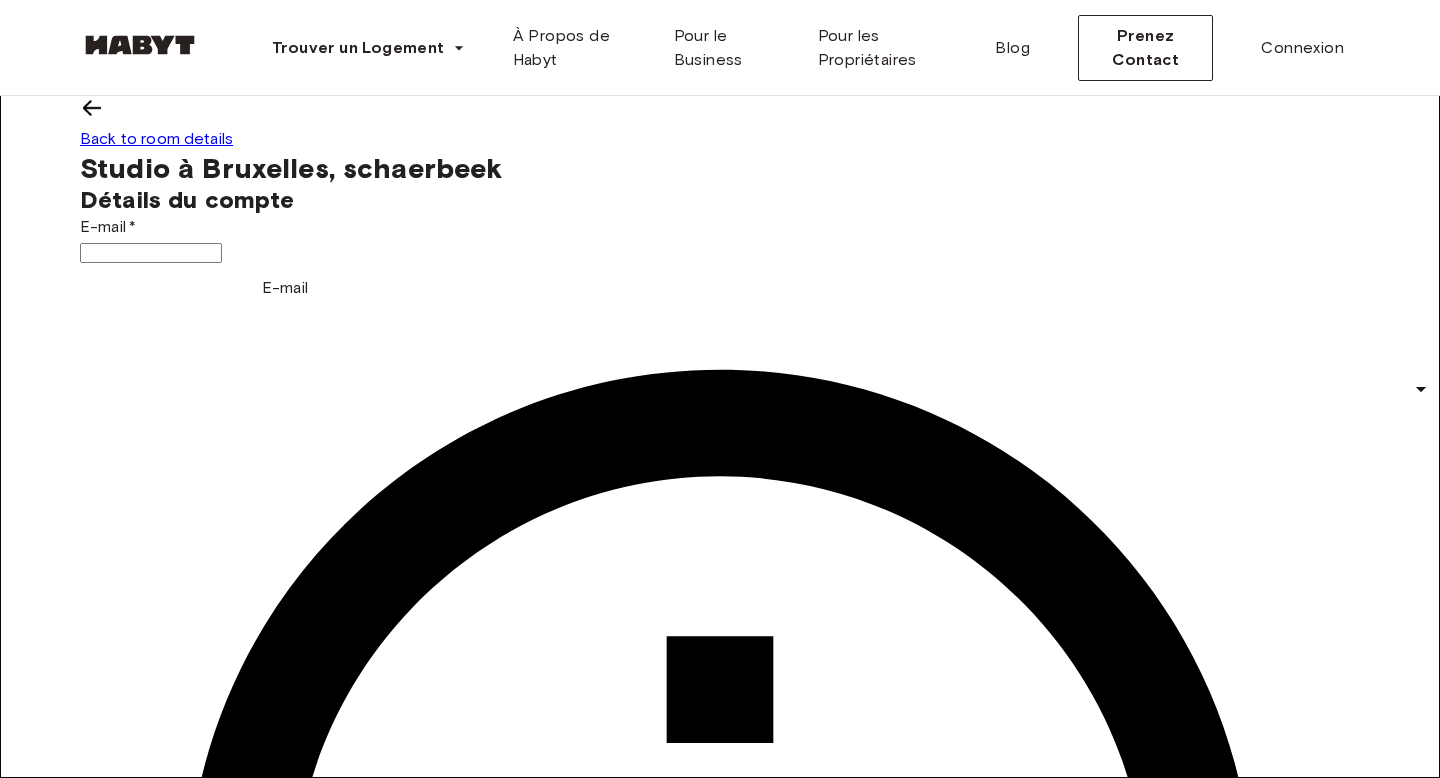 click on "E-mail   *" at bounding box center (151, 253) 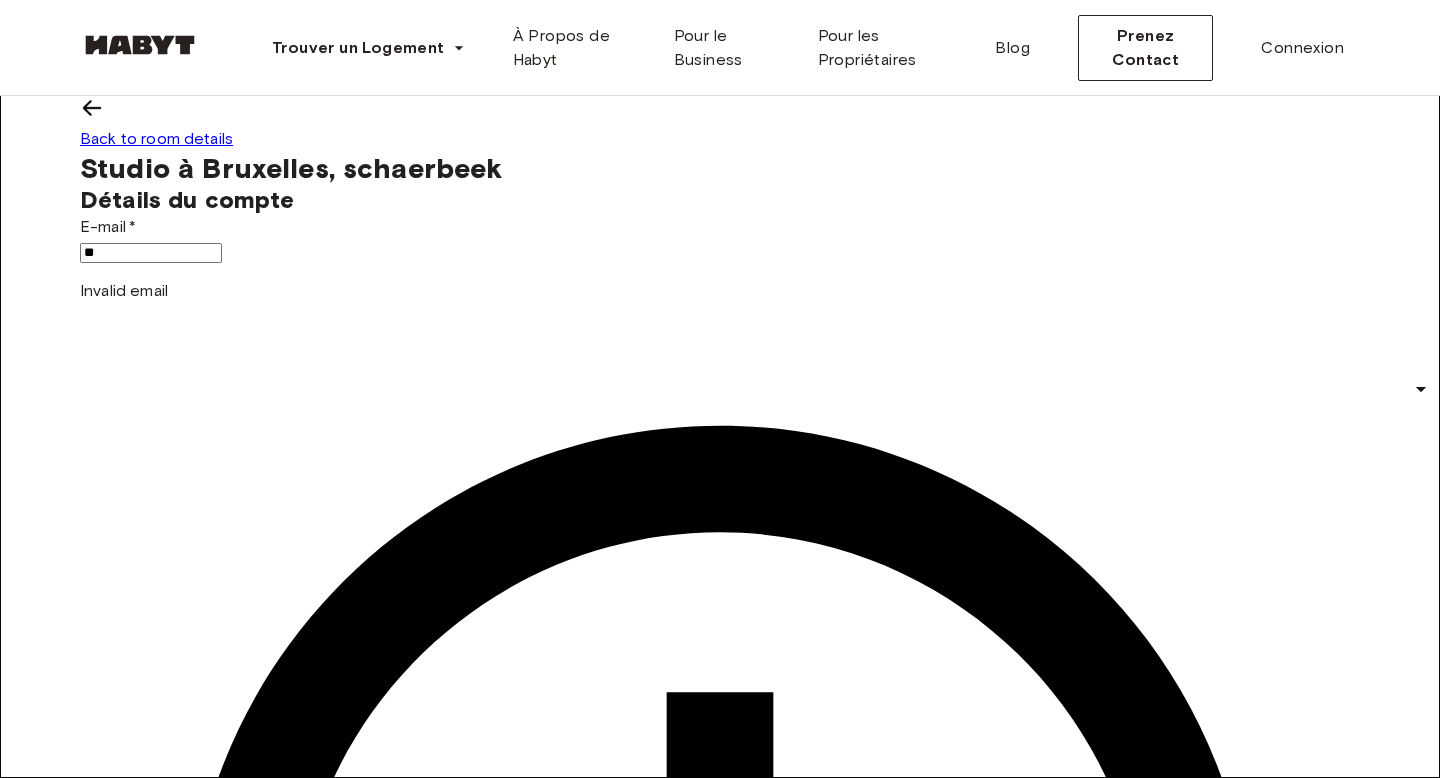 type on "**********" 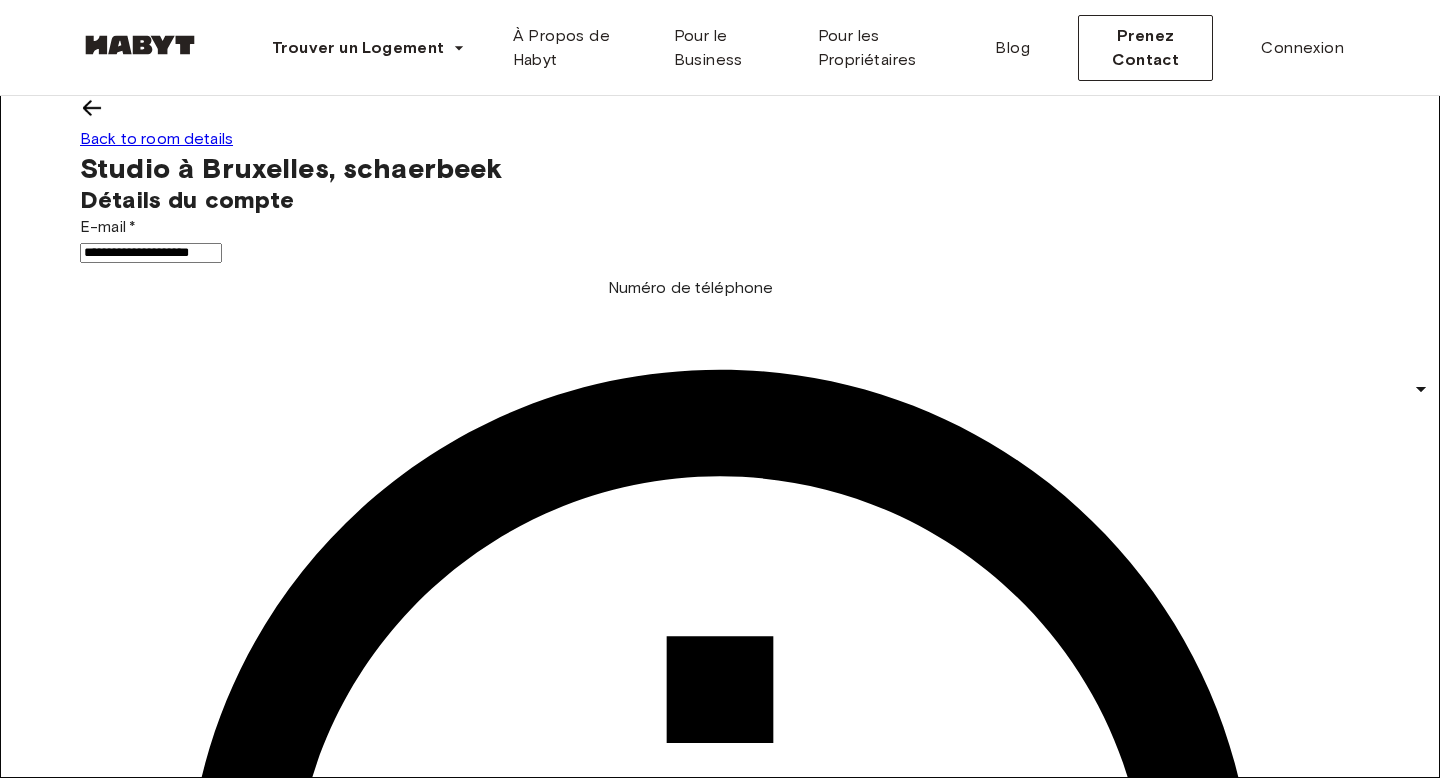 click on "Numéro de téléphone   *" at bounding box center [151, 1588] 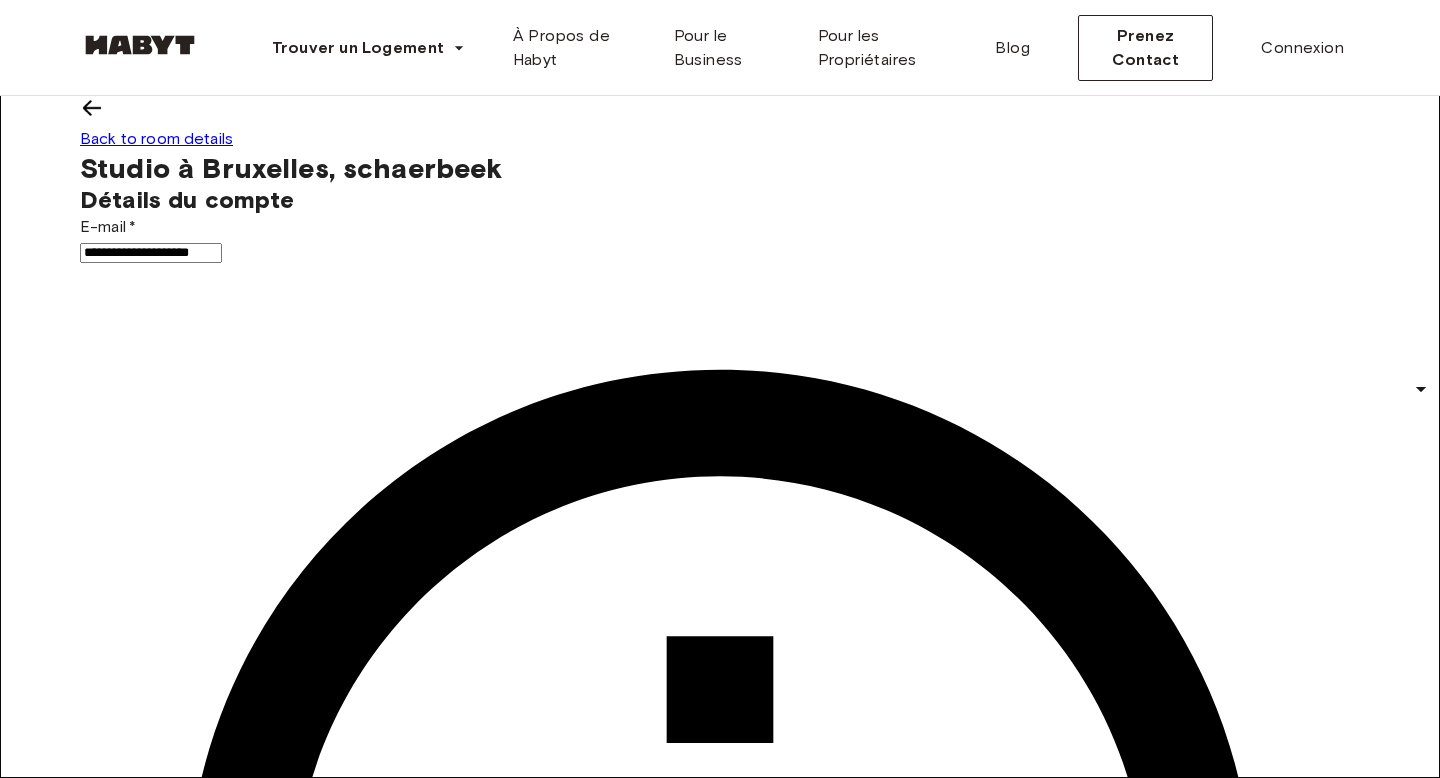 type on "**********" 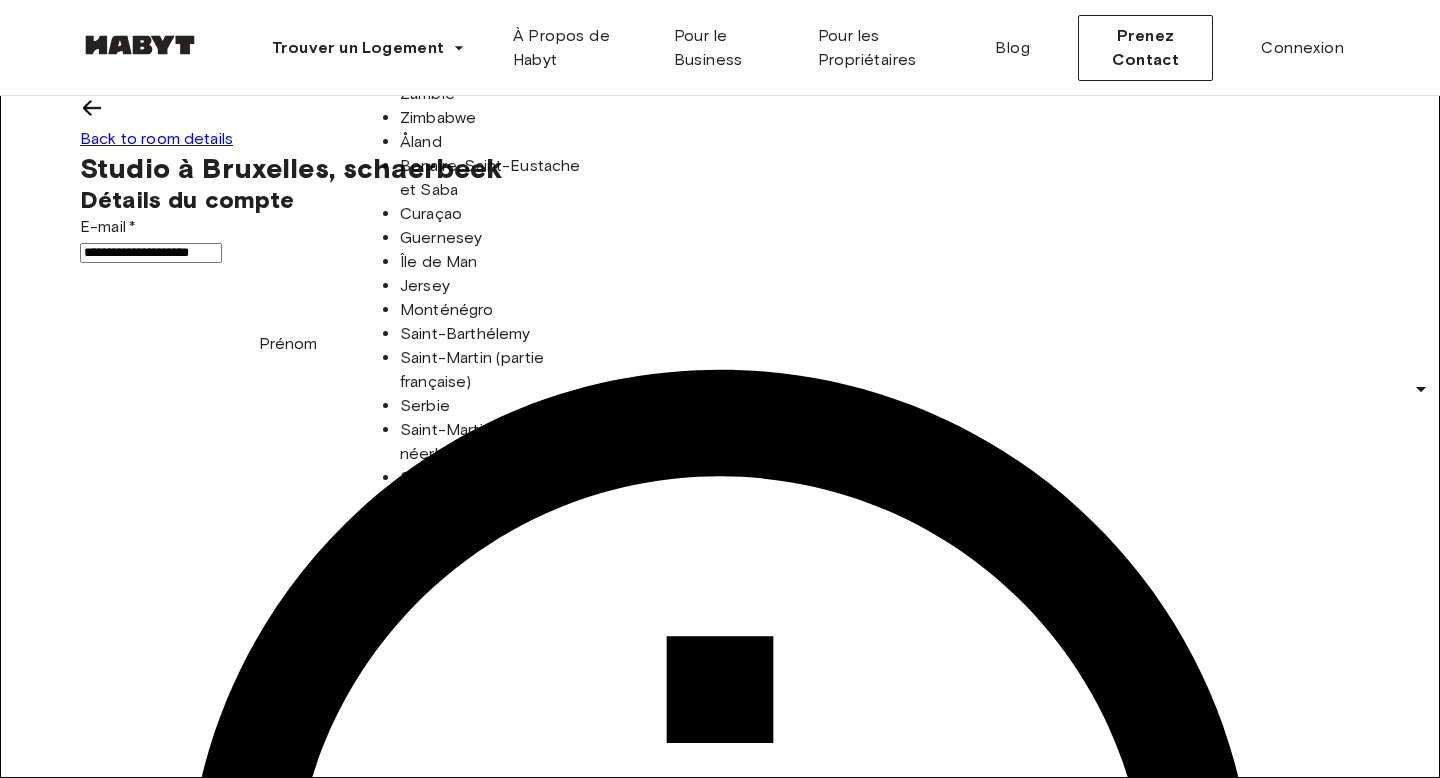 click on "********" at bounding box center (151, 1636) 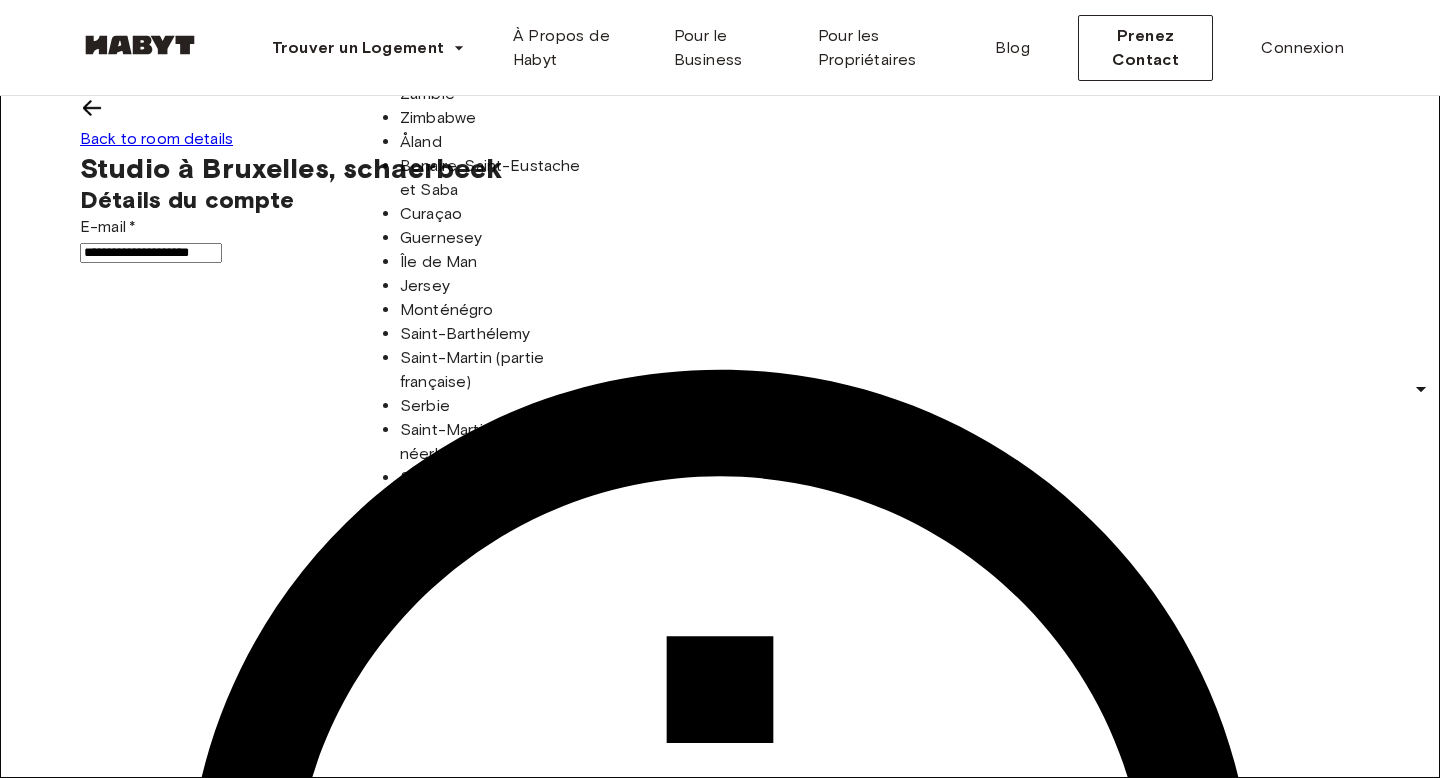 type on "*******" 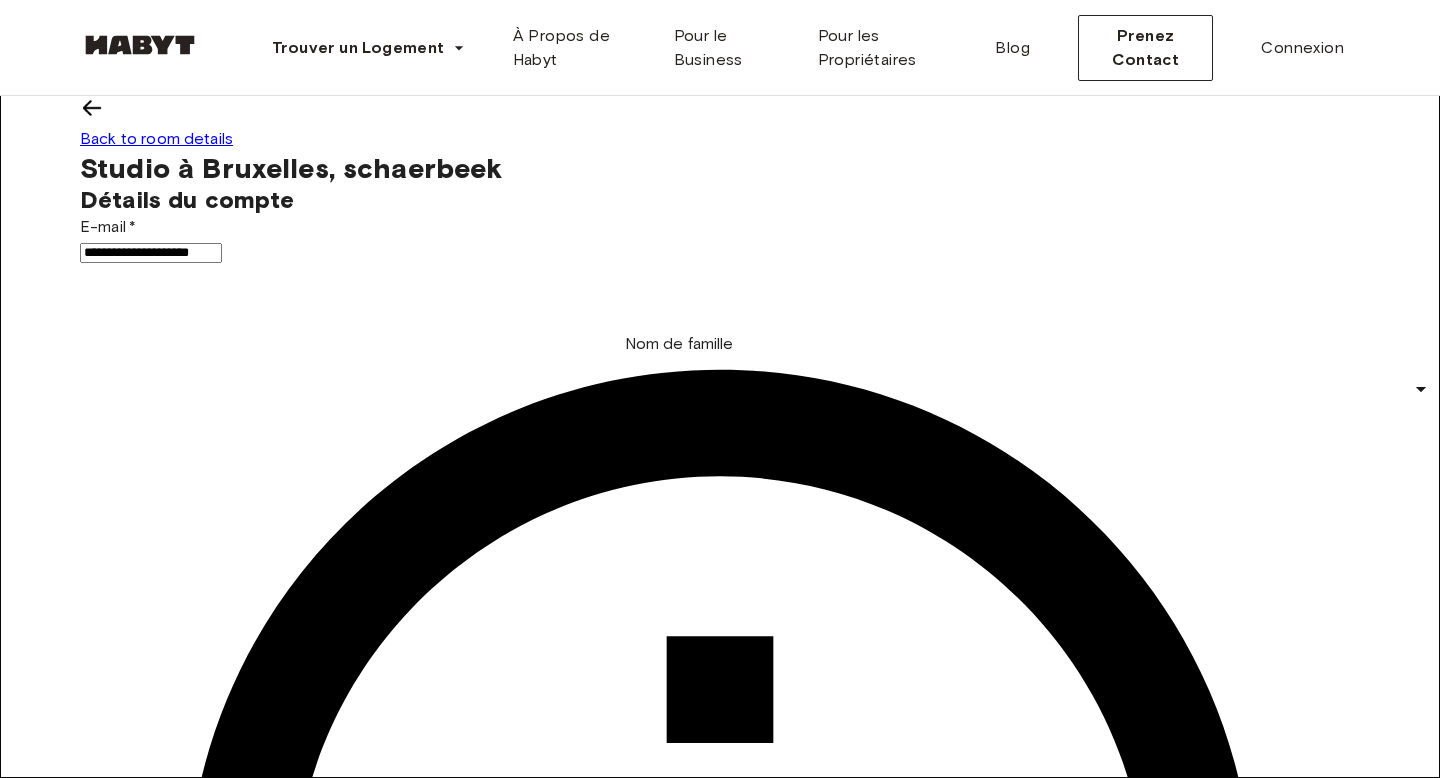 click on "*****" at bounding box center [151, 1684] 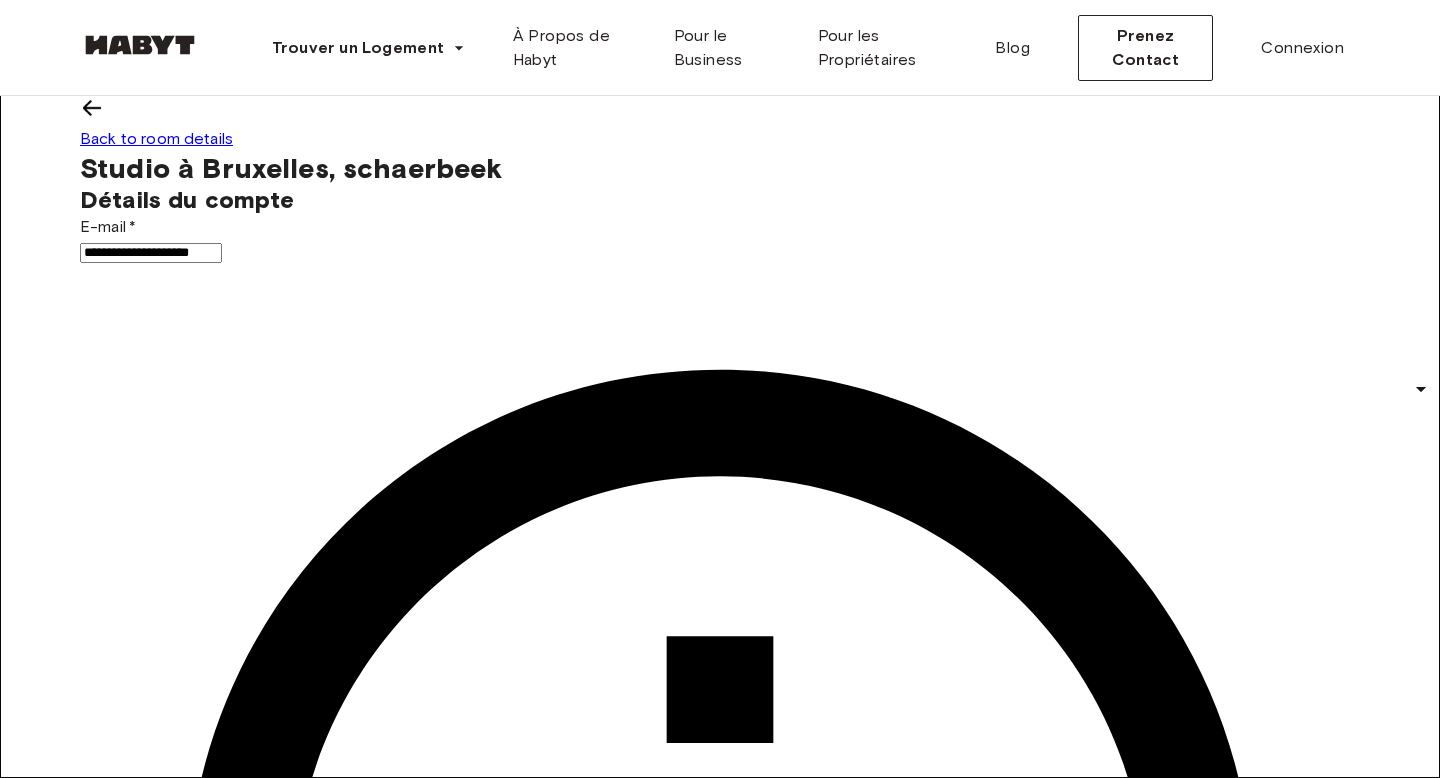 type on "******" 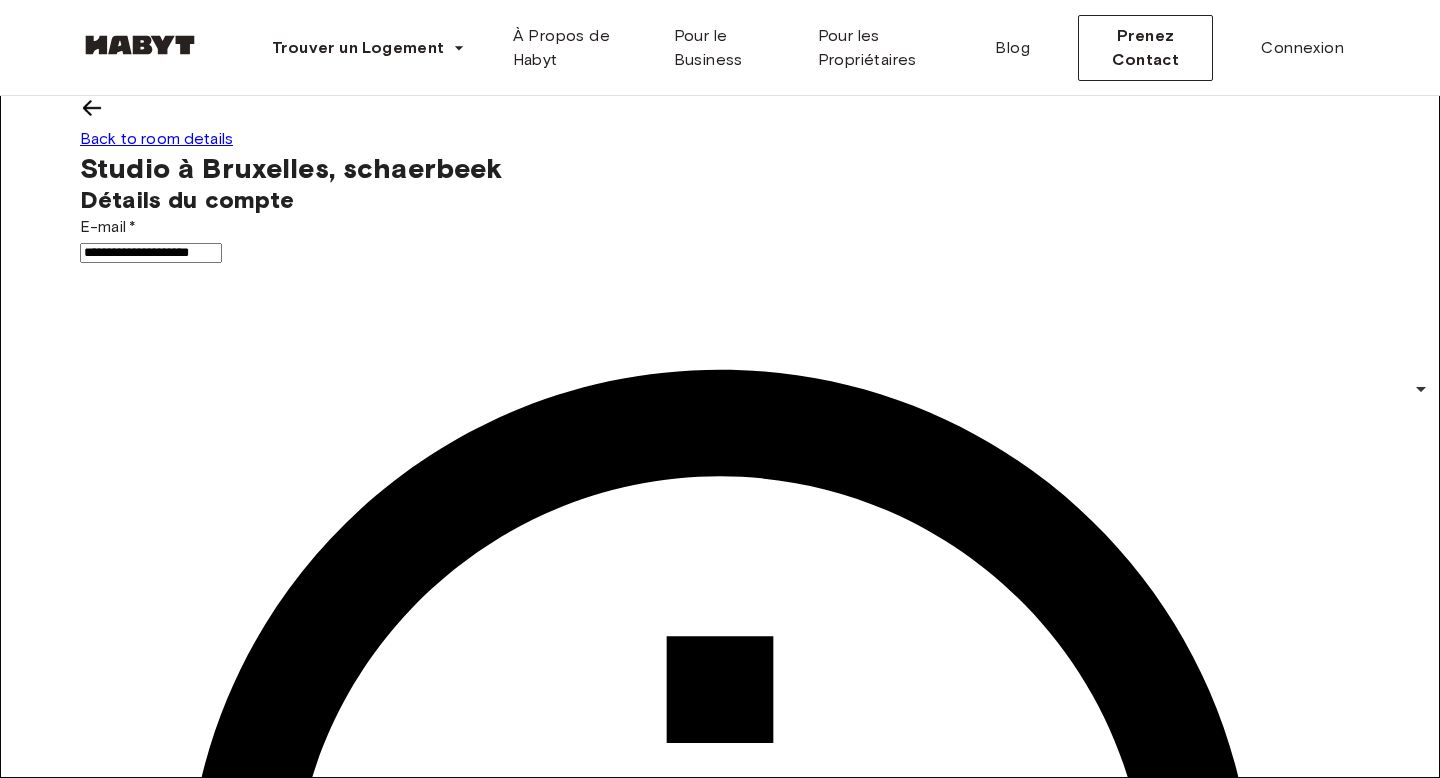 click on "**********" at bounding box center (720, 5337) 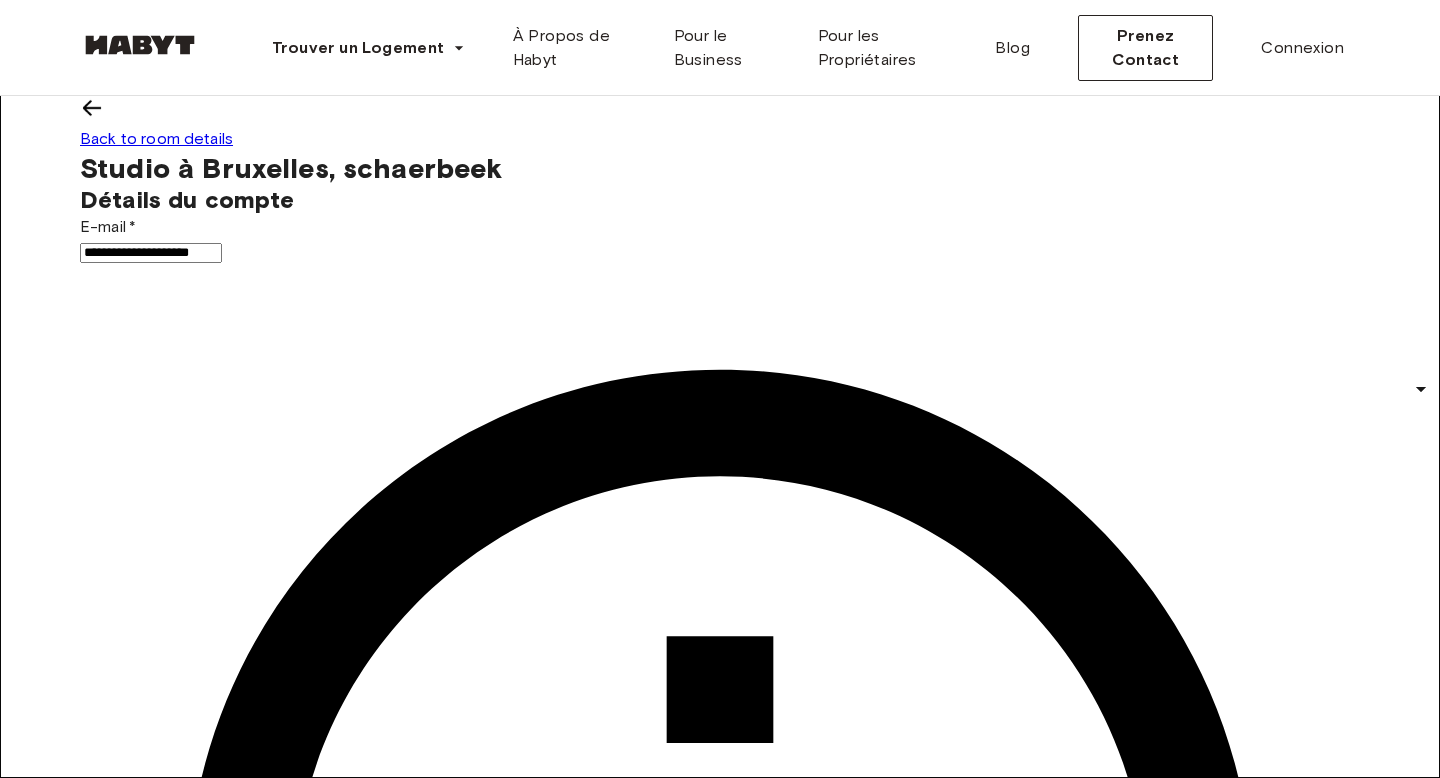click on "**********" at bounding box center (720, 4638) 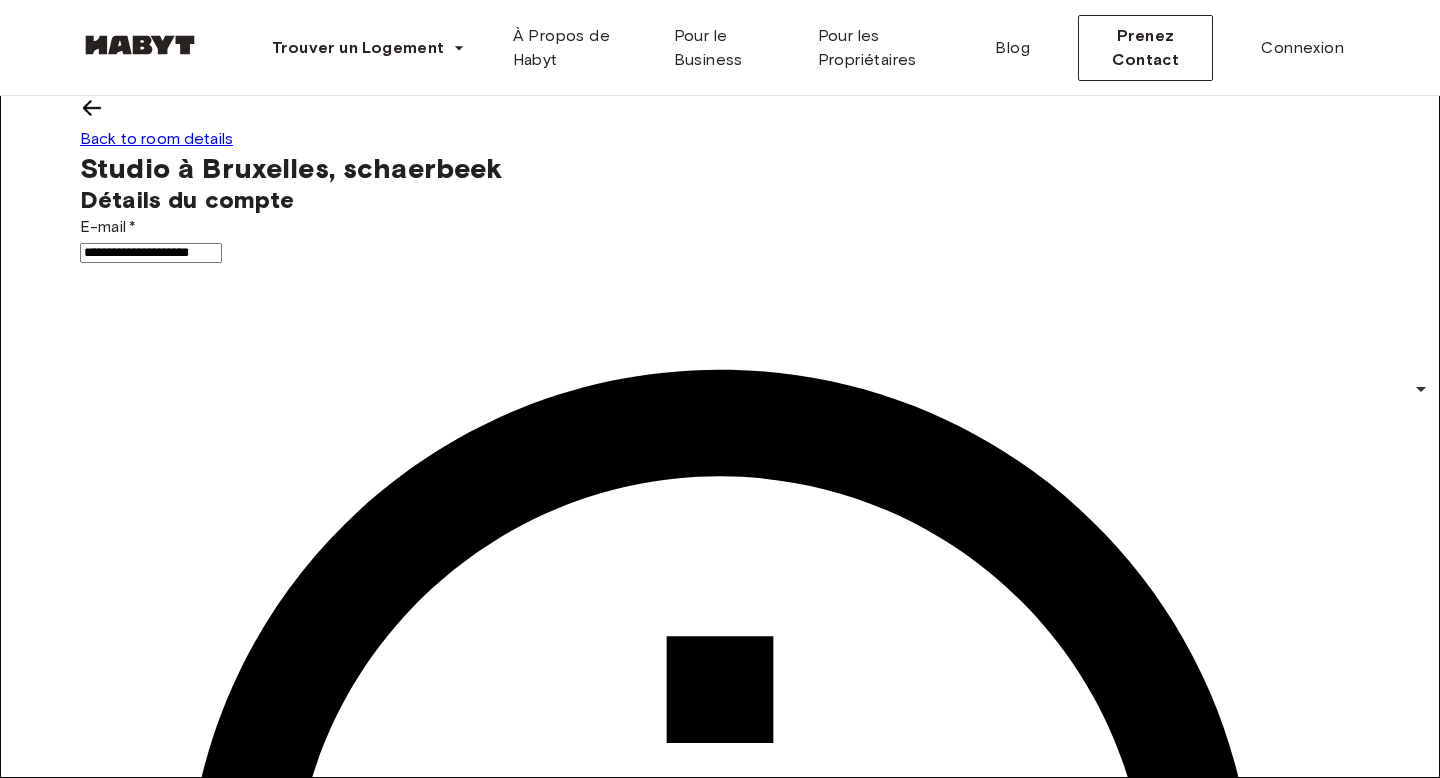 click at bounding box center [720, 10579] 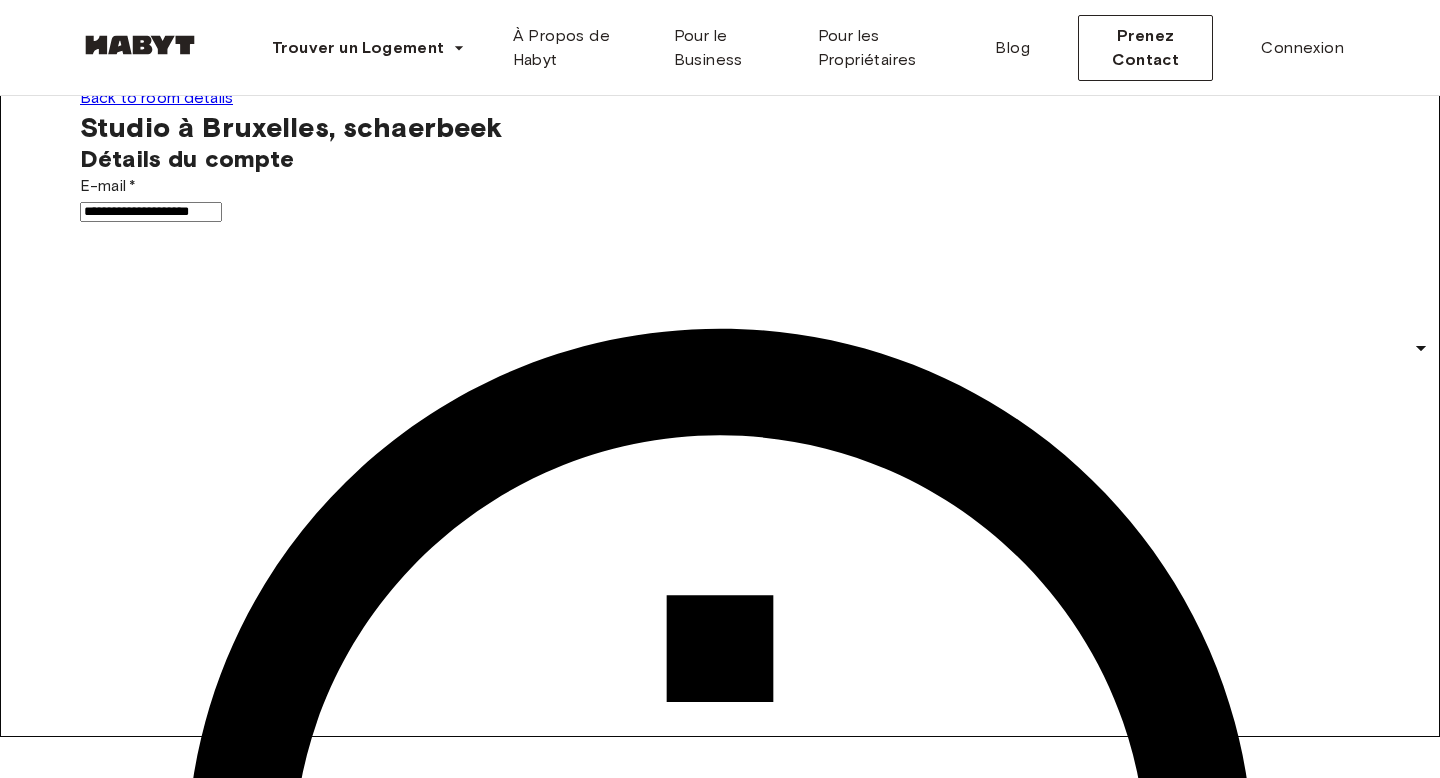 scroll, scrollTop: 52, scrollLeft: 0, axis: vertical 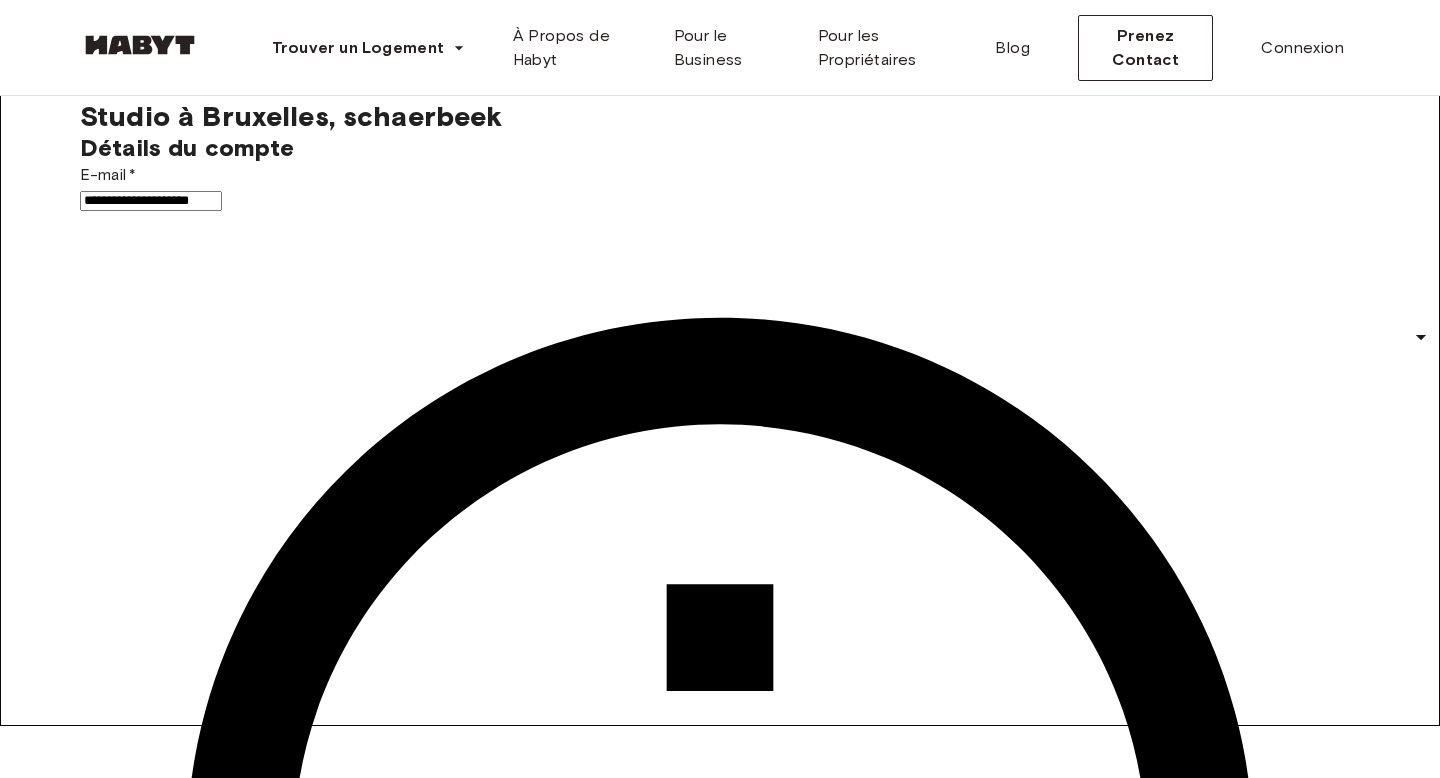 click on "**********" at bounding box center [720, 4586] 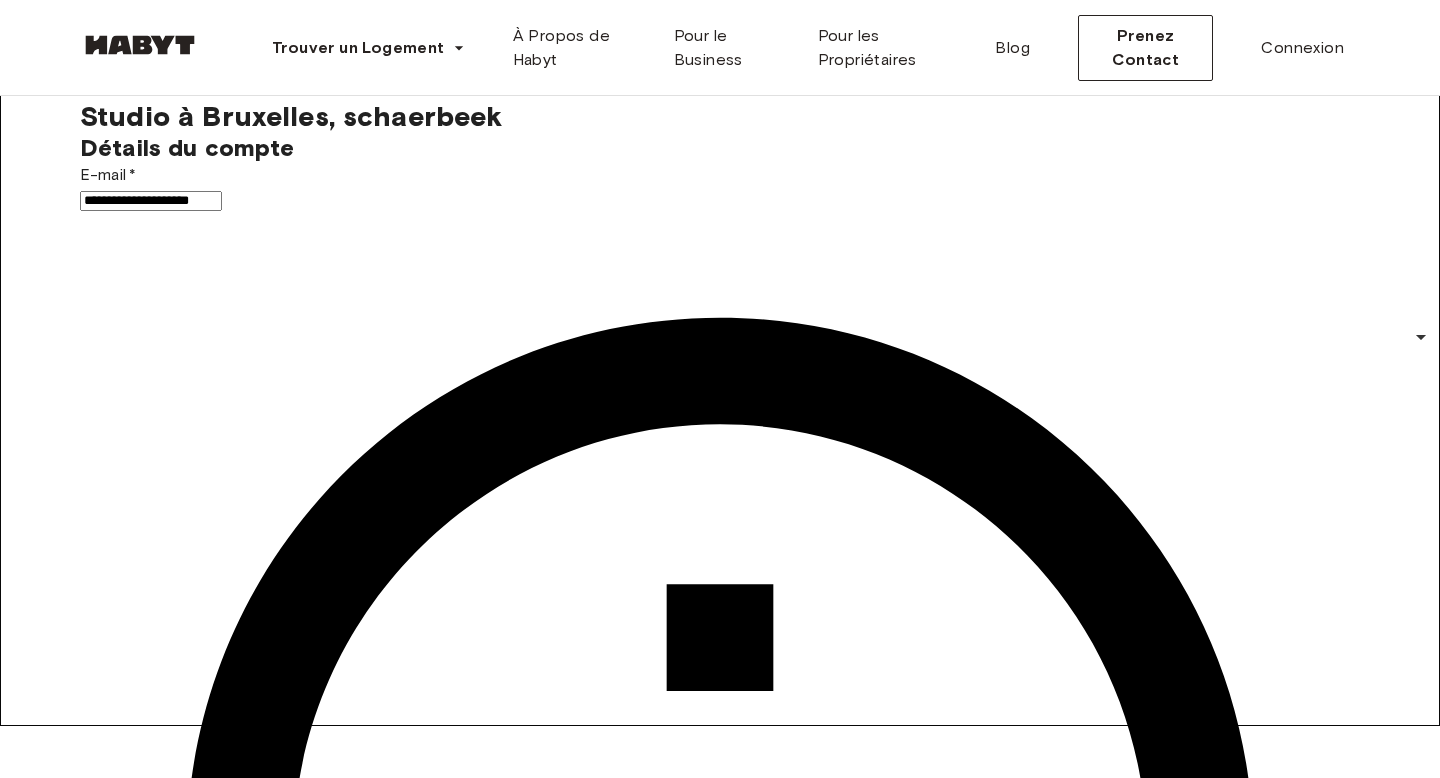 click on "1000 - 2500" at bounding box center [740, 10563] 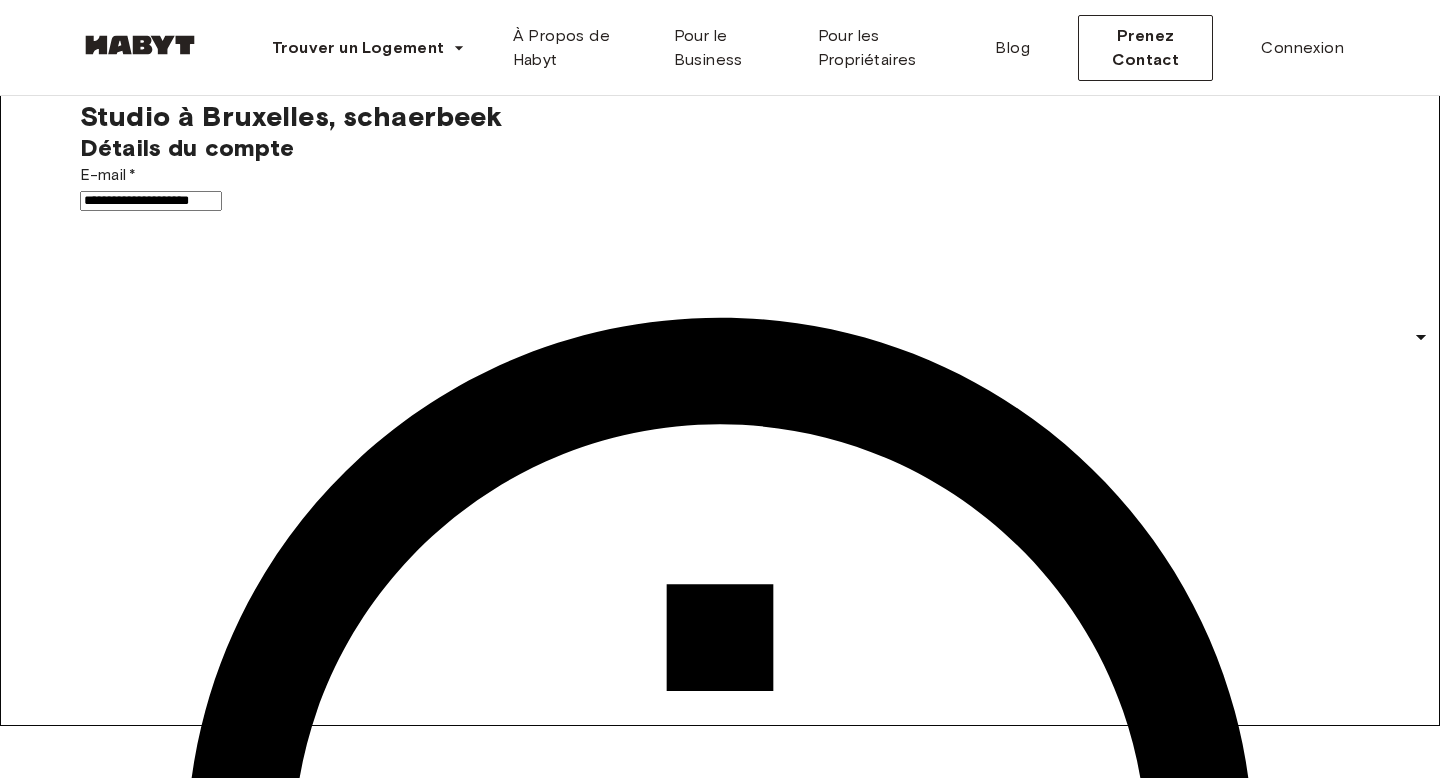 click on "**********" at bounding box center (720, 4586) 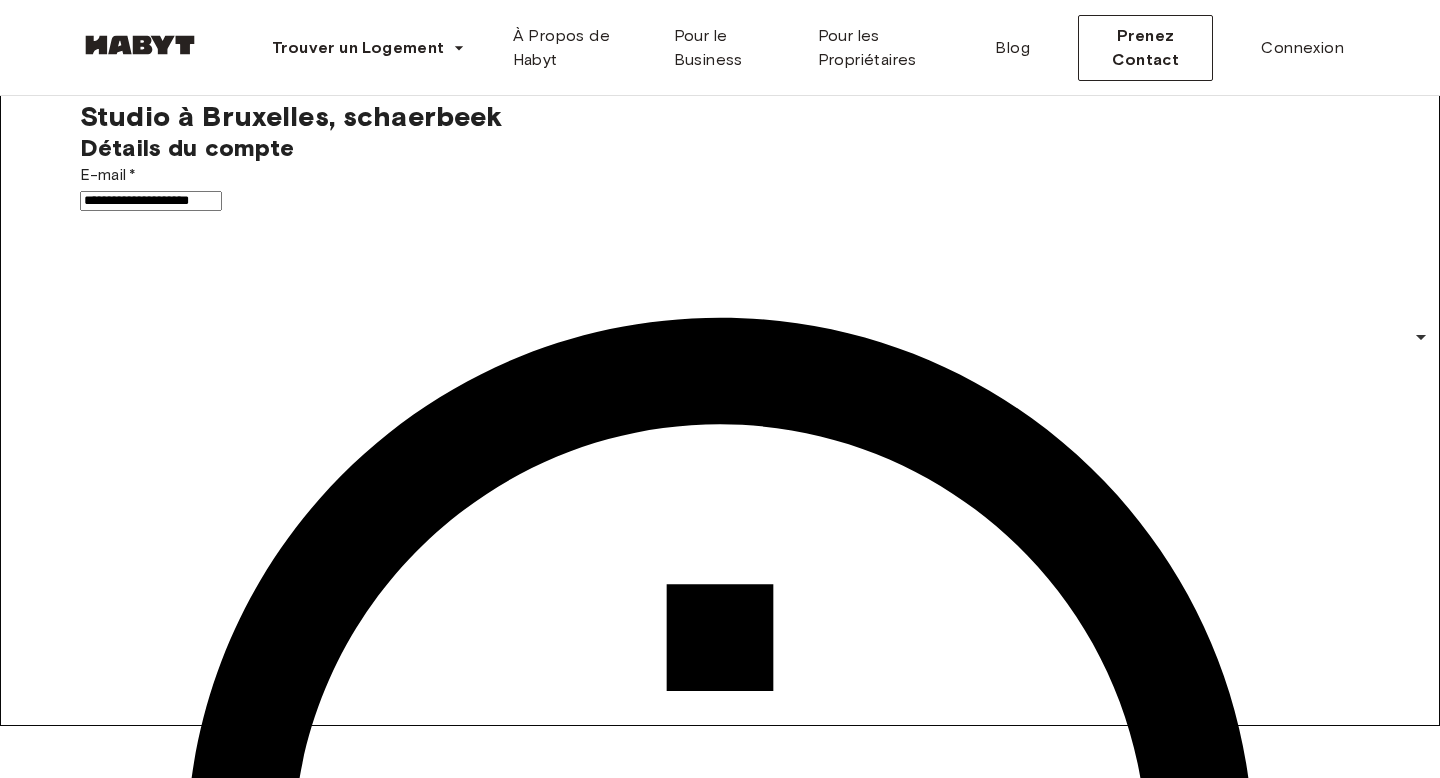 click on "Male" at bounding box center (740, 10539) 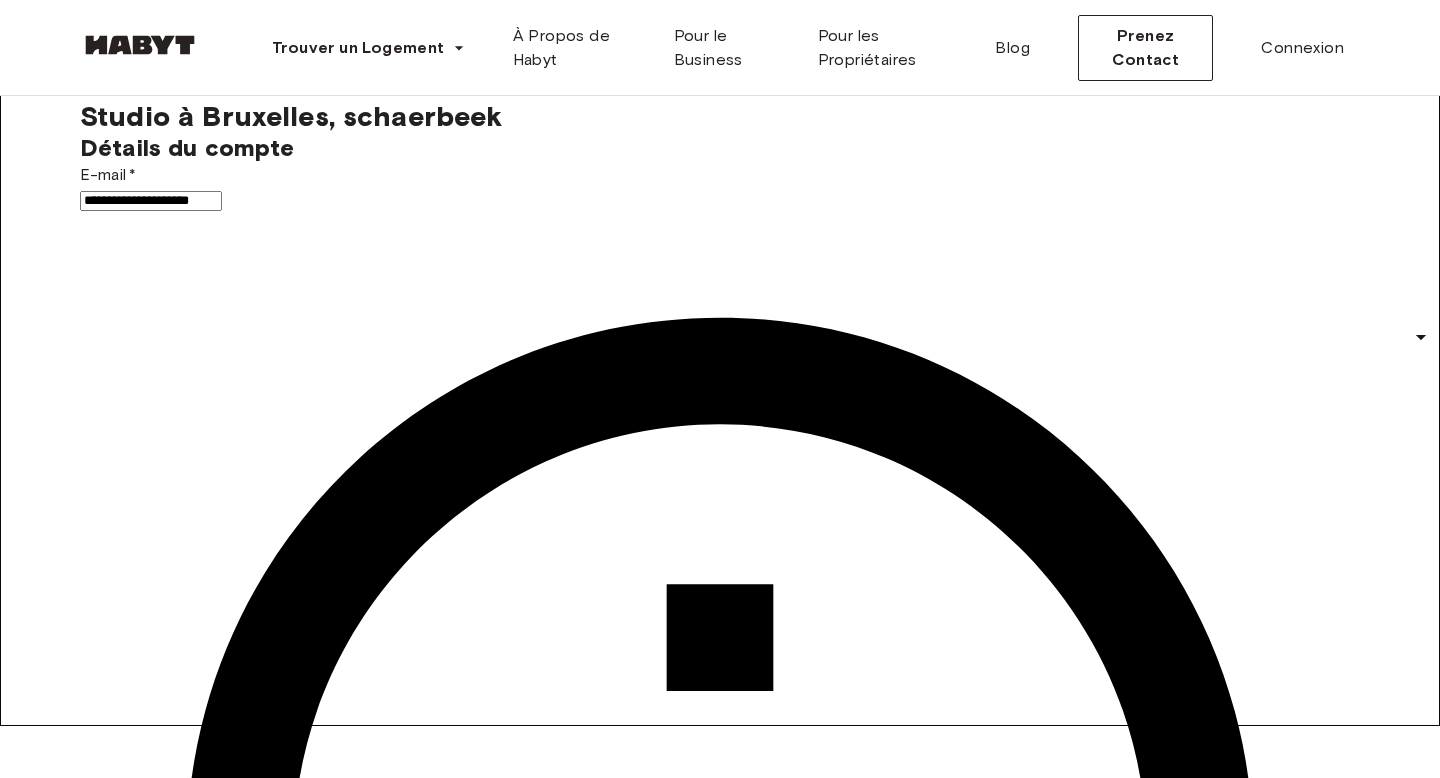 click on "Special requests" at bounding box center (720, 2782) 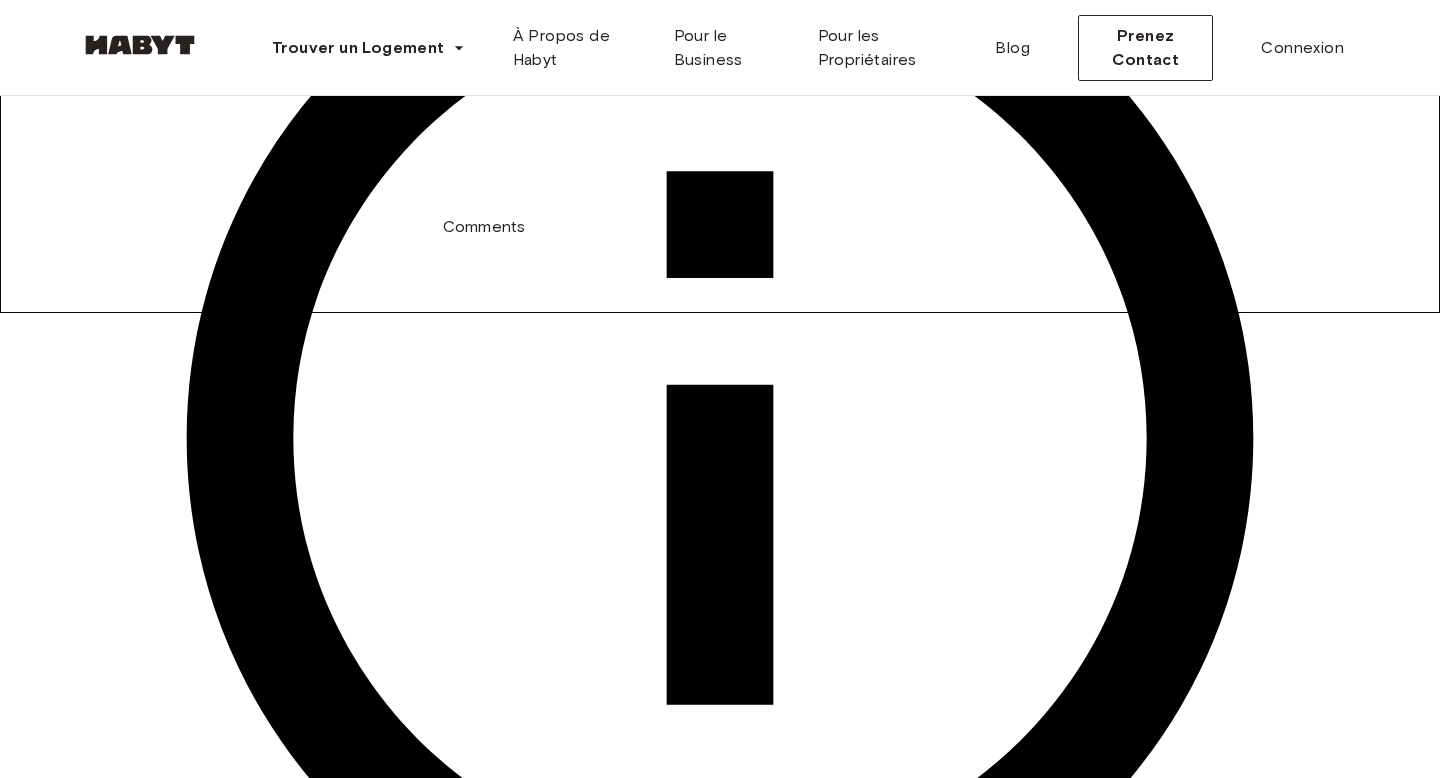 scroll, scrollTop: 482, scrollLeft: 0, axis: vertical 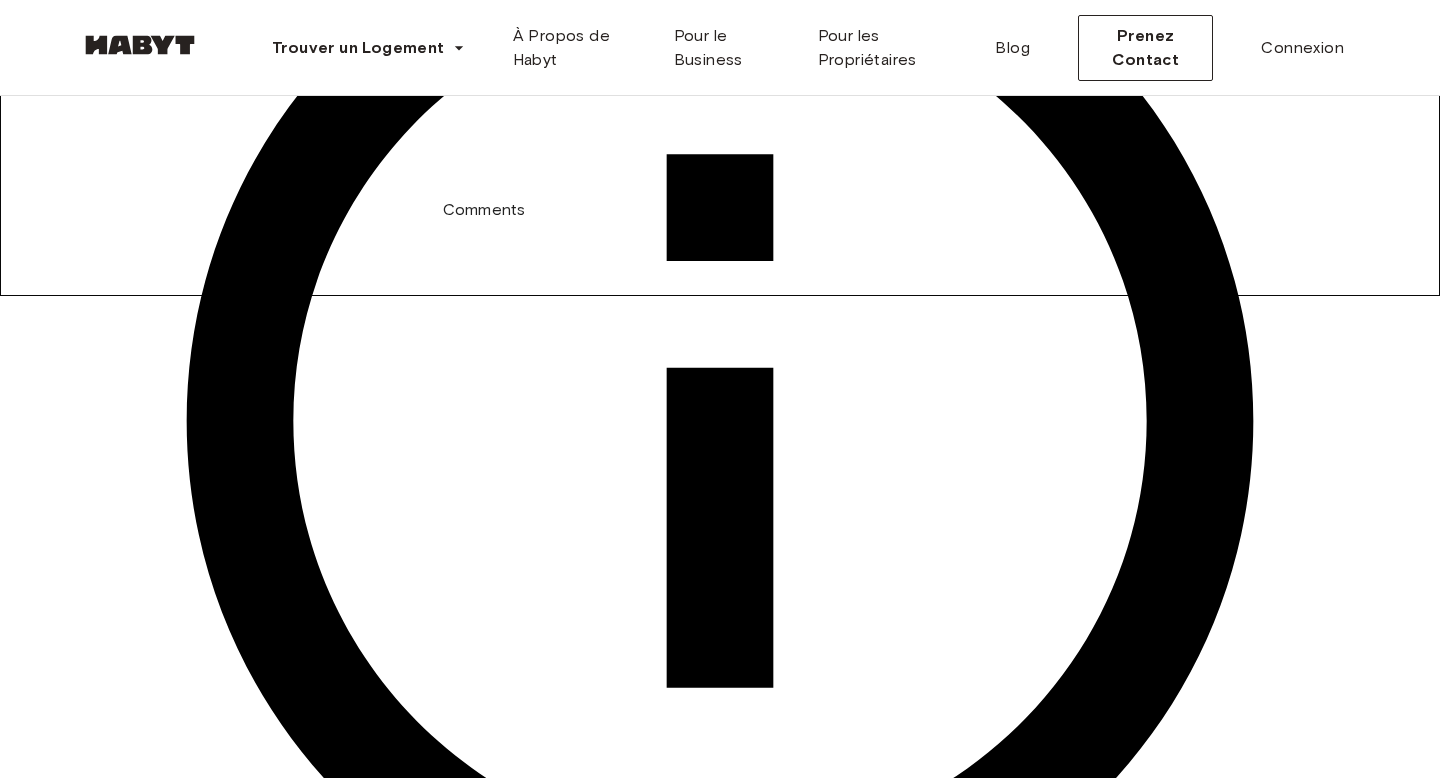 click on "Comments" at bounding box center [157, 3104] 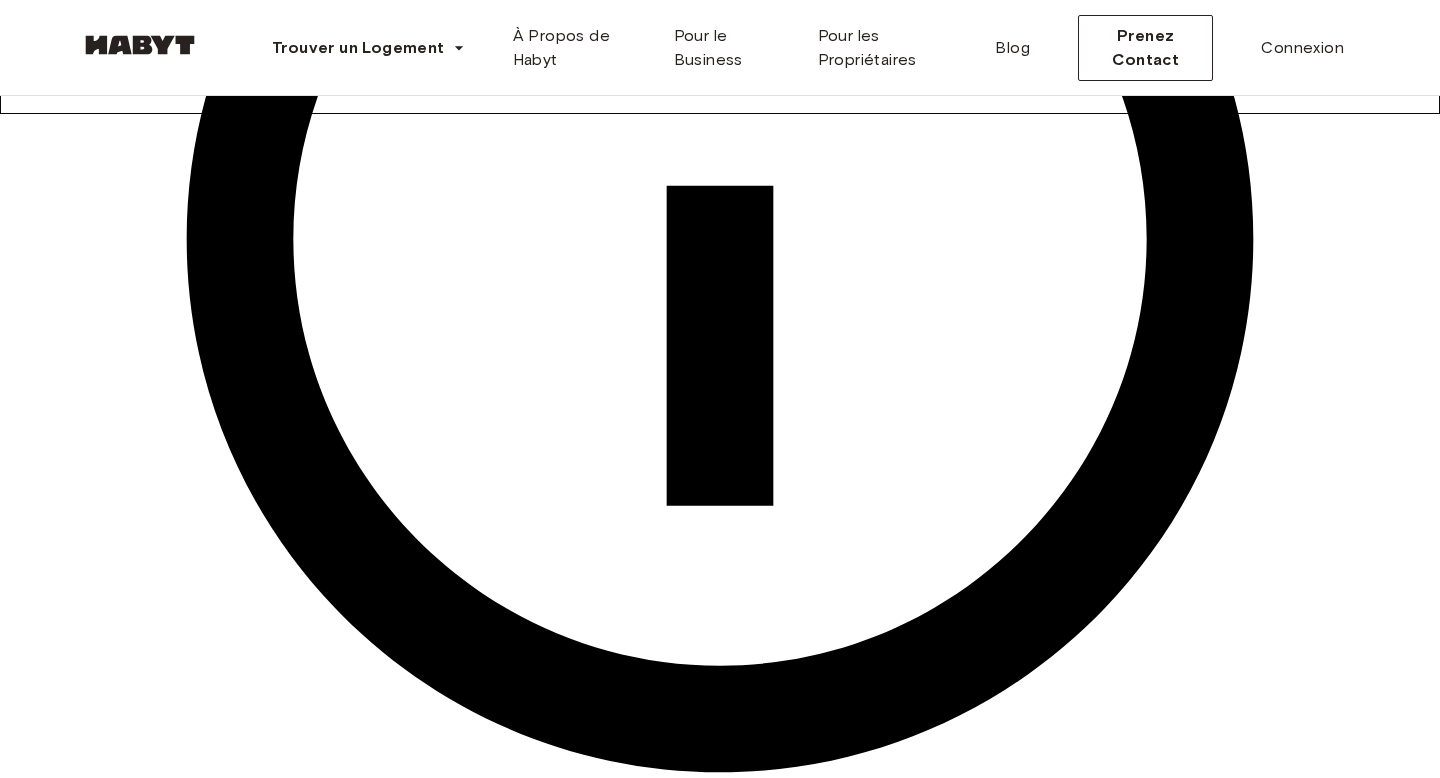 scroll, scrollTop: 666, scrollLeft: 0, axis: vertical 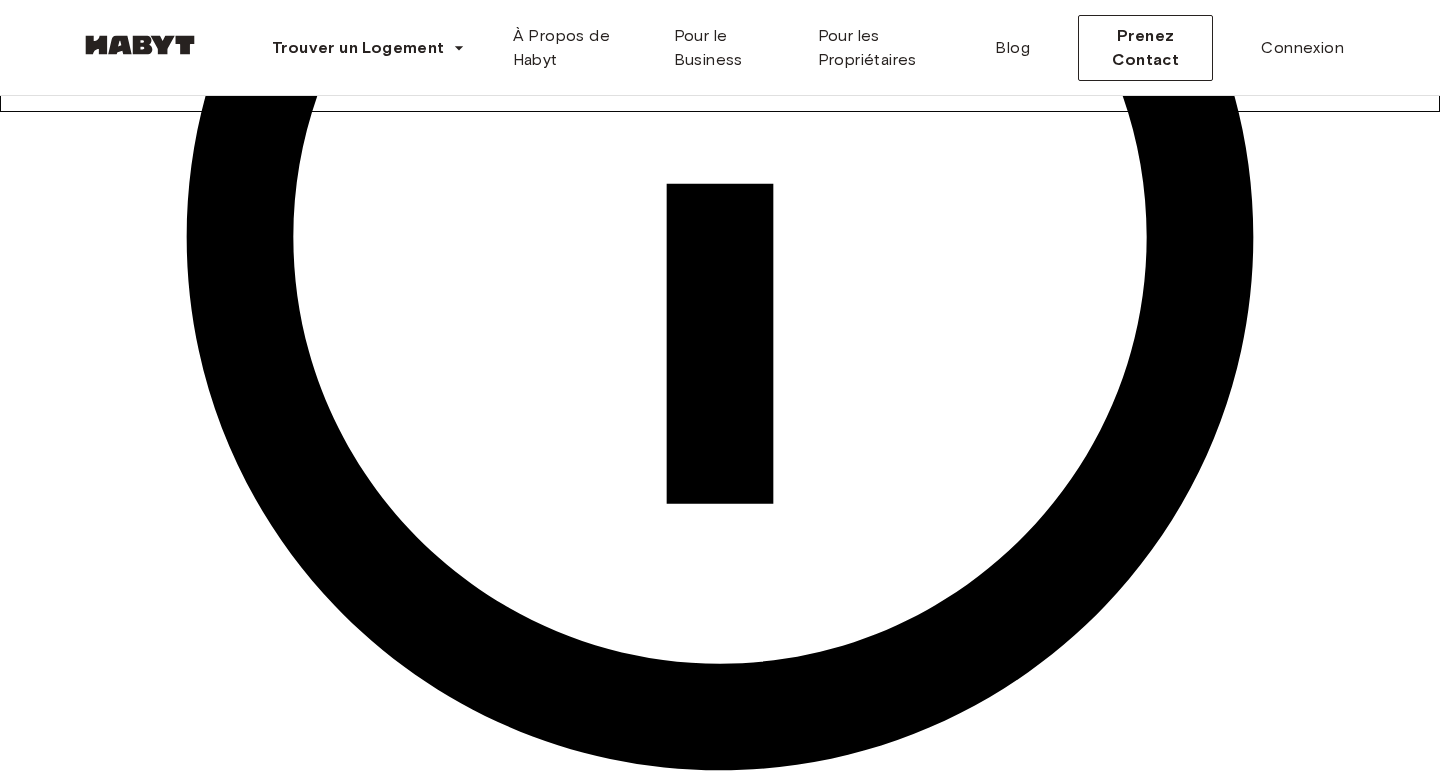 click 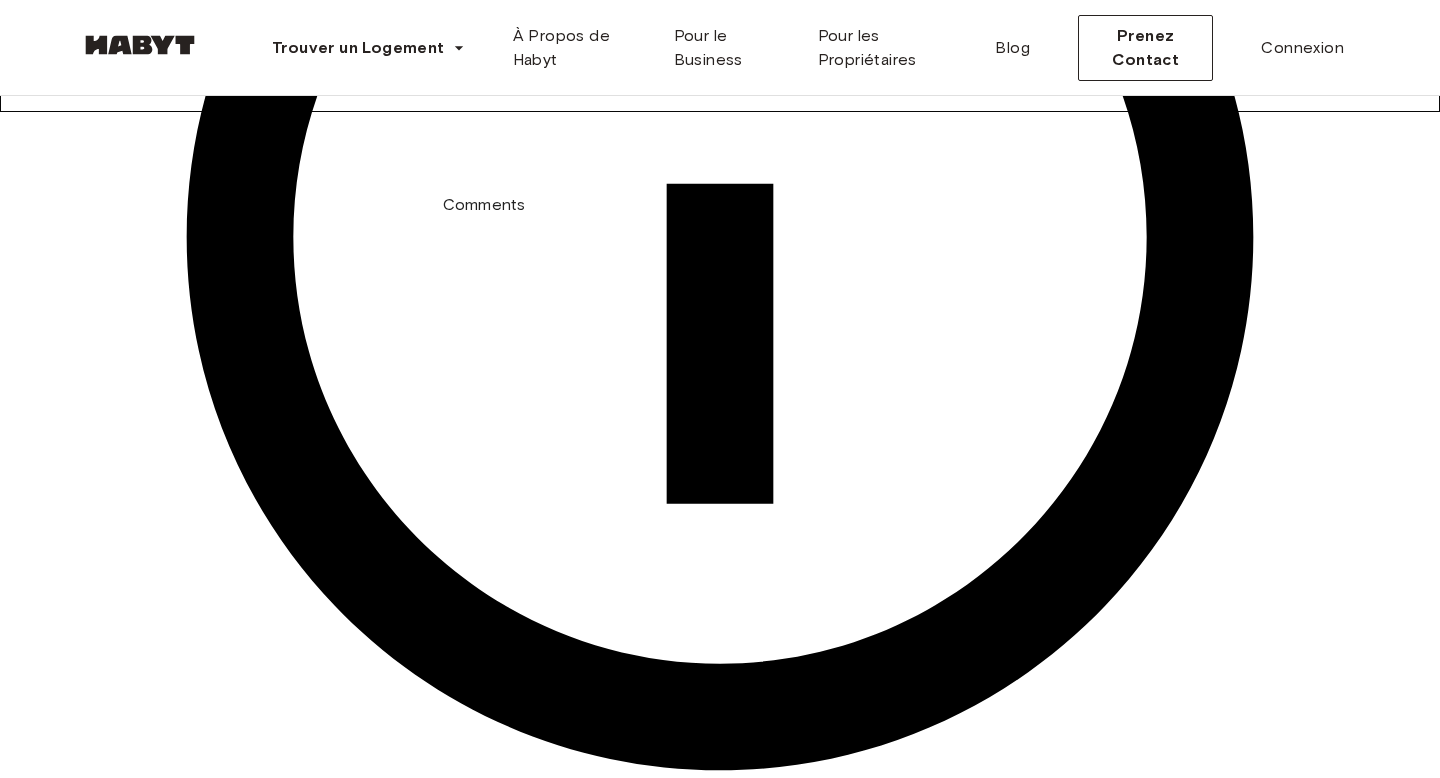 click on "**********" at bounding box center [442, 2920] 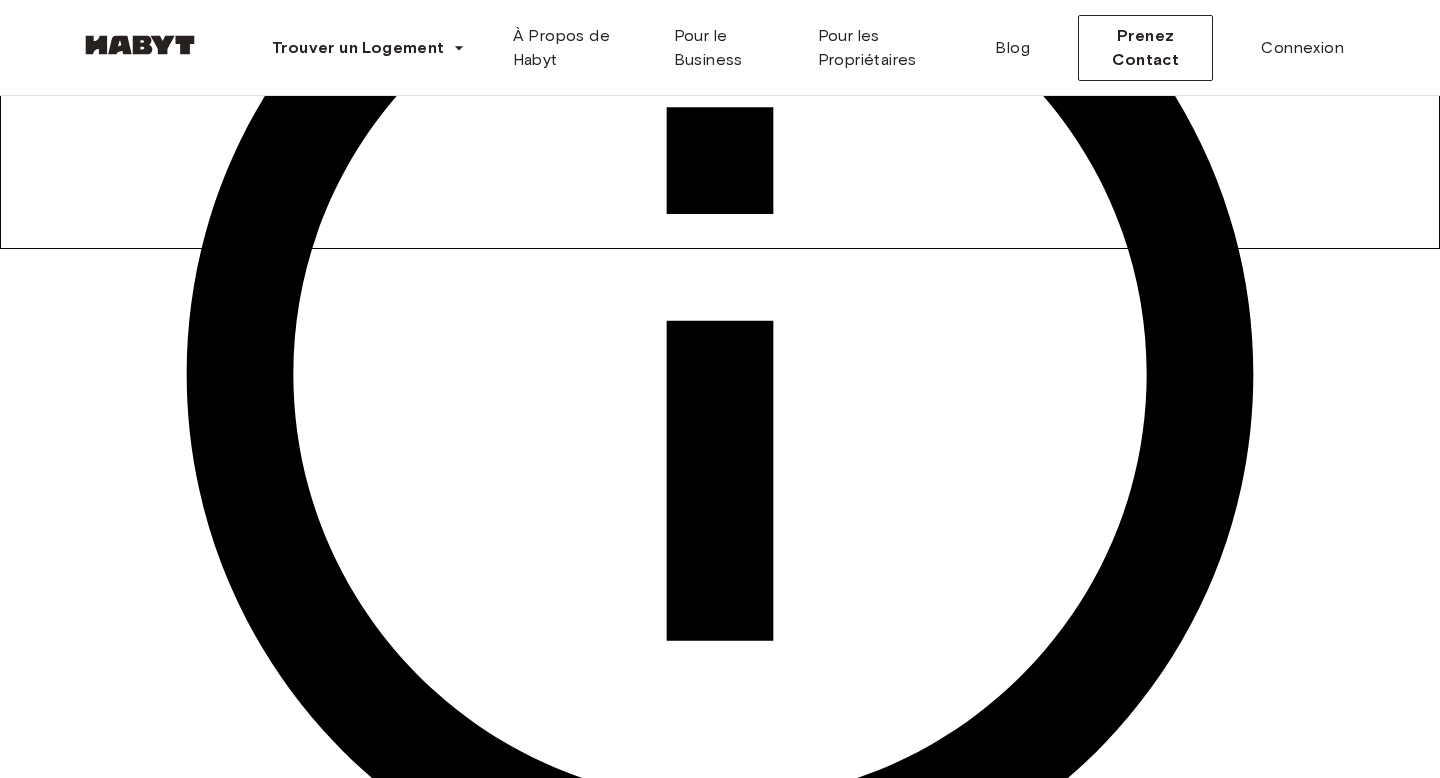 scroll, scrollTop: 524, scrollLeft: 0, axis: vertical 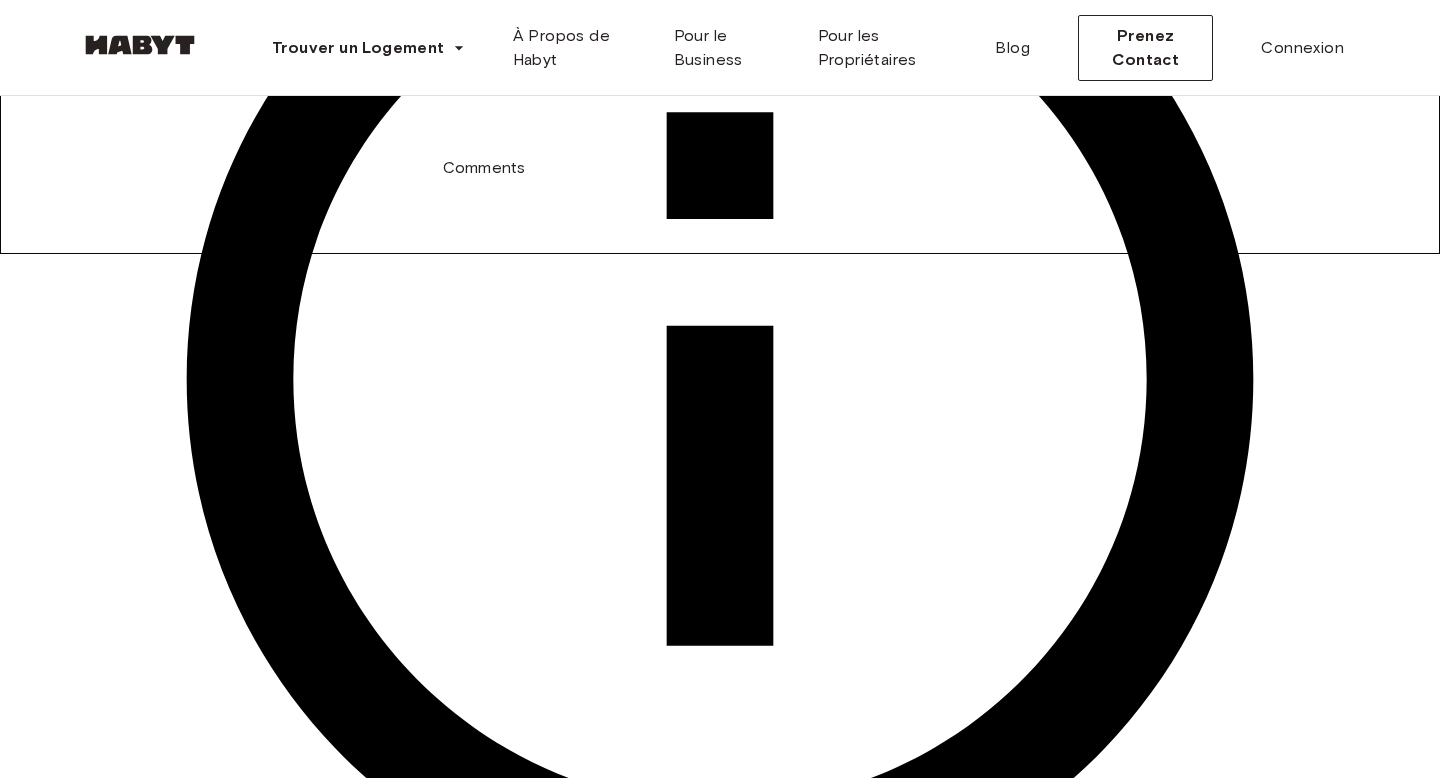 click on "**********" at bounding box center (442, 3062) 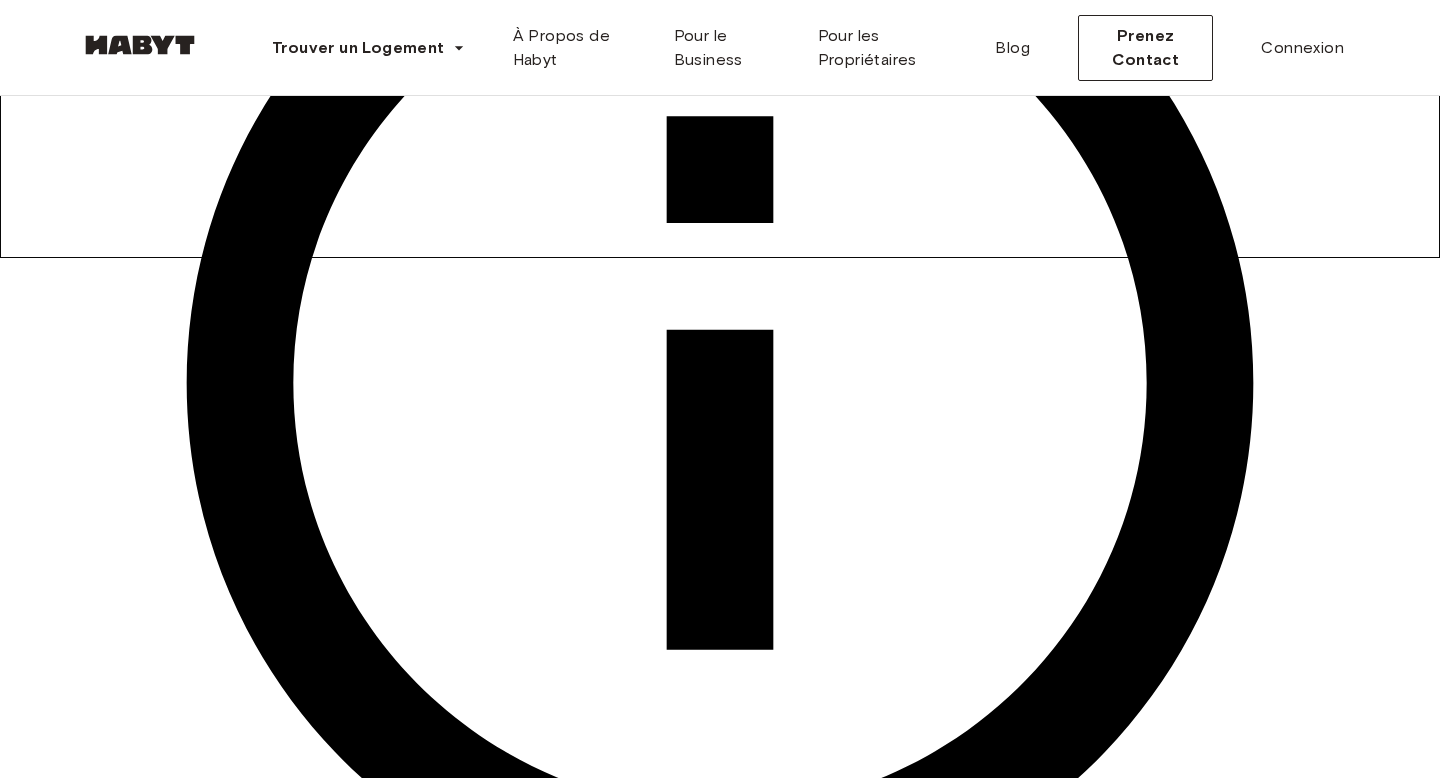 scroll, scrollTop: 515, scrollLeft: 0, axis: vertical 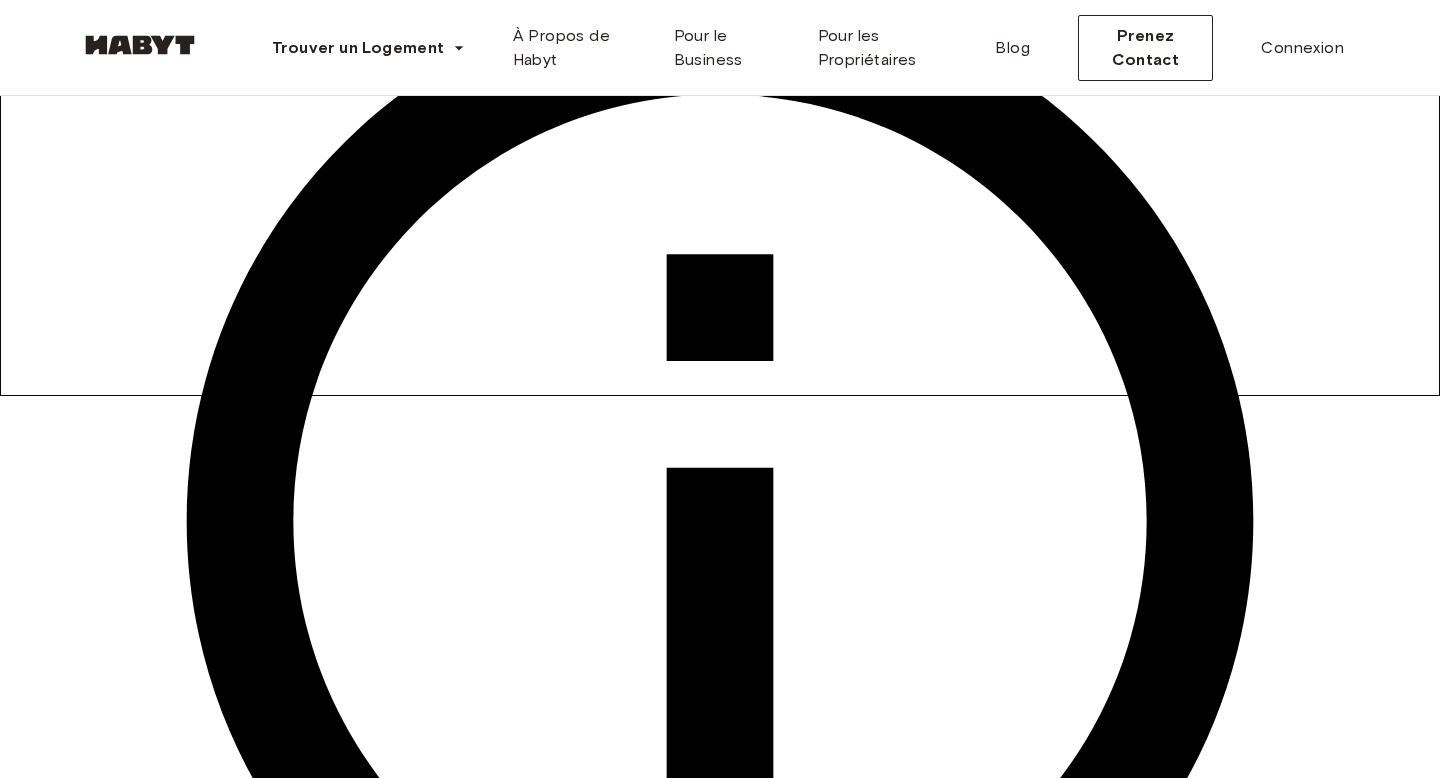 click on "D'autres questions ? Centre d'aide" at bounding box center [720, 3350] 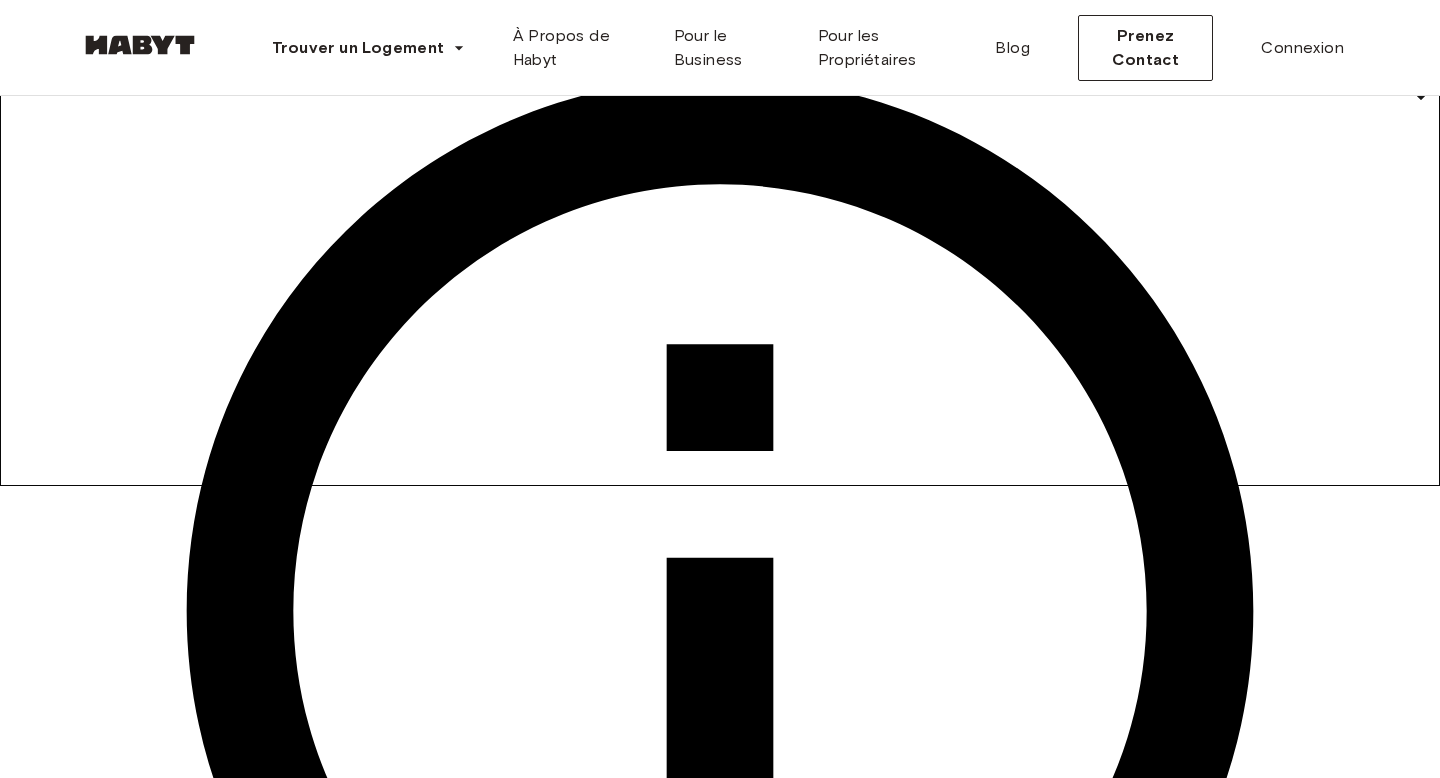 scroll, scrollTop: 294, scrollLeft: 0, axis: vertical 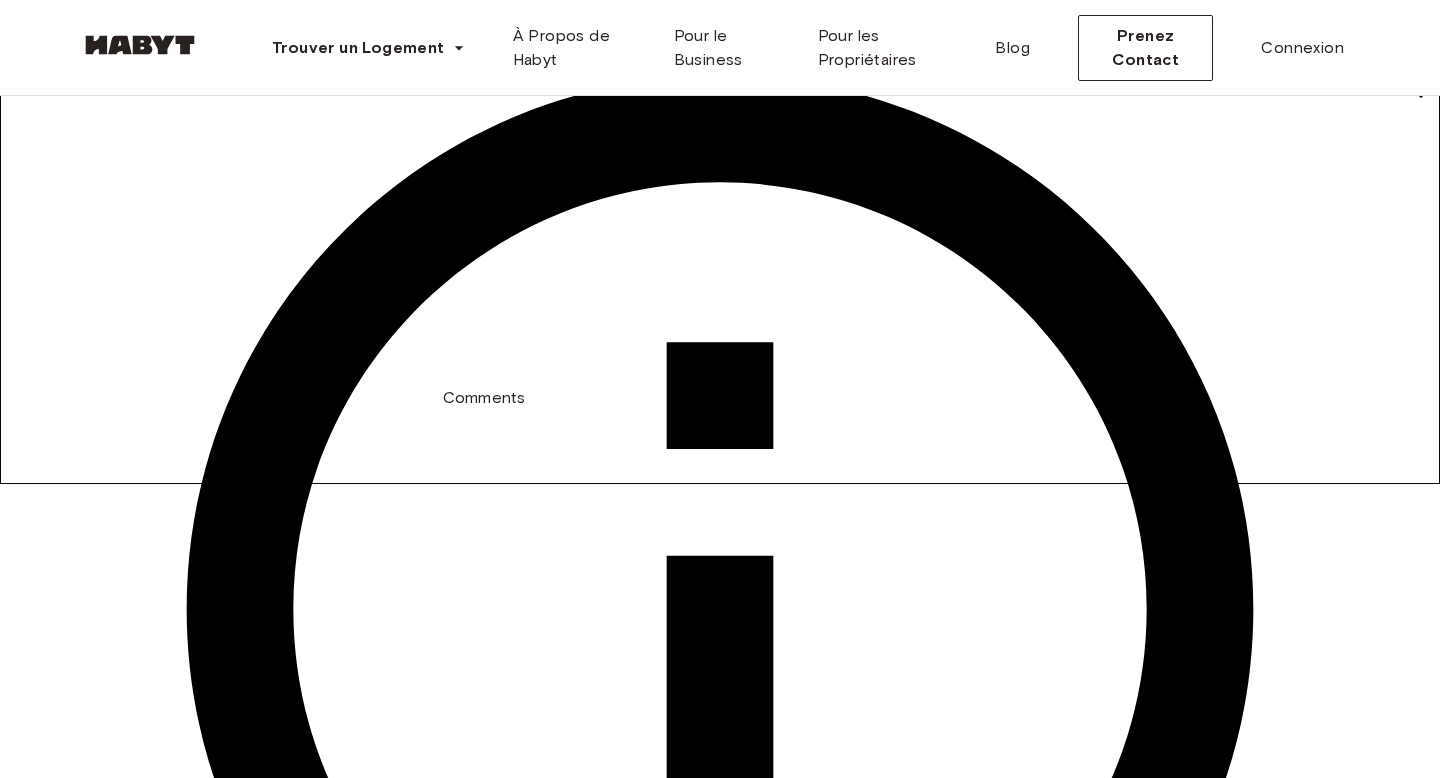 click on "**********" at bounding box center [442, 3292] 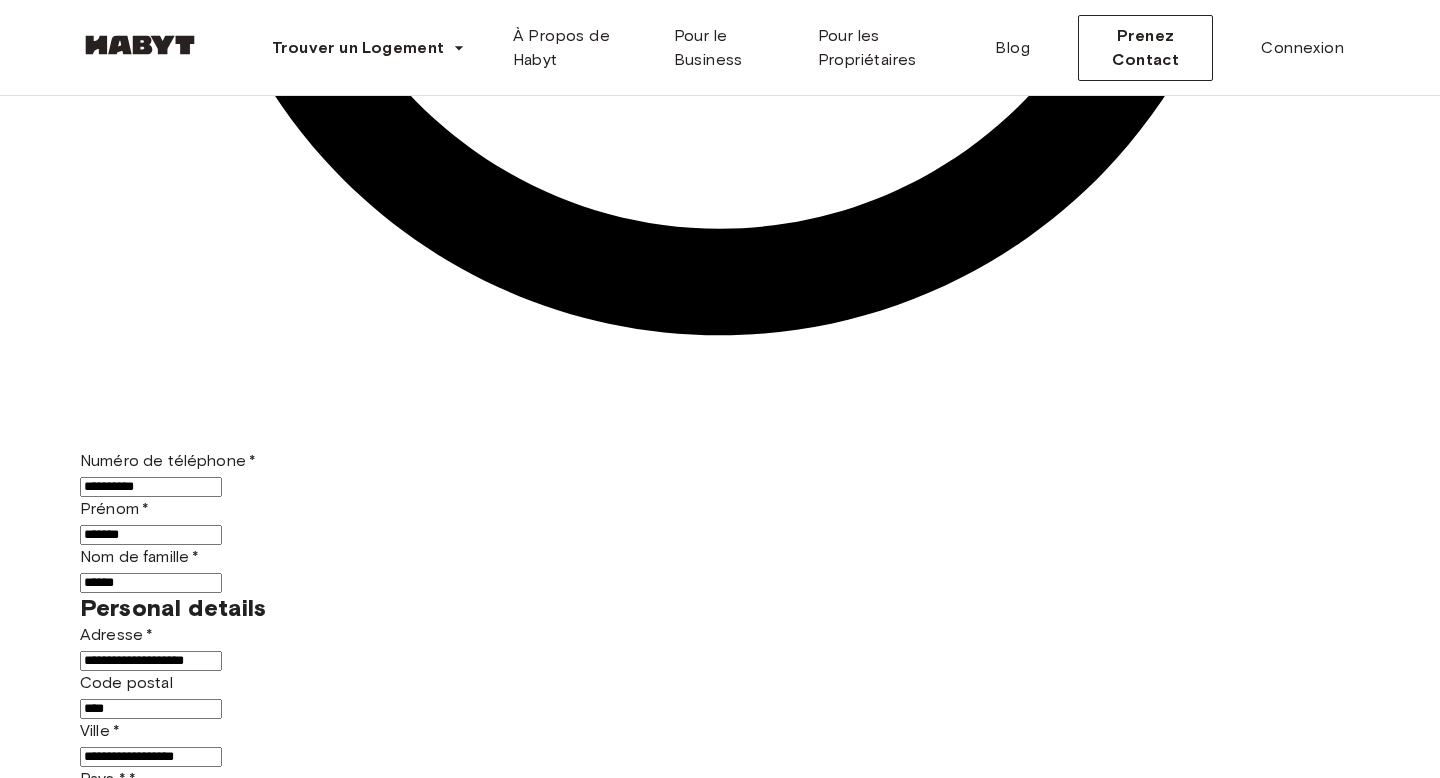 scroll, scrollTop: 1004, scrollLeft: 0, axis: vertical 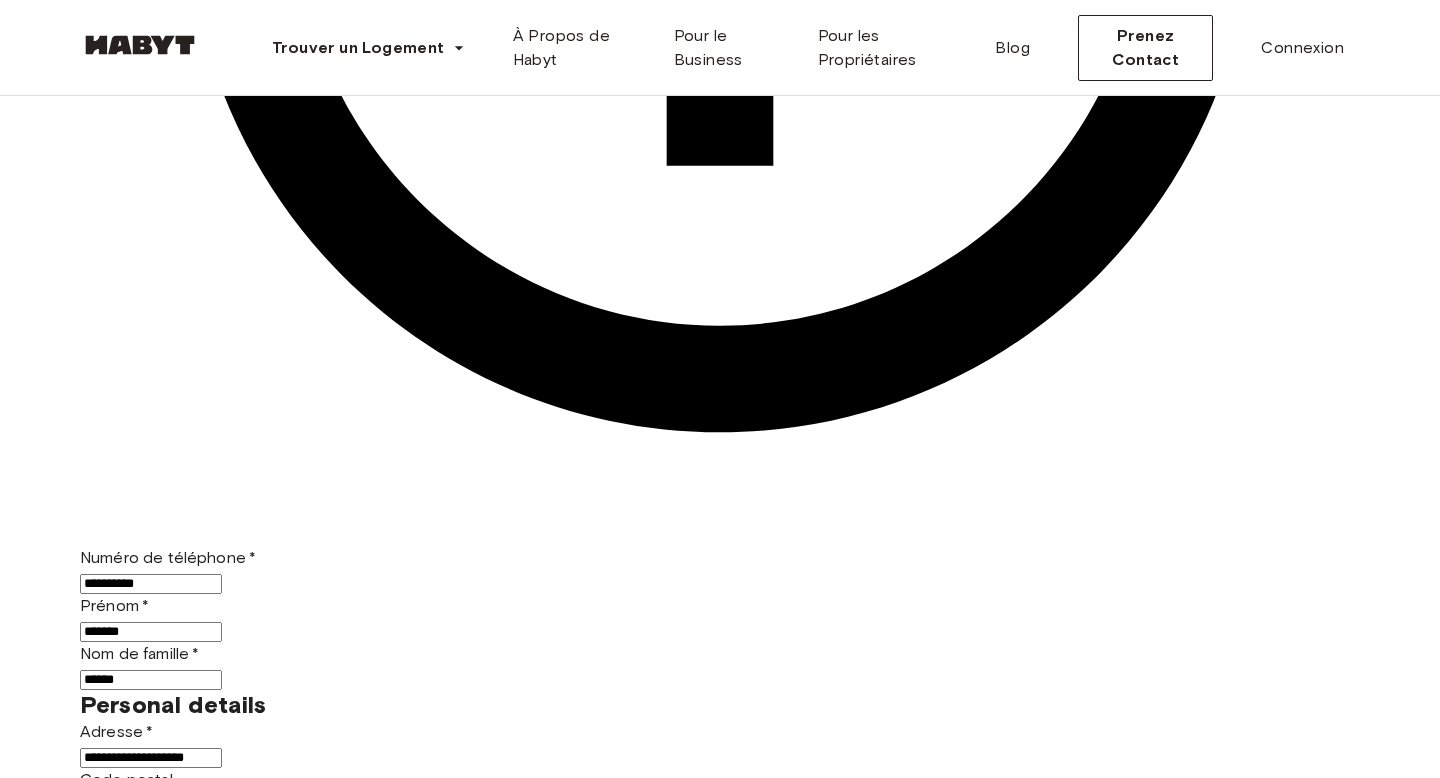 type on "**********" 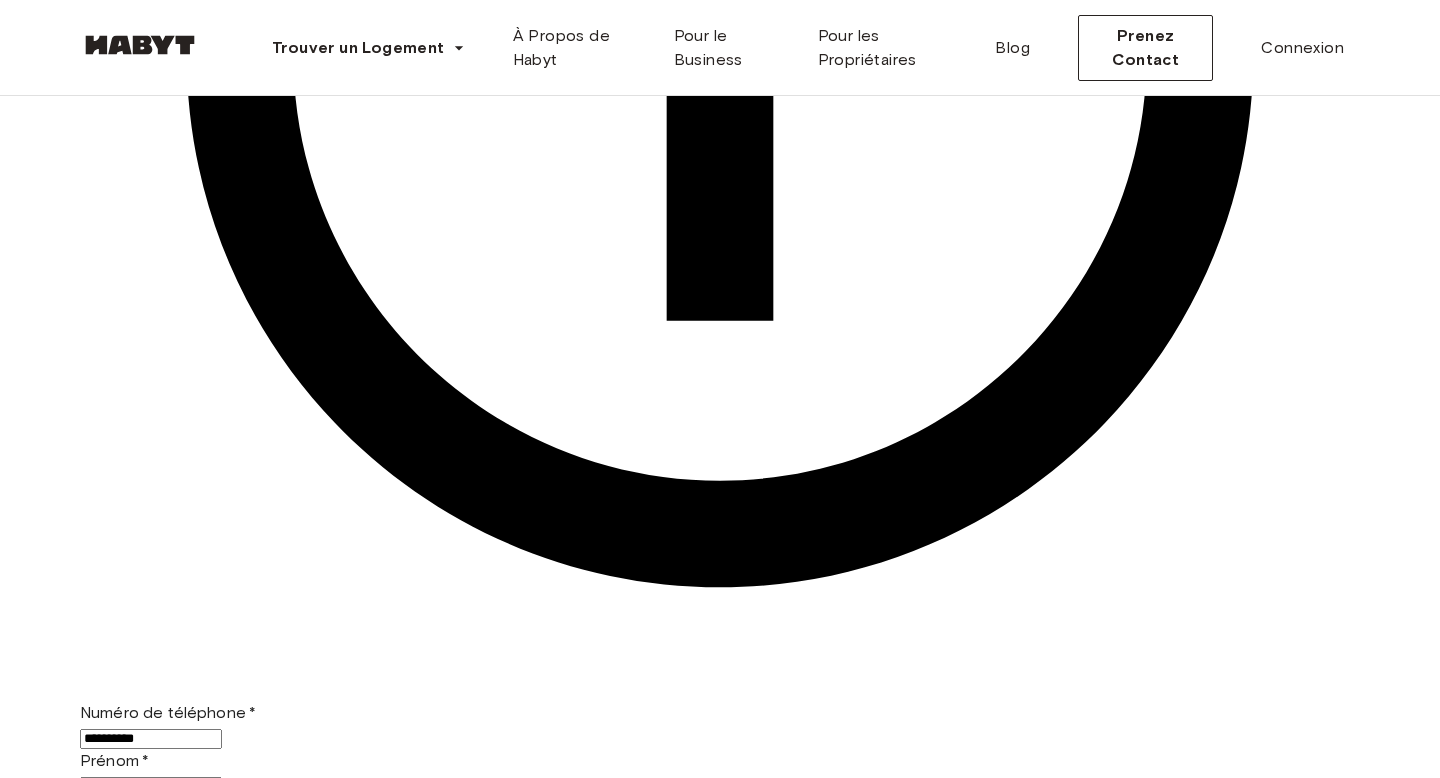 scroll, scrollTop: 851, scrollLeft: 0, axis: vertical 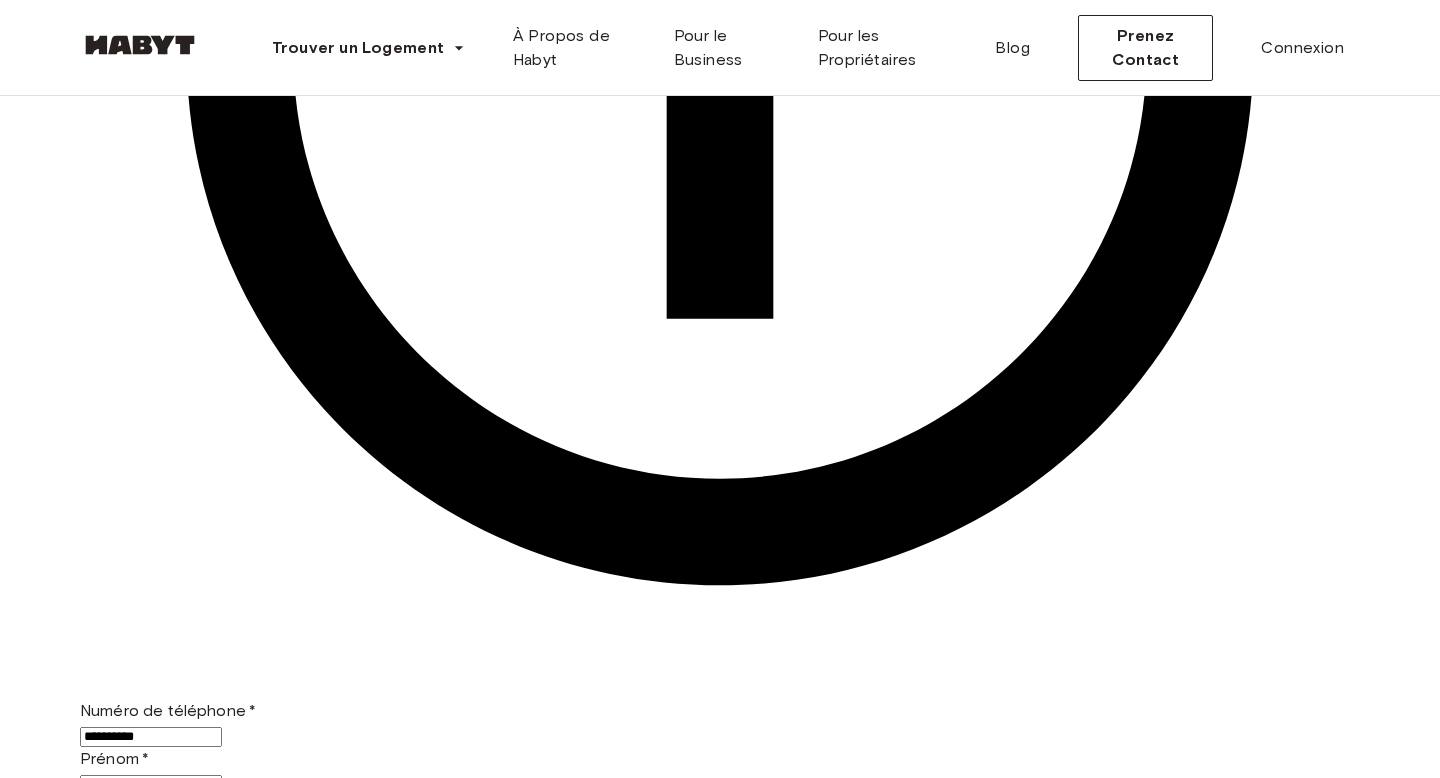 click on "Confirmer la demande" at bounding box center (744, 6173) 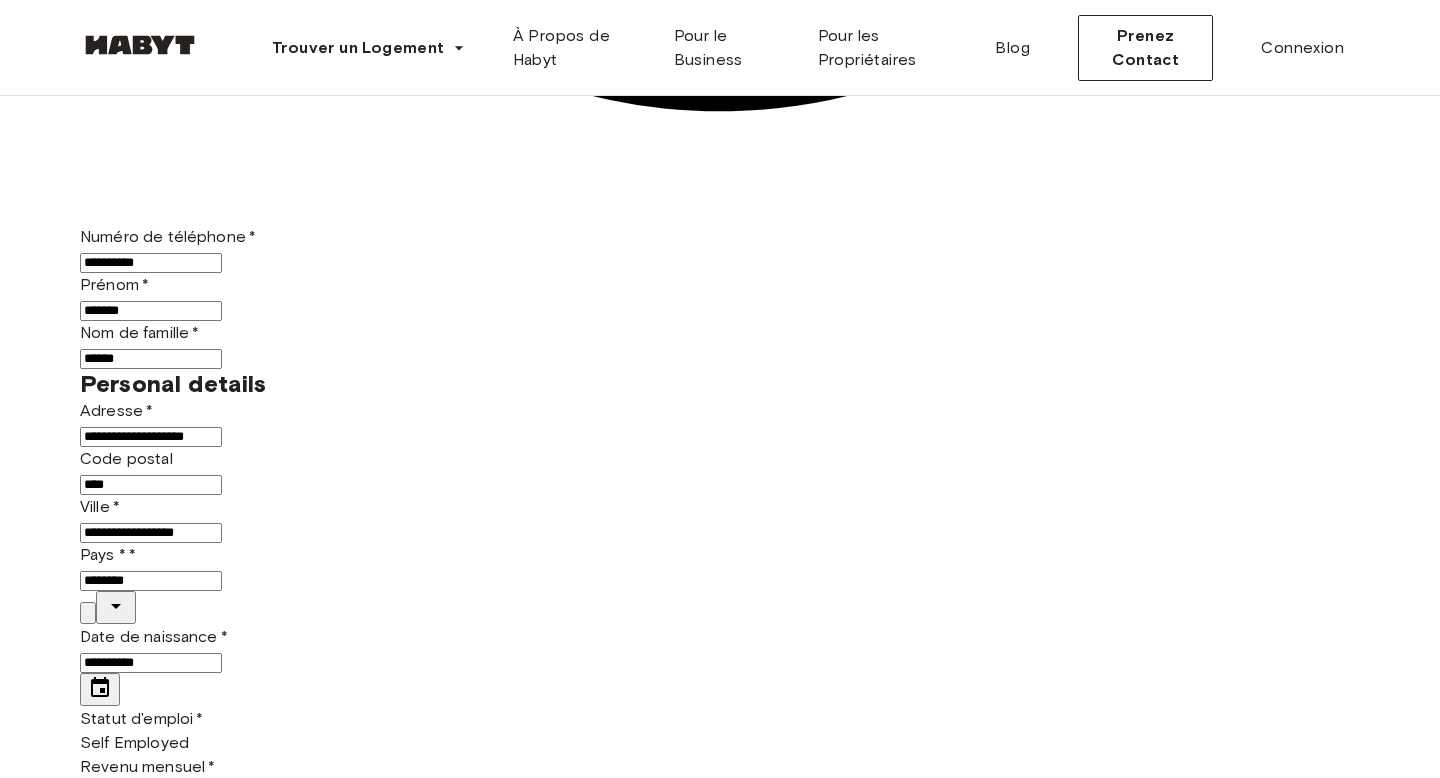 scroll, scrollTop: 1327, scrollLeft: 0, axis: vertical 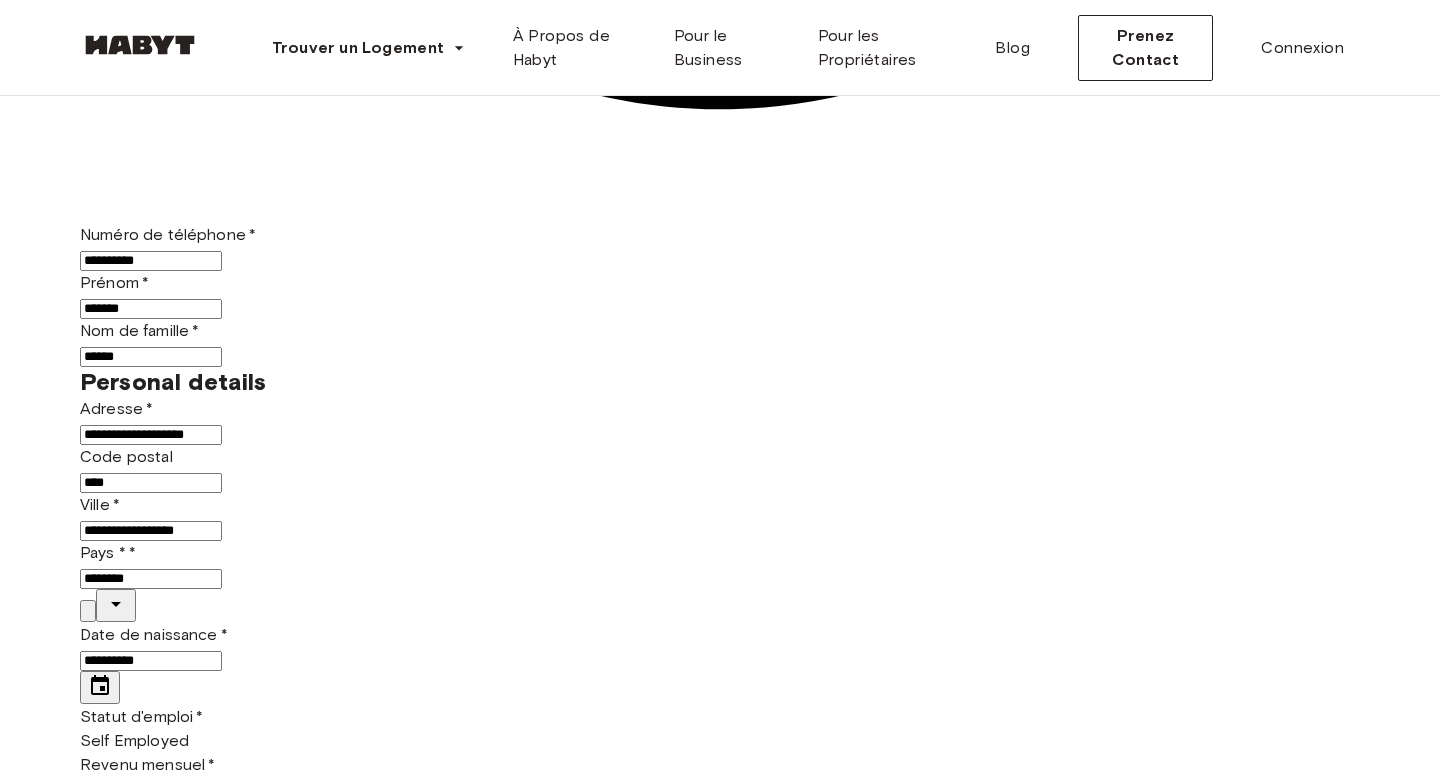 click on "Emplacements Europe Amsterdam Berlin Francfort Hambourg Lisbonne Madrid Milan Modène Paris Turin Munich Rotterdam Stuttgart Düsseldorf Cologne Zurich La Haye Graz Bruxelles Leipzig Asia Hong Kong Singapour Séoul Phuket Tokyo Entreprise À Propos de Habyt Centre d'Assistance Blog Carrières Conditions Mentions Légales Confidentialité Presse Communauté Pour le Business Pour les Propriétaires Universités Entreprises" at bounding box center [720, 7373] 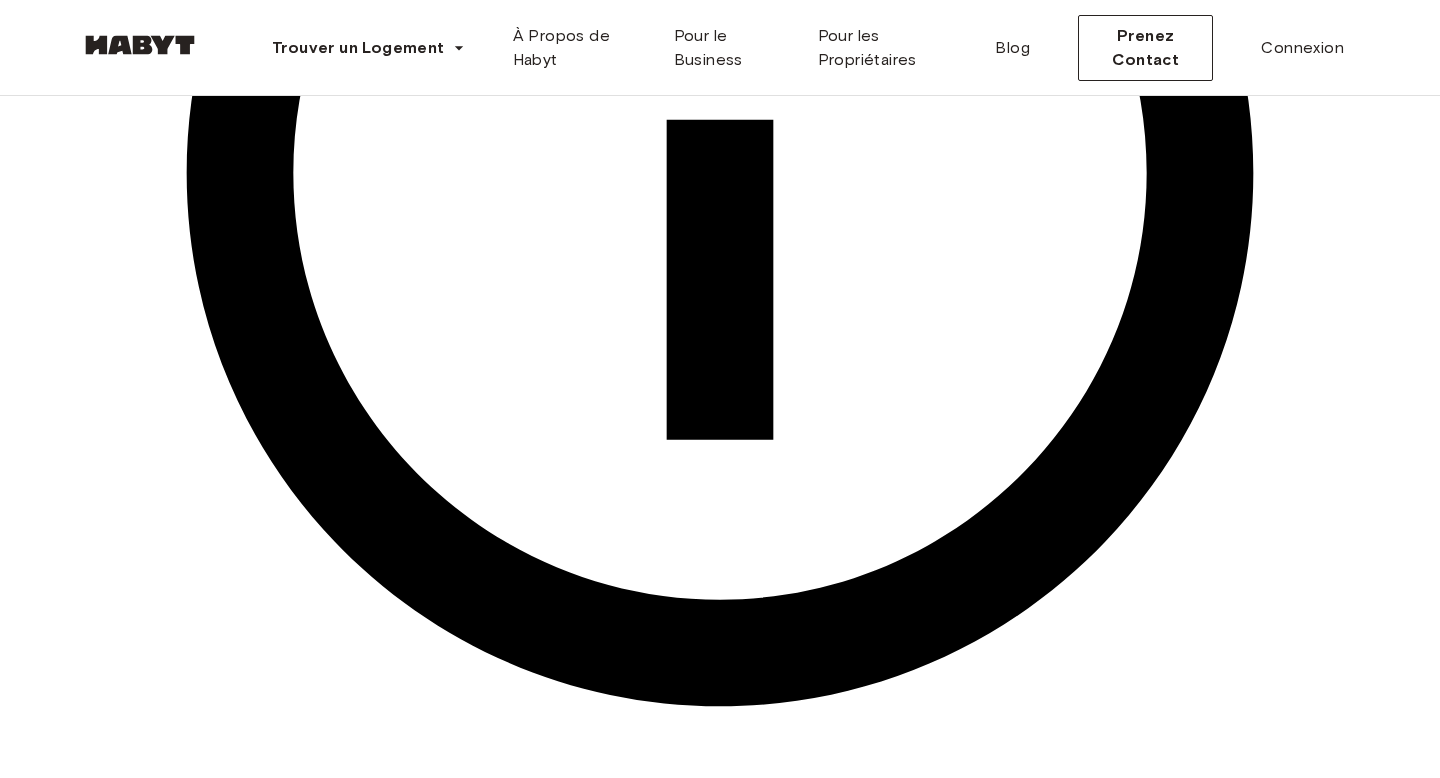 scroll, scrollTop: 754, scrollLeft: 0, axis: vertical 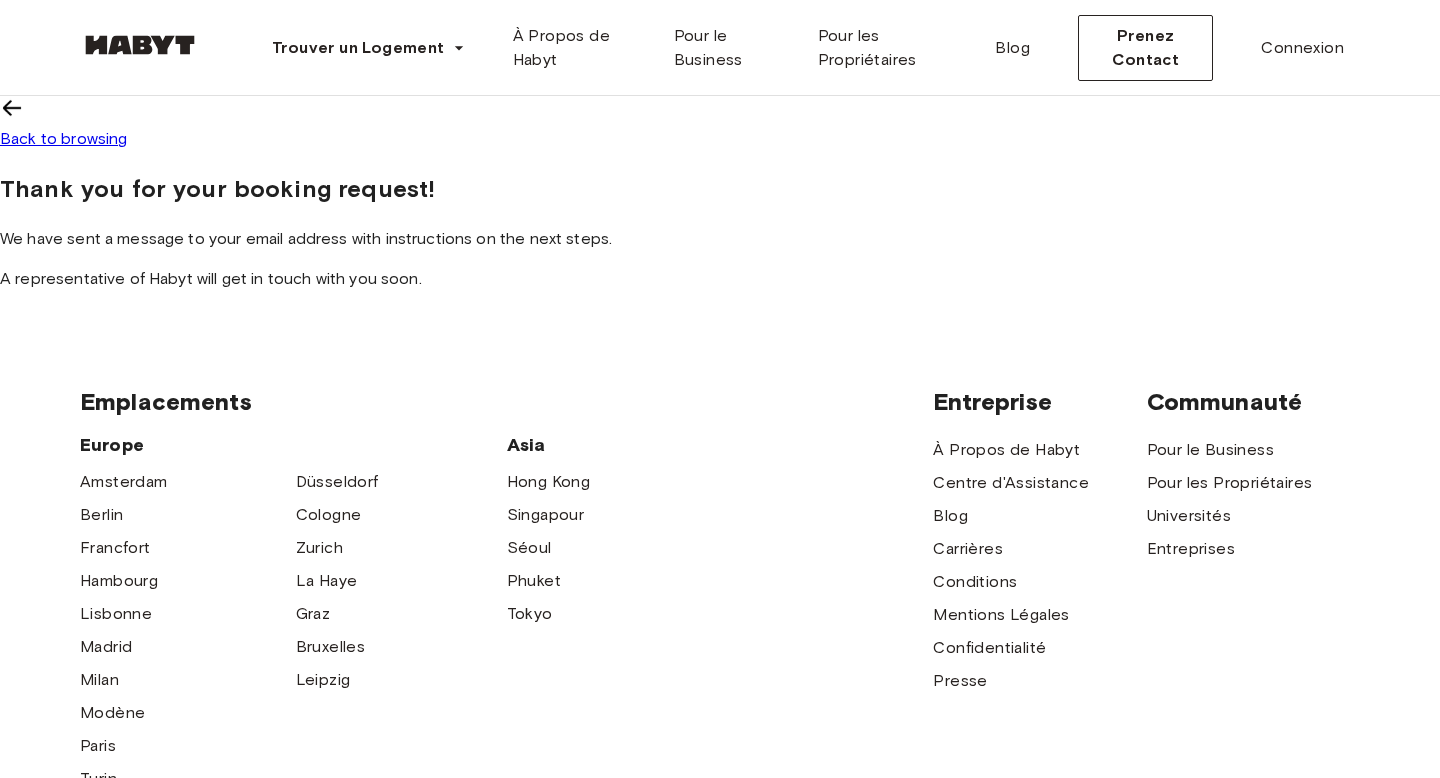 click on "Back to browsing Thank you for your booking request! We have sent a message to your email address with instructions on the next steps. A representative of Habyt will get in touch with you soon." at bounding box center (720, 193) 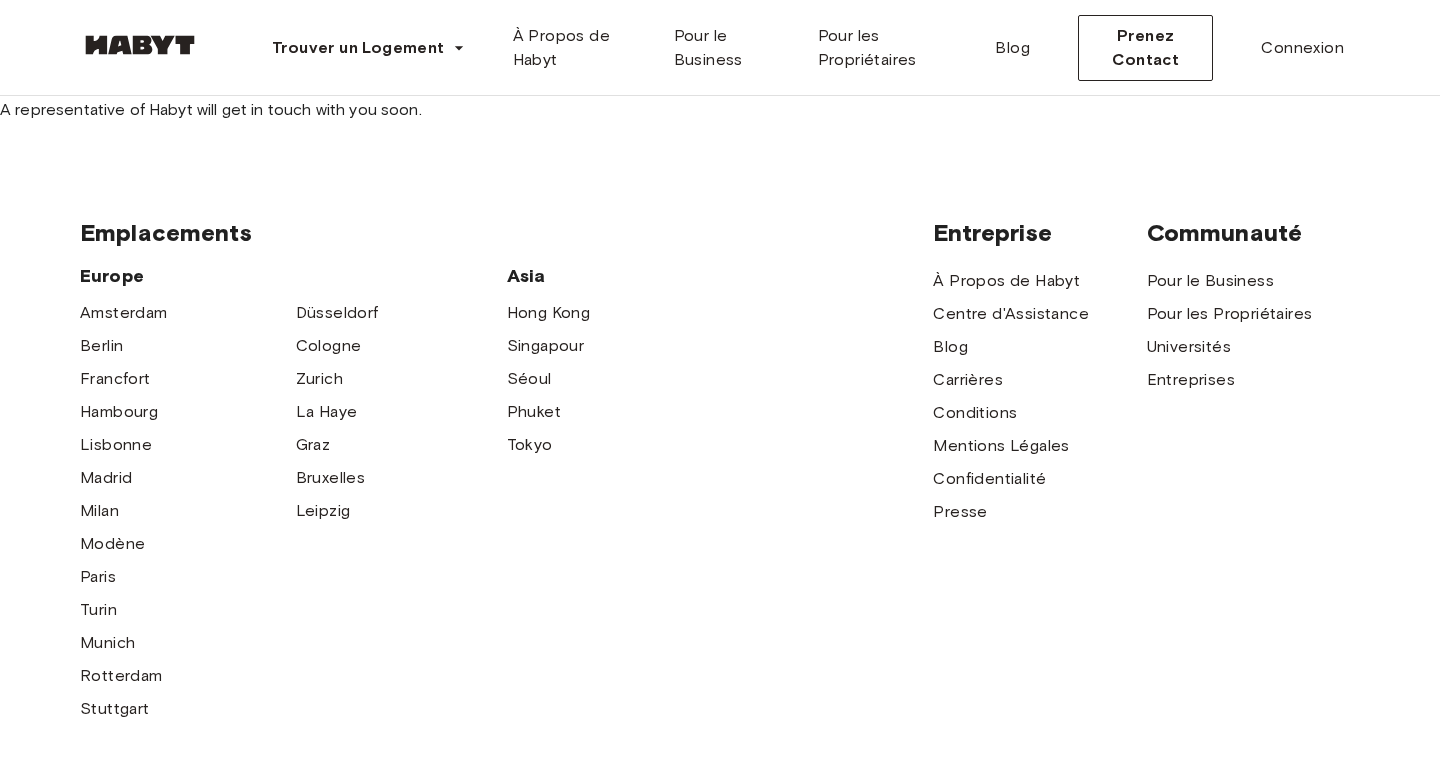 scroll, scrollTop: 0, scrollLeft: 0, axis: both 